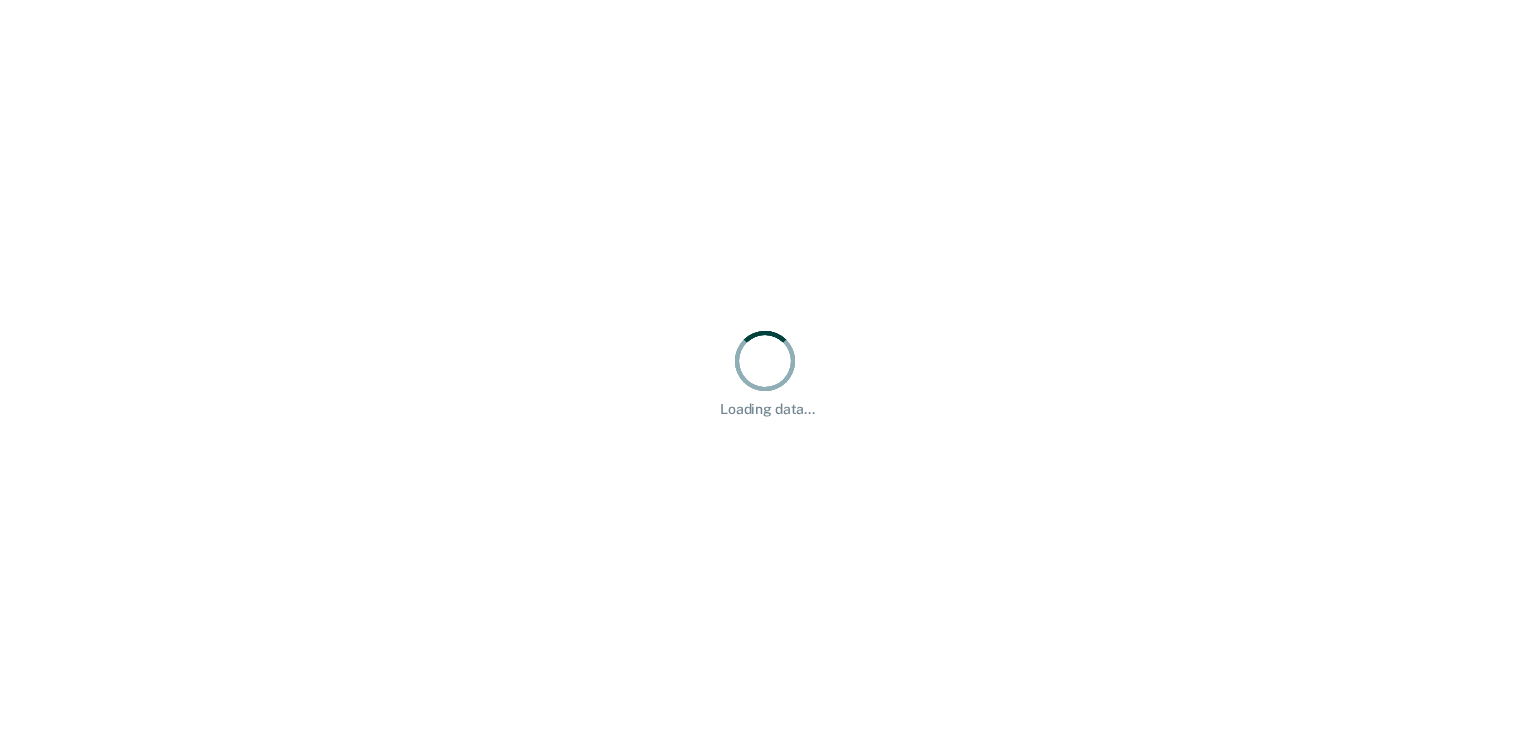 scroll, scrollTop: 0, scrollLeft: 0, axis: both 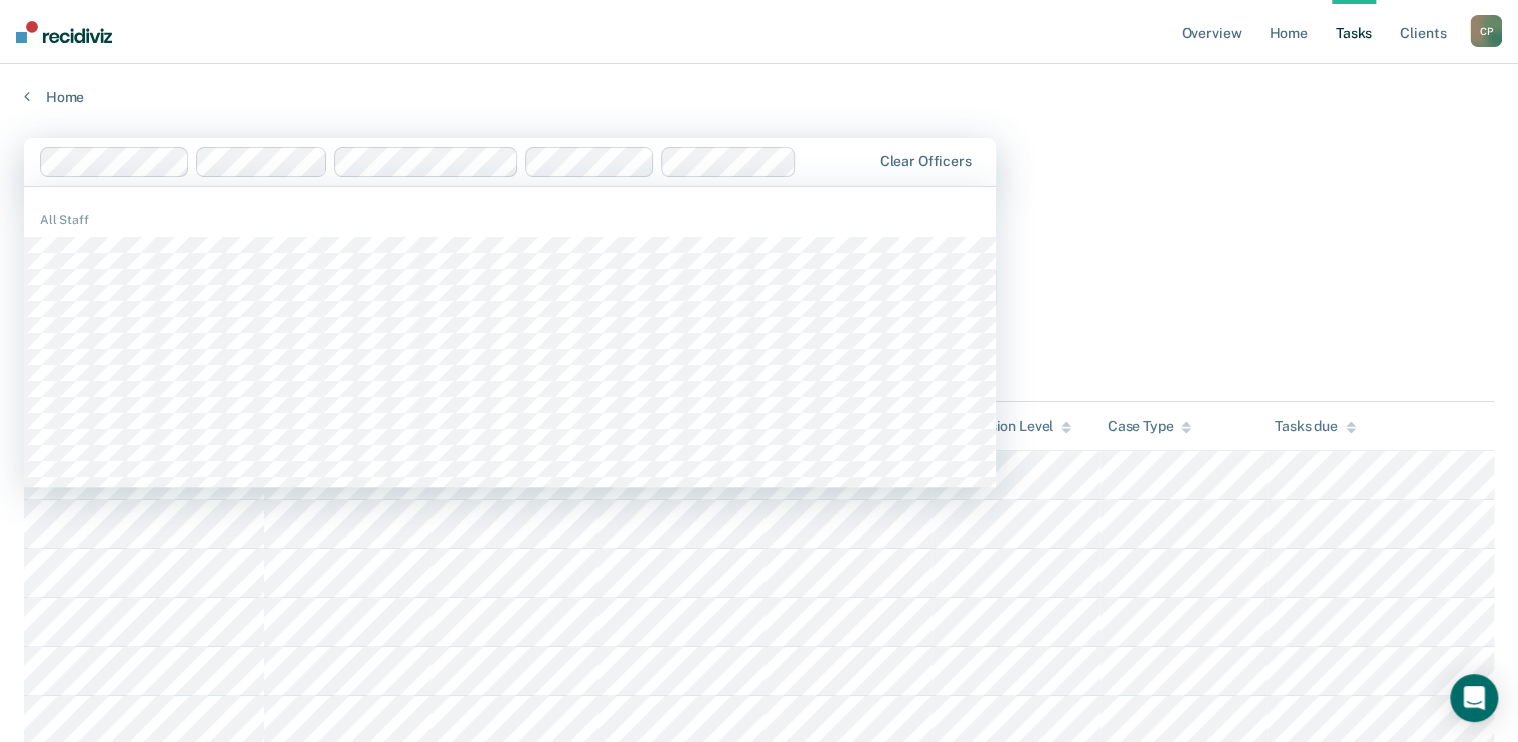 click at bounding box center (837, 161) 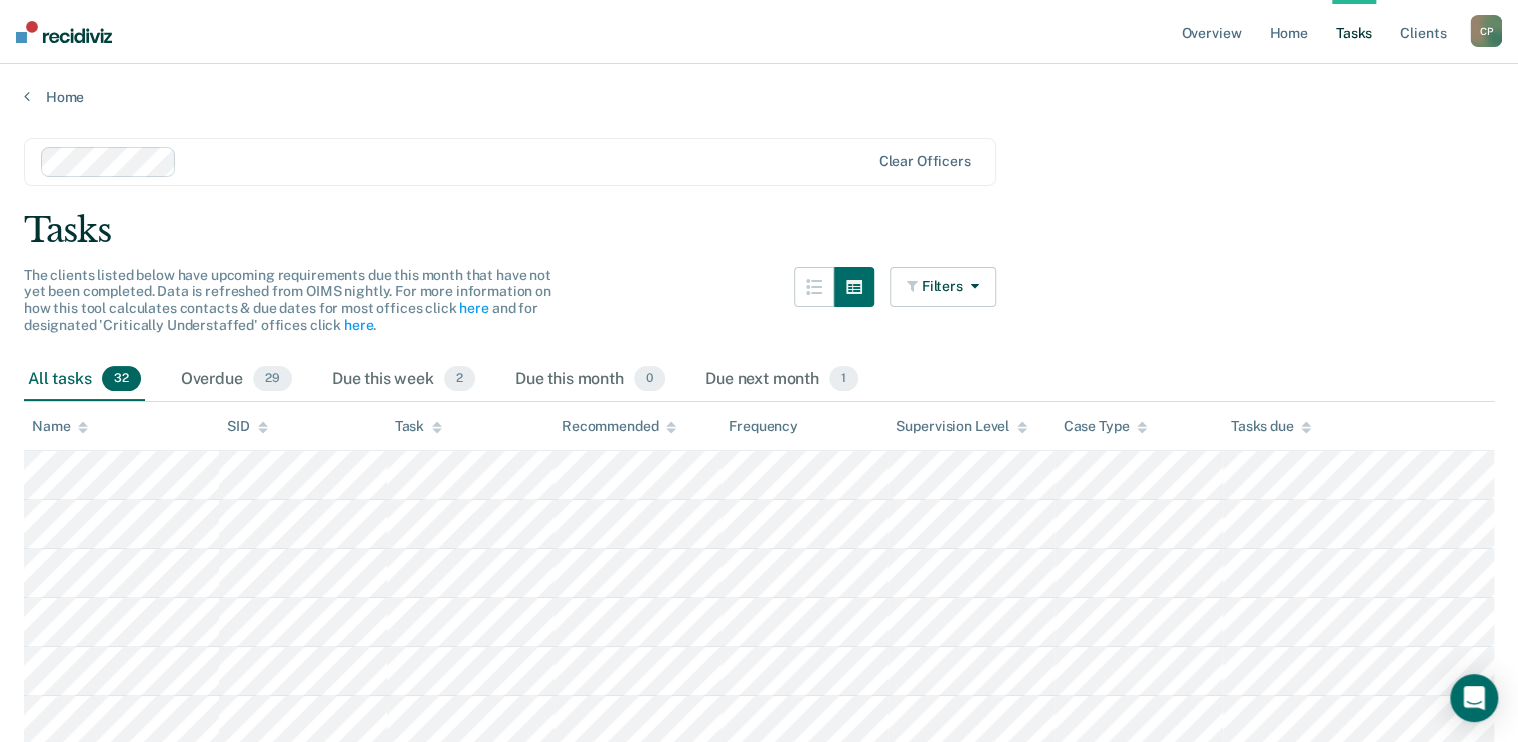 click on "Clear   officers Tasks The clients listed below have upcoming requirements due this month that have not yet been completed. Data is refreshed from OIMS nightly. For more information on how this tool calculates contacts & due dates for most offices click   here   and for designated 'Critically Understaffed' offices click   here .  Filters Contact Type Collateral Contact 0 ONLY Home Contact, Sch. 0 ONLY Home Contact, Unsch. 0 ONLY Home Contact, Misc. 0 ONLY In-Custody Contact 1 ONLY Office Contact 0 ONLY Field Contact, Sch. 0 ONLY Field Contact, Unsch. 0 ONLY Virtual Office Contact, Sch. 0 ONLY Virtual Office or In-Person Office Contact 0 ONLY Generic Contact 0 ONLY Assessments 31 ONLY Supervision Level Annual 0 ONLY Low 0 ONLY Low-Moderate 0 ONLY Moderate 0 ONLY High 0 ONLY In-custody 1 ONLY Case Type Regular 28 ONLY Annual 0 ONLY Sex offender 0 ONLY Substance abuse - phase 1 0 ONLY Substance abuse - phase 2 1 ONLY Substance abuse - phase 3 0 ONLY Mentally ill 3 ONLY Intellectually disabled 0 ONLY 0 ONLY 0 0 0" at bounding box center (759, 1099) 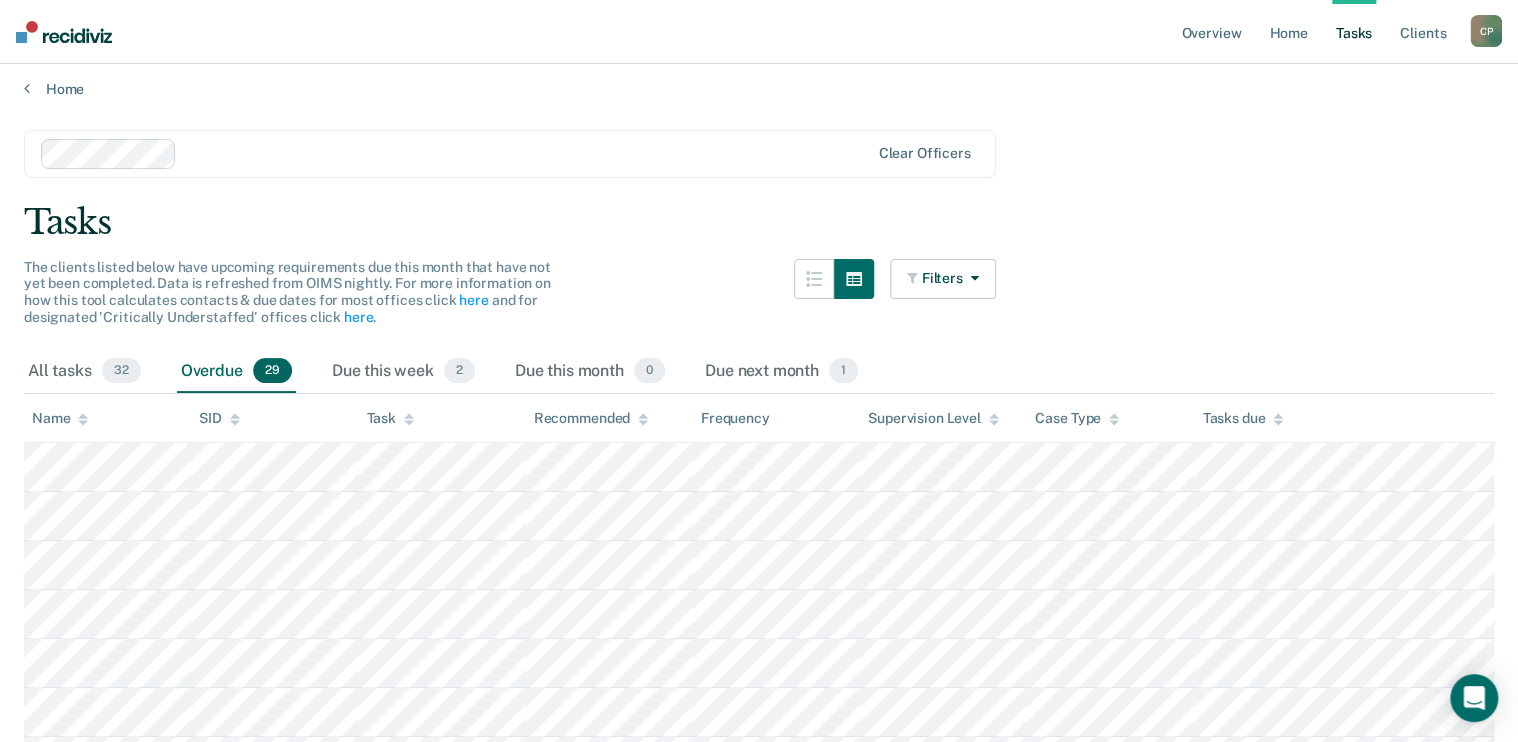 scroll, scrollTop: 0, scrollLeft: 0, axis: both 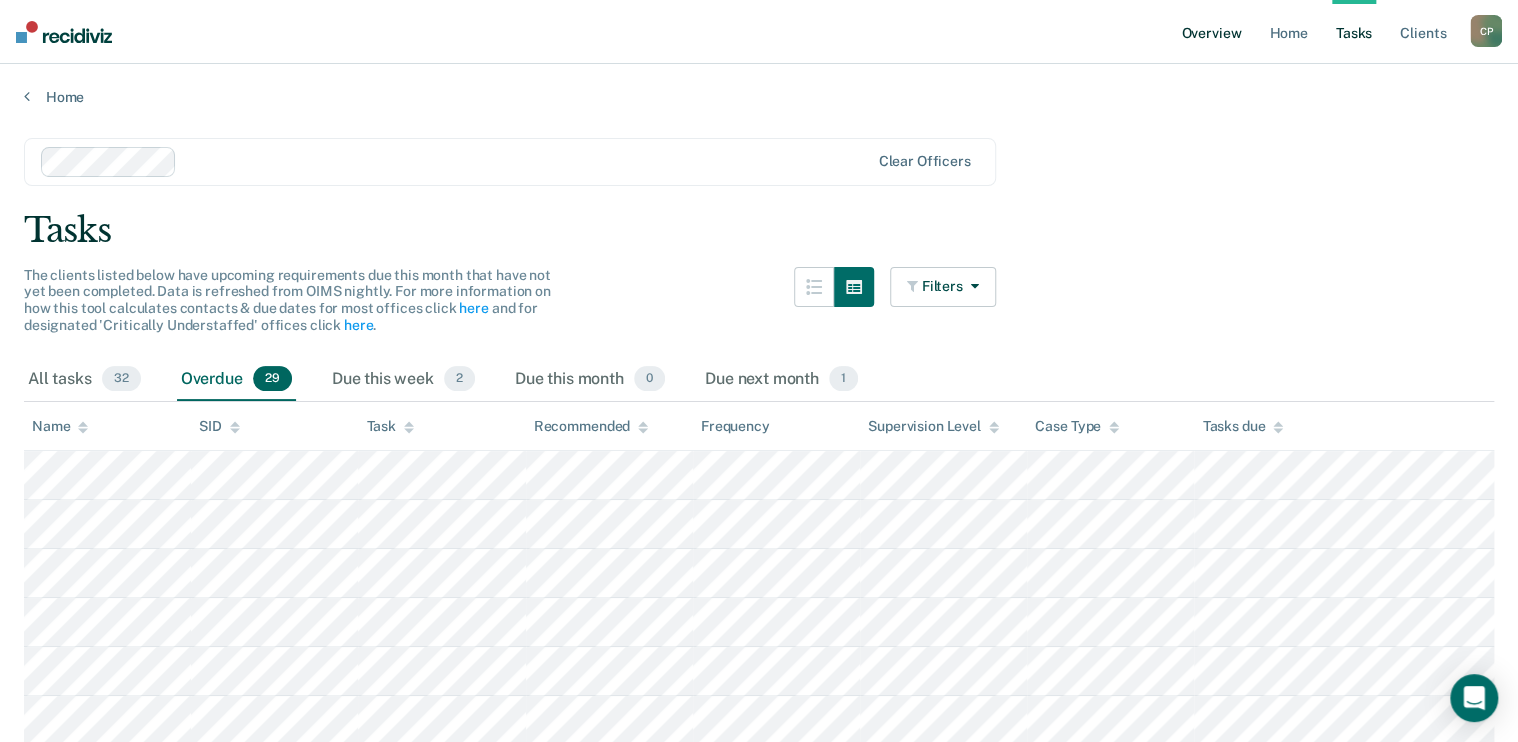 click on "Overview" at bounding box center (1211, 32) 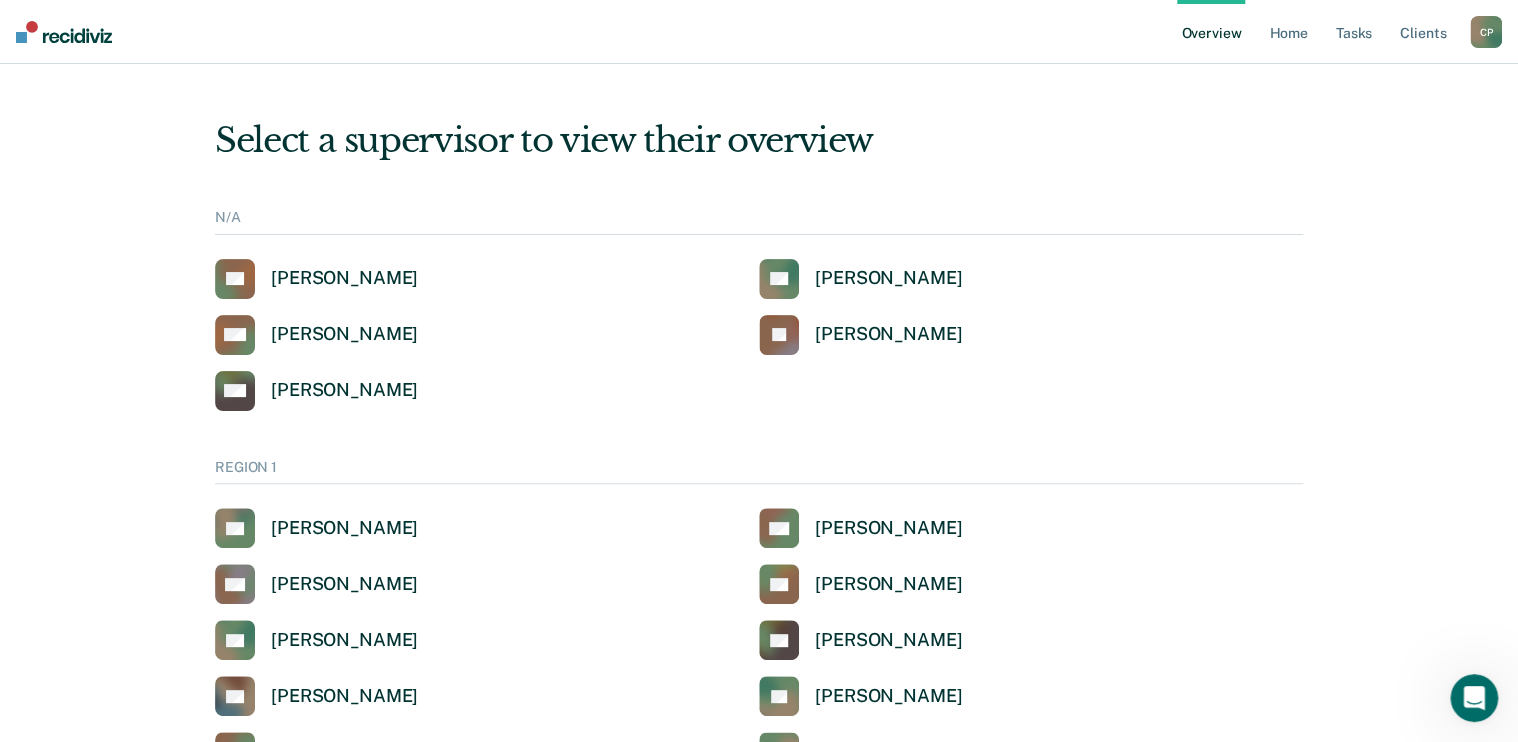 scroll, scrollTop: 0, scrollLeft: 0, axis: both 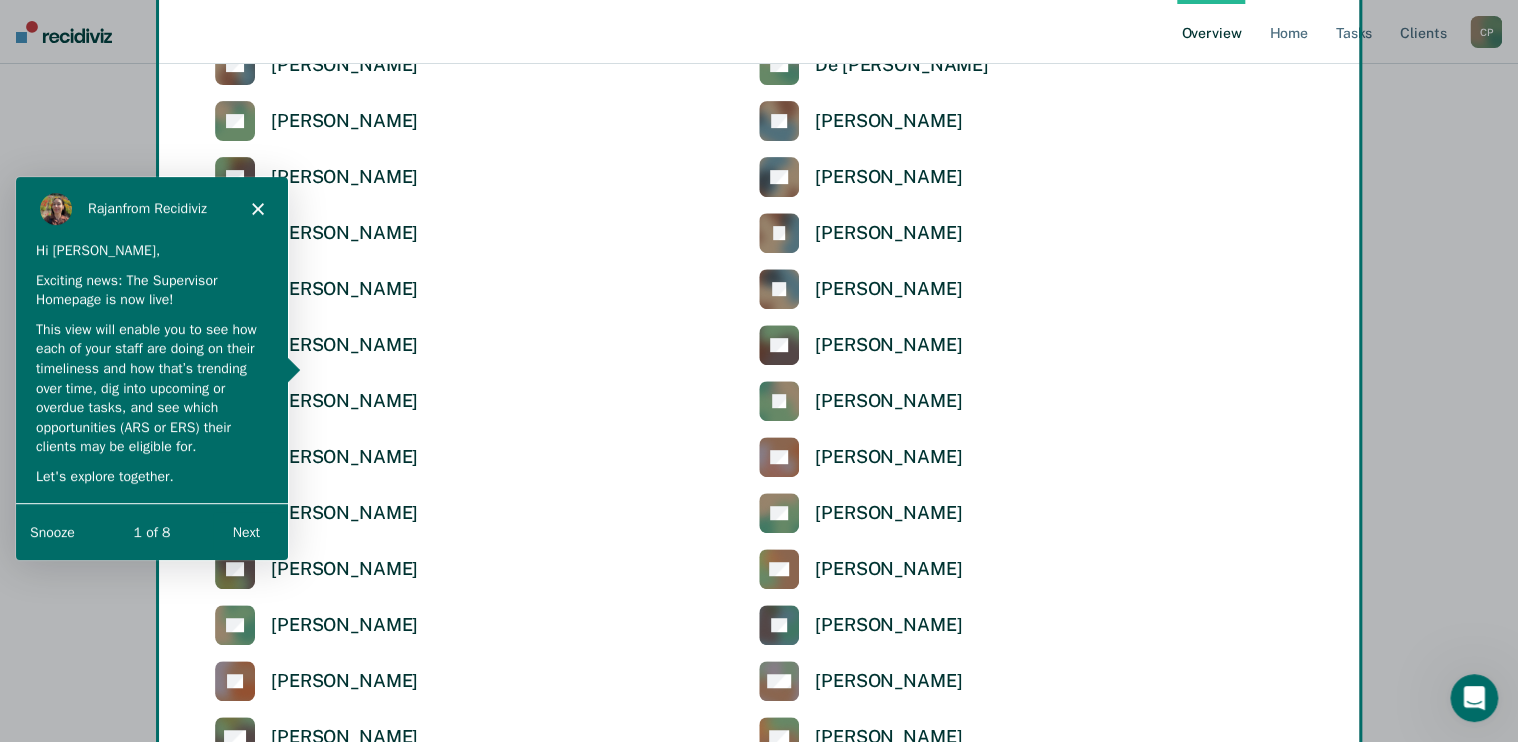 click on "Next" at bounding box center (245, 531) 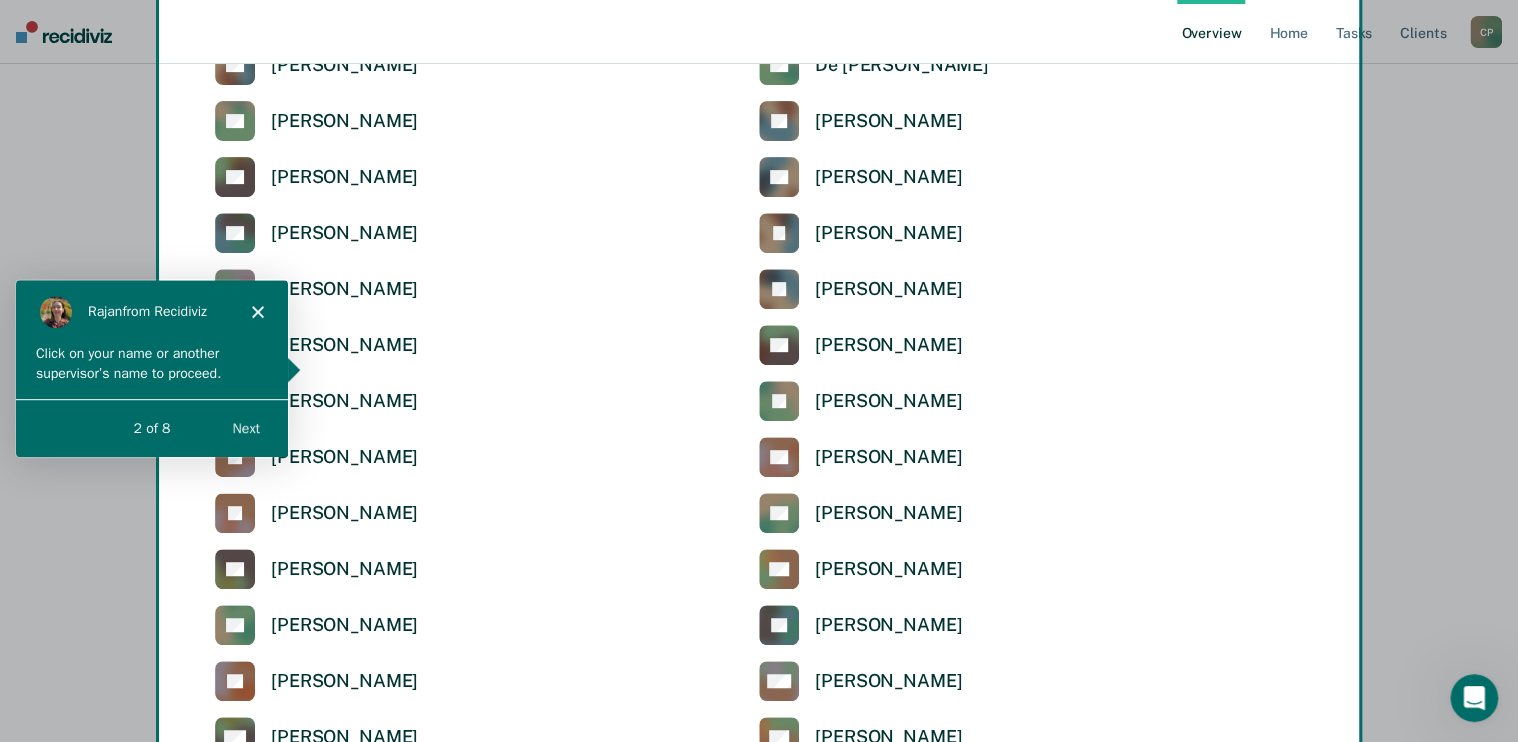 scroll, scrollTop: 0, scrollLeft: 0, axis: both 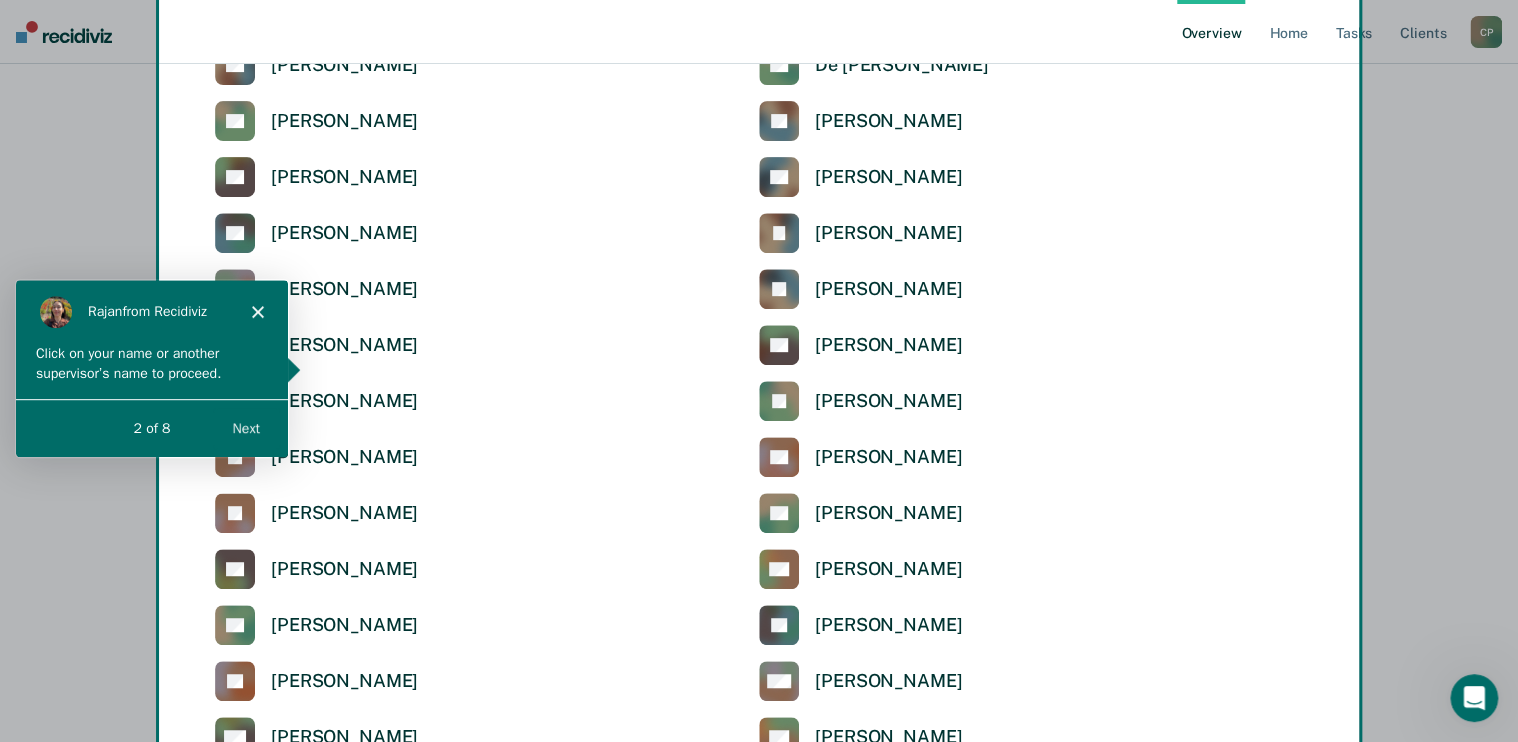 click on "Next" at bounding box center [245, 427] 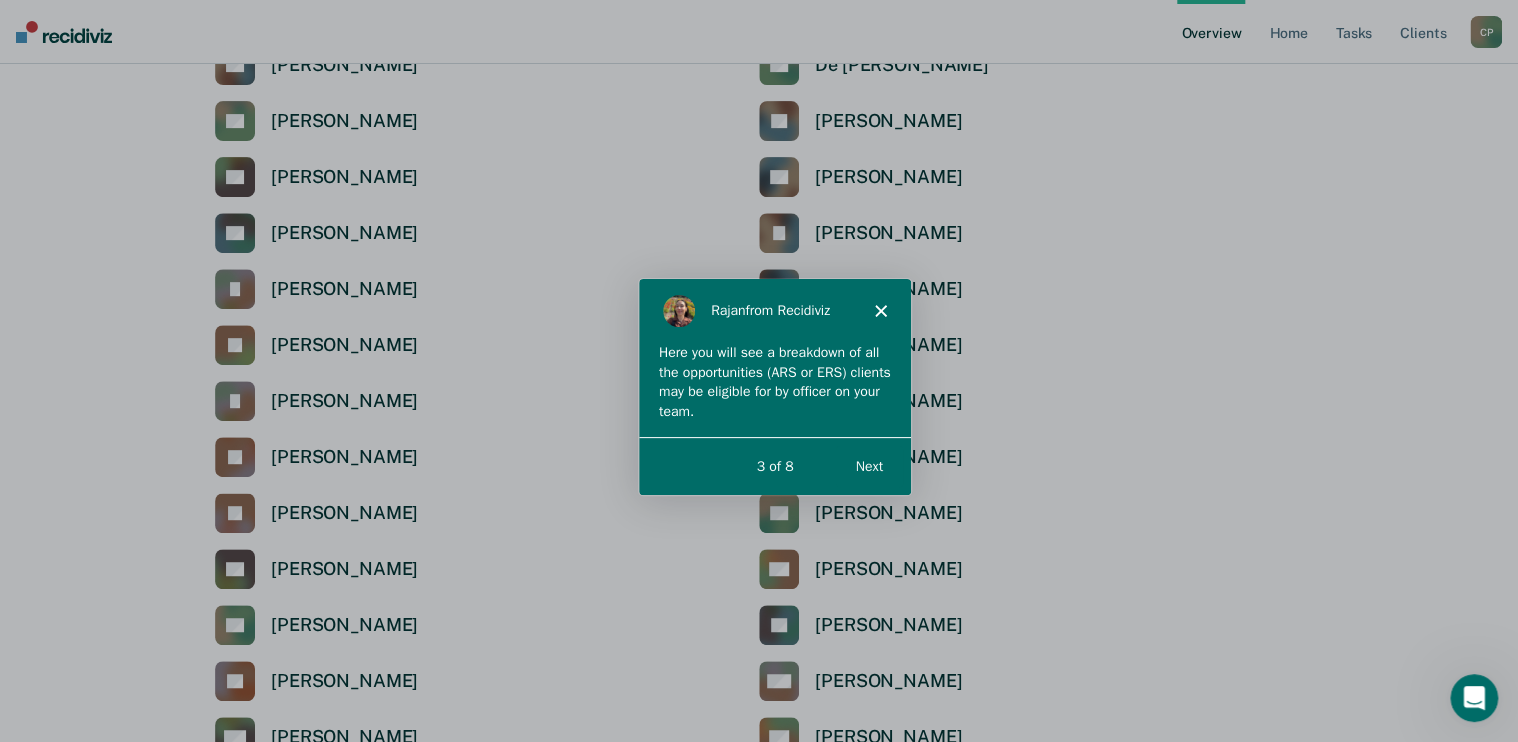 scroll, scrollTop: 0, scrollLeft: 0, axis: both 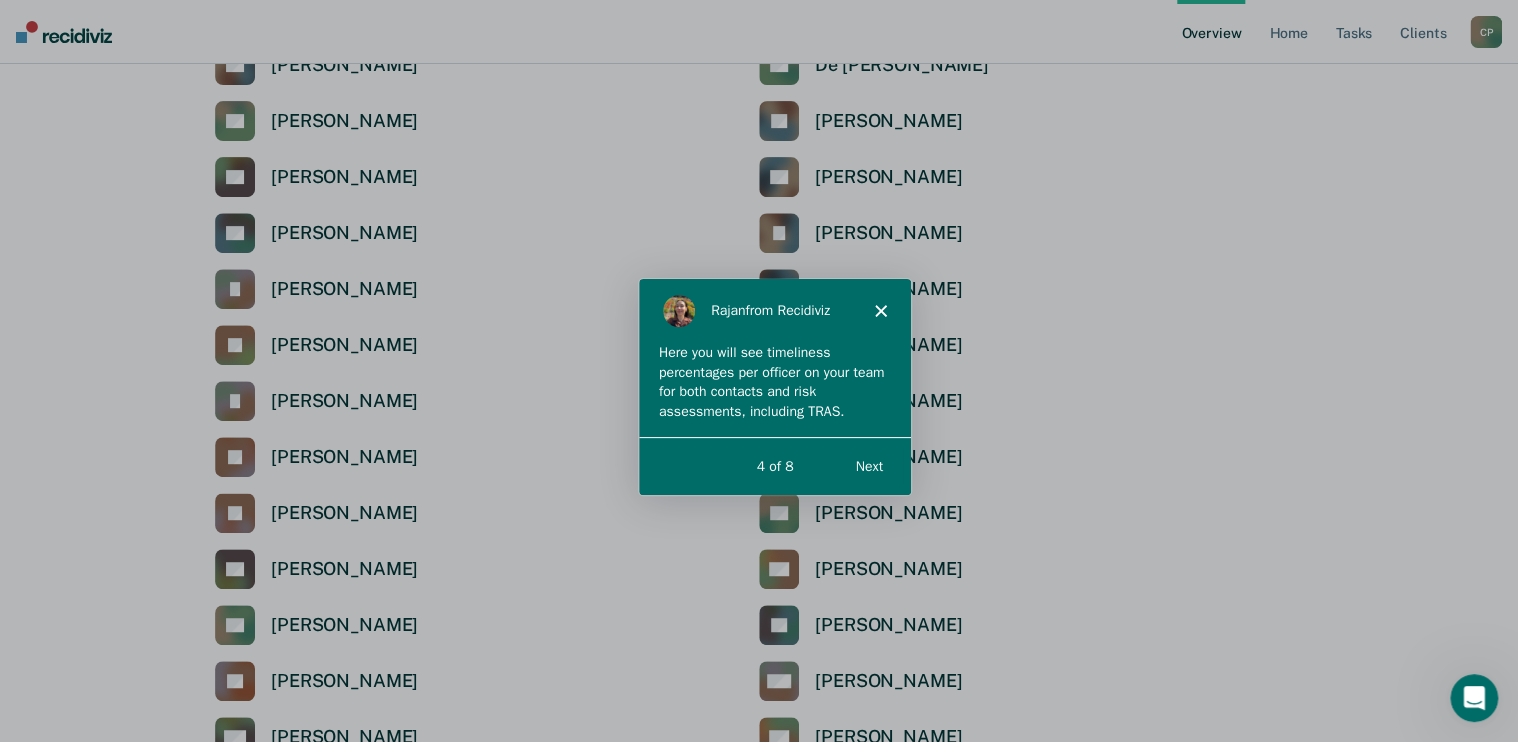 click on "Next" at bounding box center [868, 464] 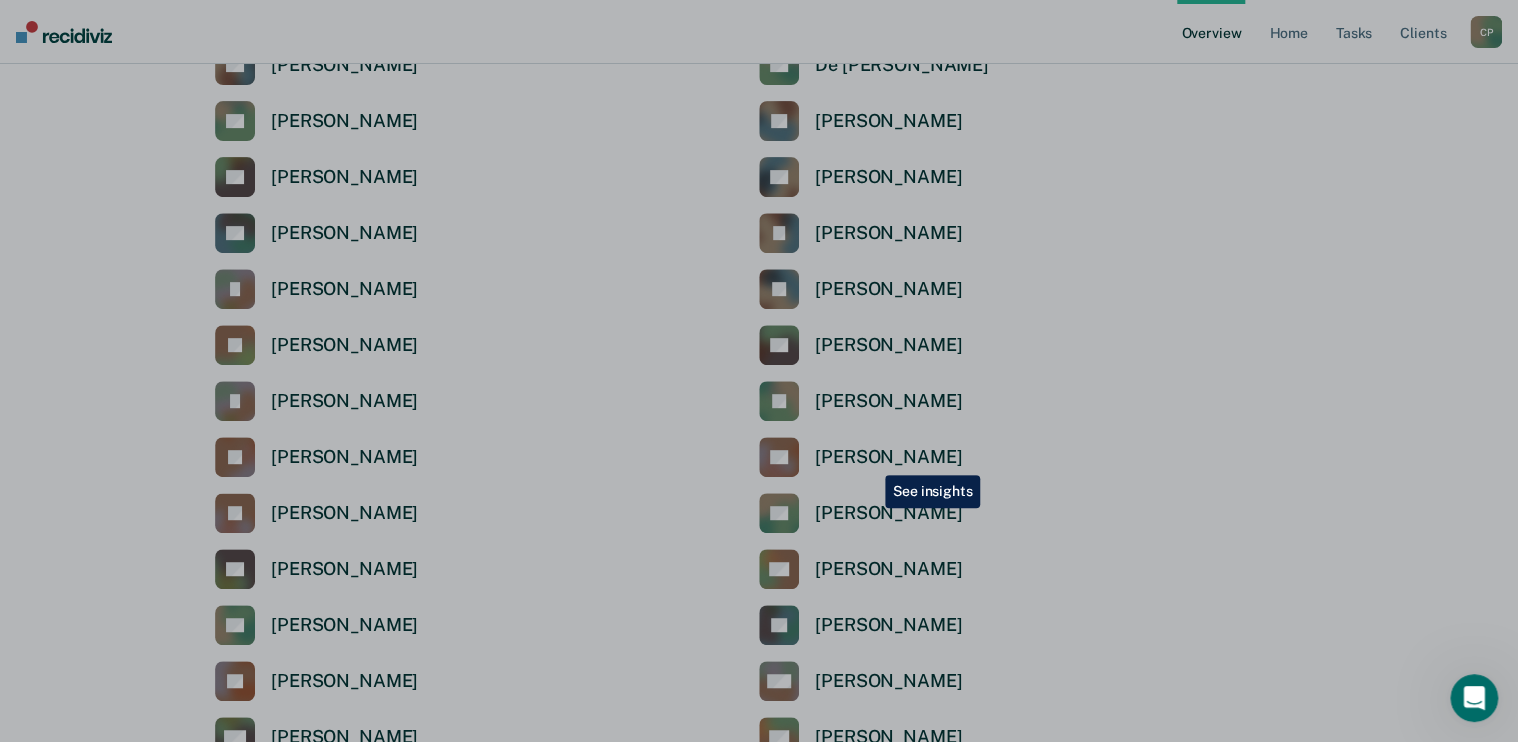 scroll, scrollTop: 0, scrollLeft: 0, axis: both 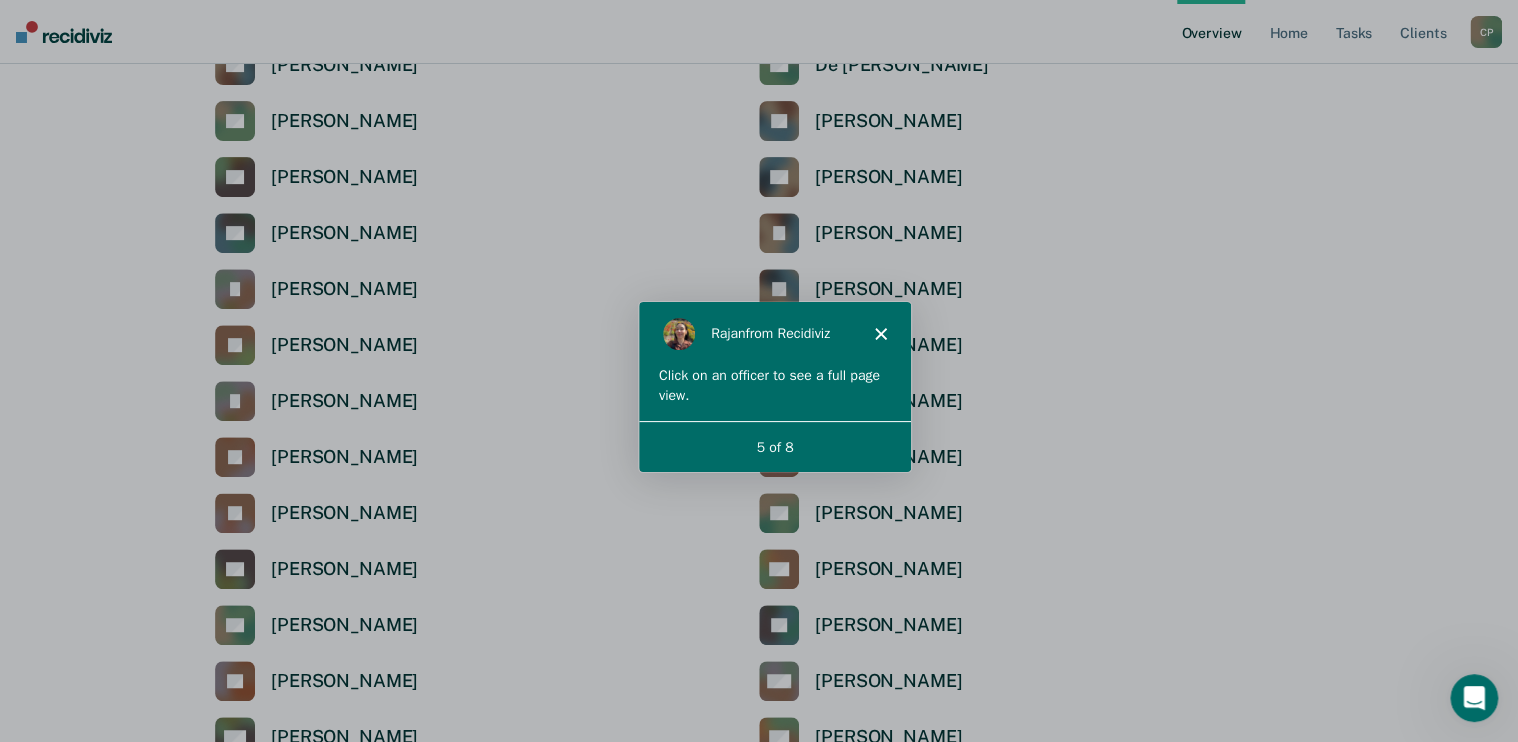 click on "5 of 8" at bounding box center (774, 446) 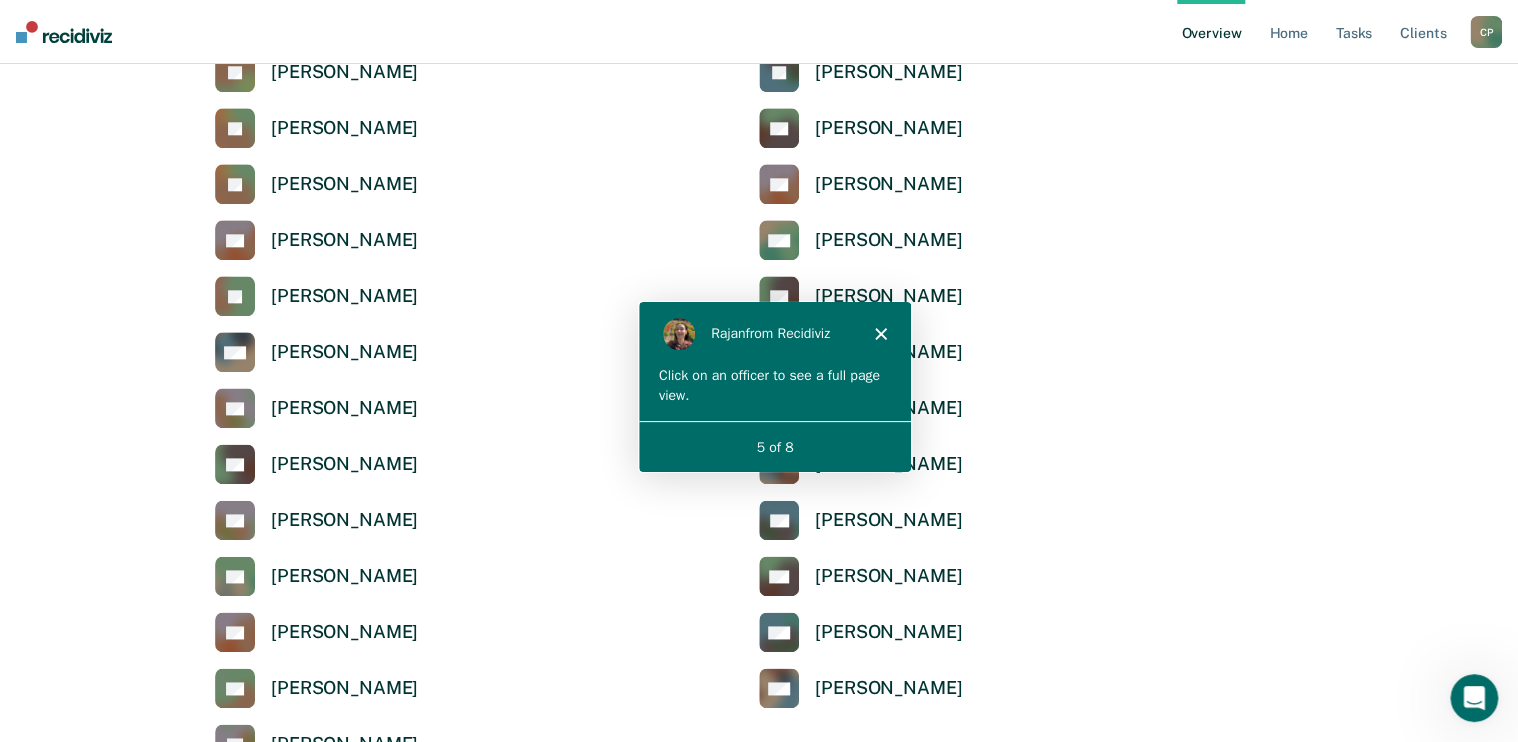 scroll, scrollTop: 739, scrollLeft: 0, axis: vertical 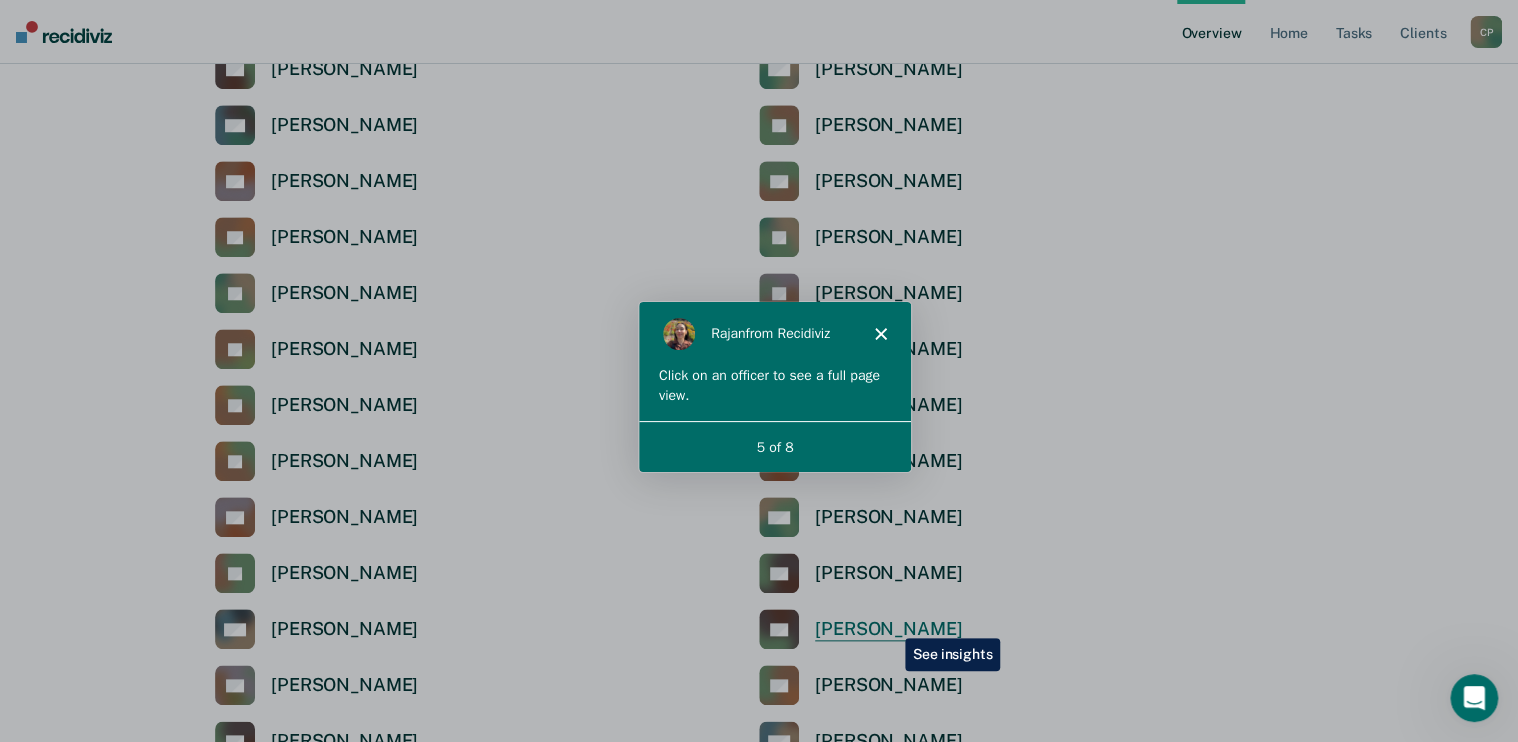 click on "[PERSON_NAME]" at bounding box center [888, 629] 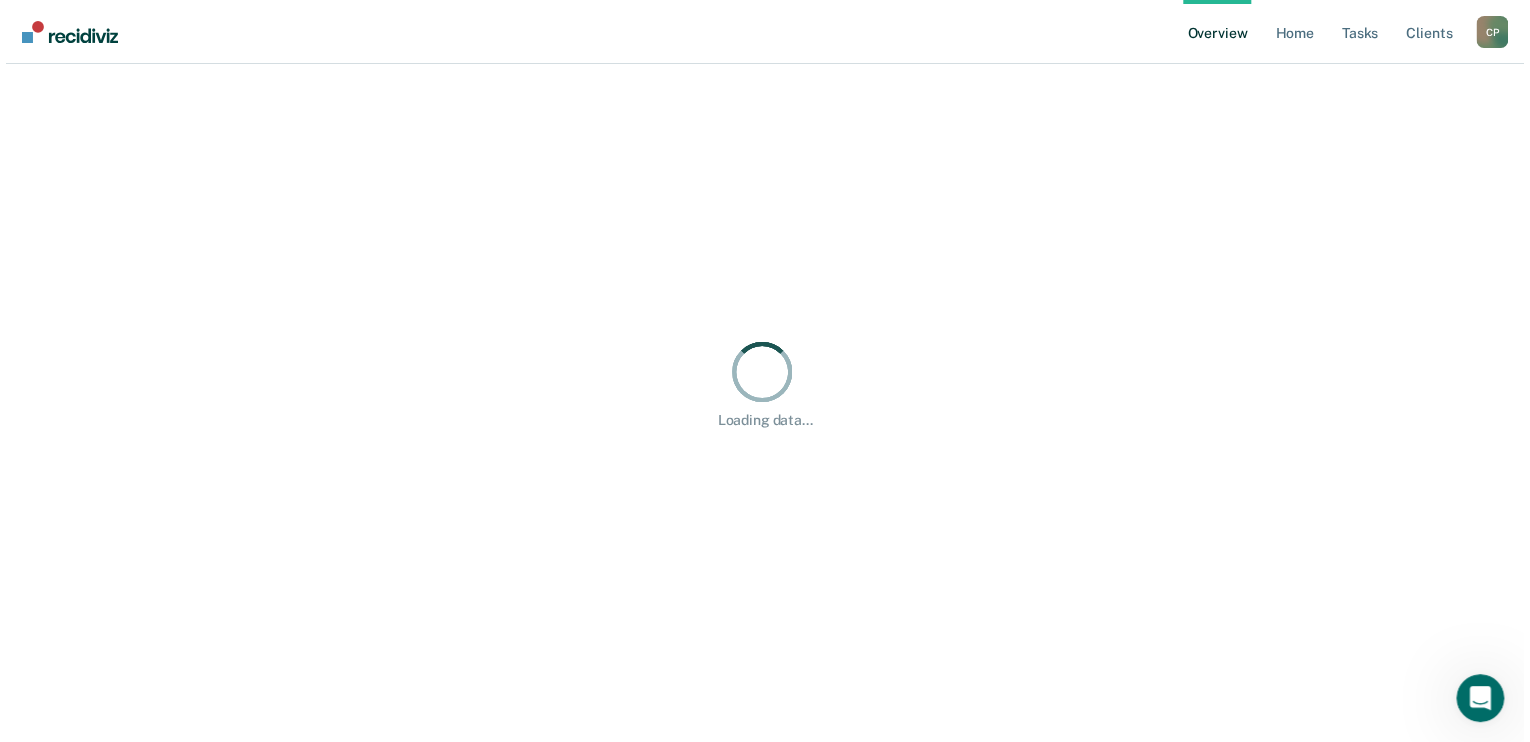 scroll, scrollTop: 0, scrollLeft: 0, axis: both 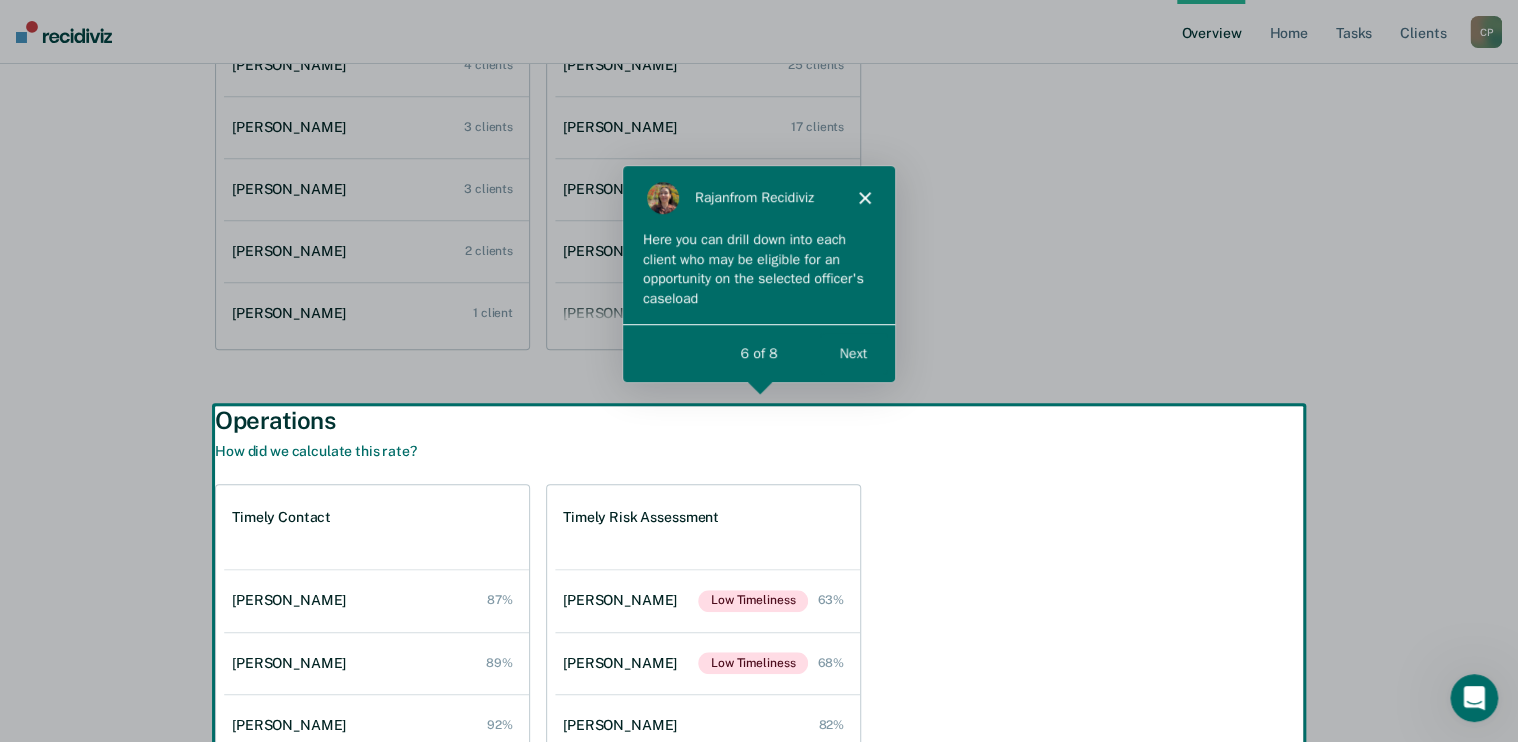click on "Next" at bounding box center [852, 352] 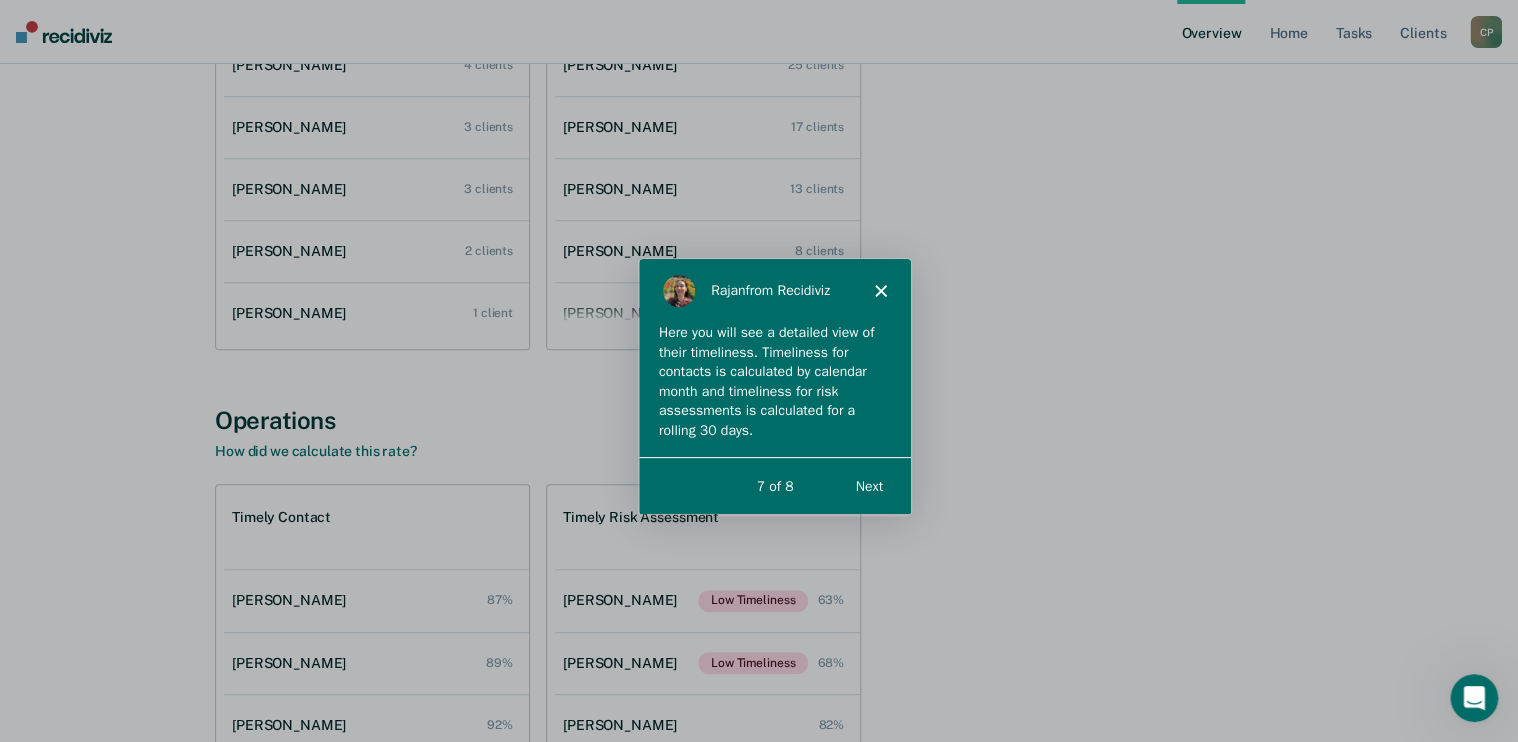 scroll, scrollTop: 0, scrollLeft: 0, axis: both 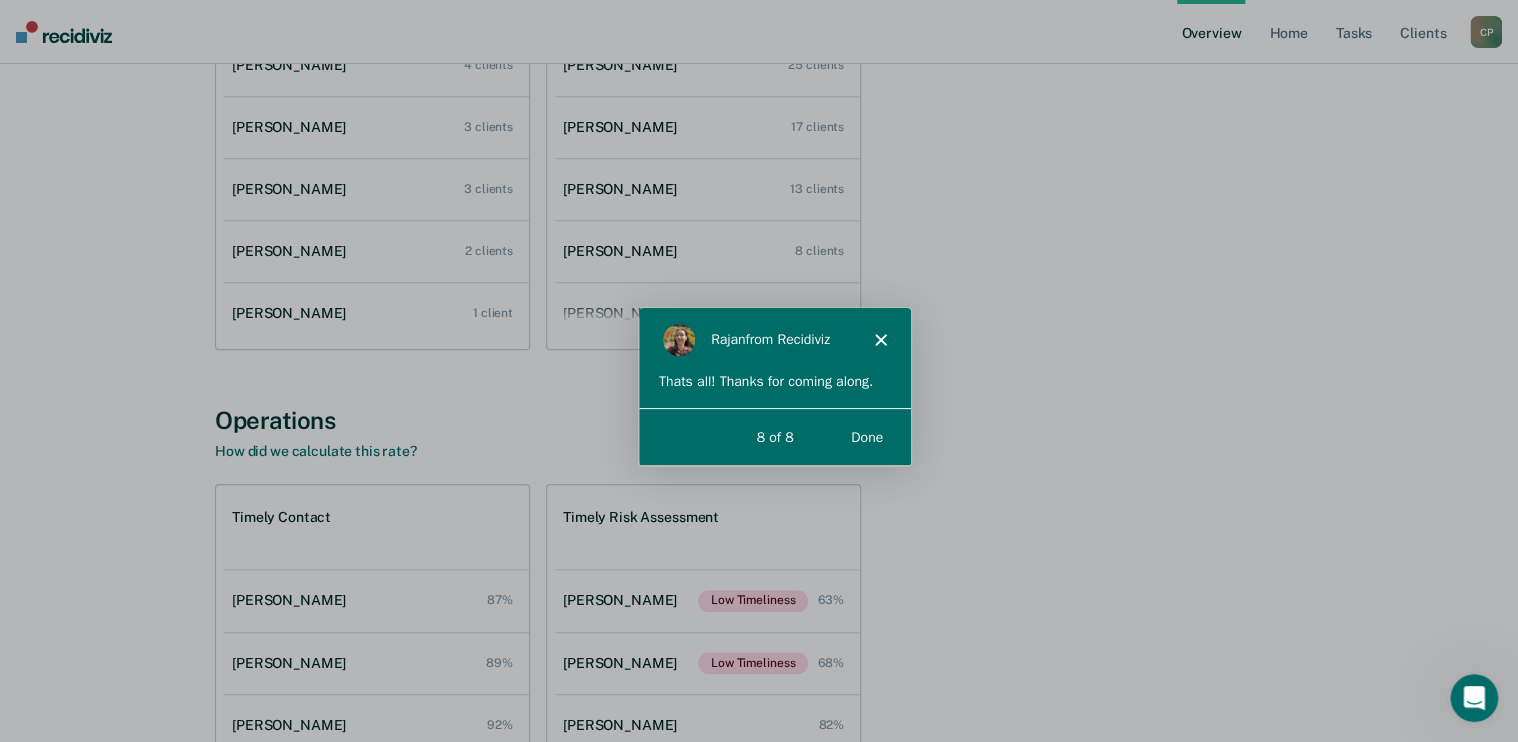 click on "Done" at bounding box center [866, 436] 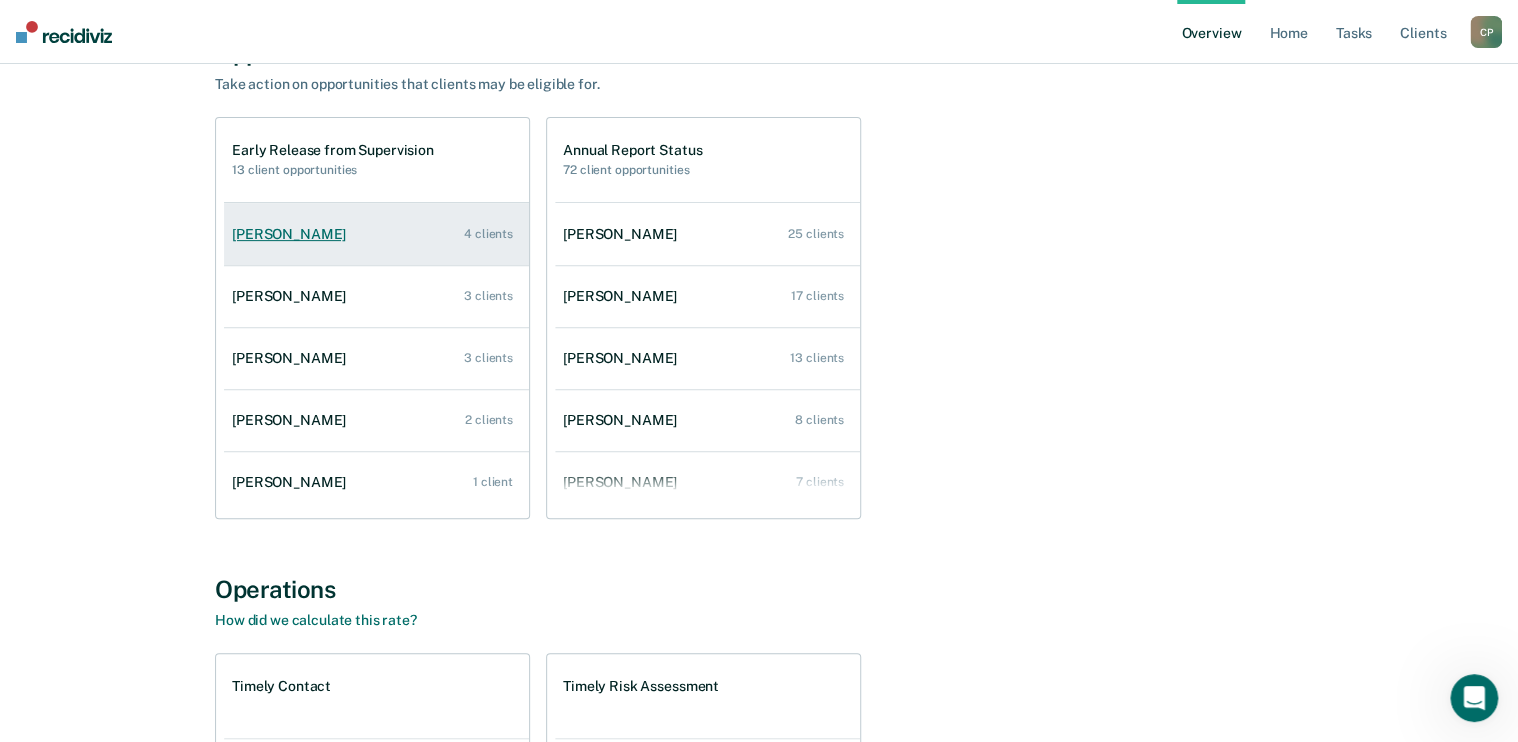 scroll, scrollTop: 240, scrollLeft: 0, axis: vertical 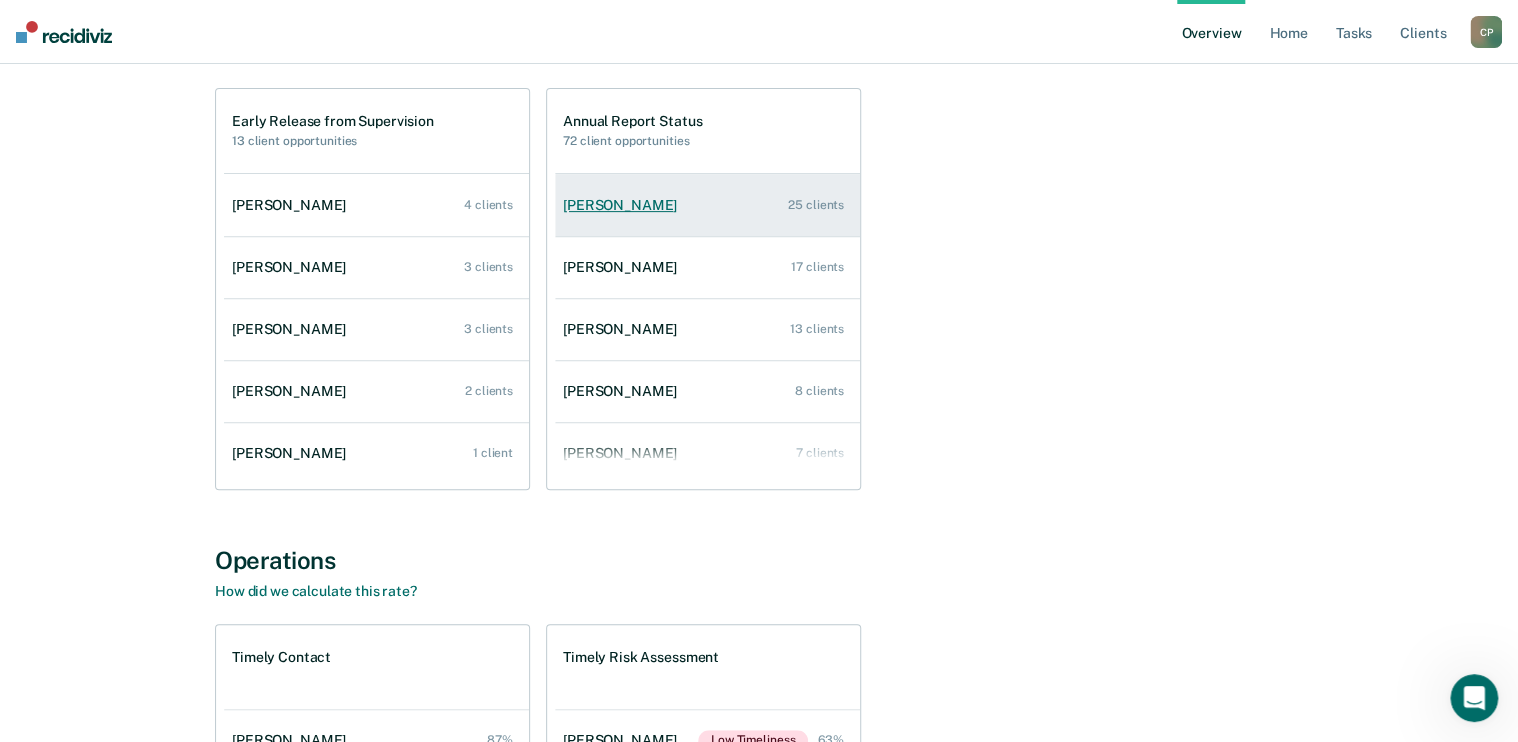 click on "[PERSON_NAME]" at bounding box center [624, 205] 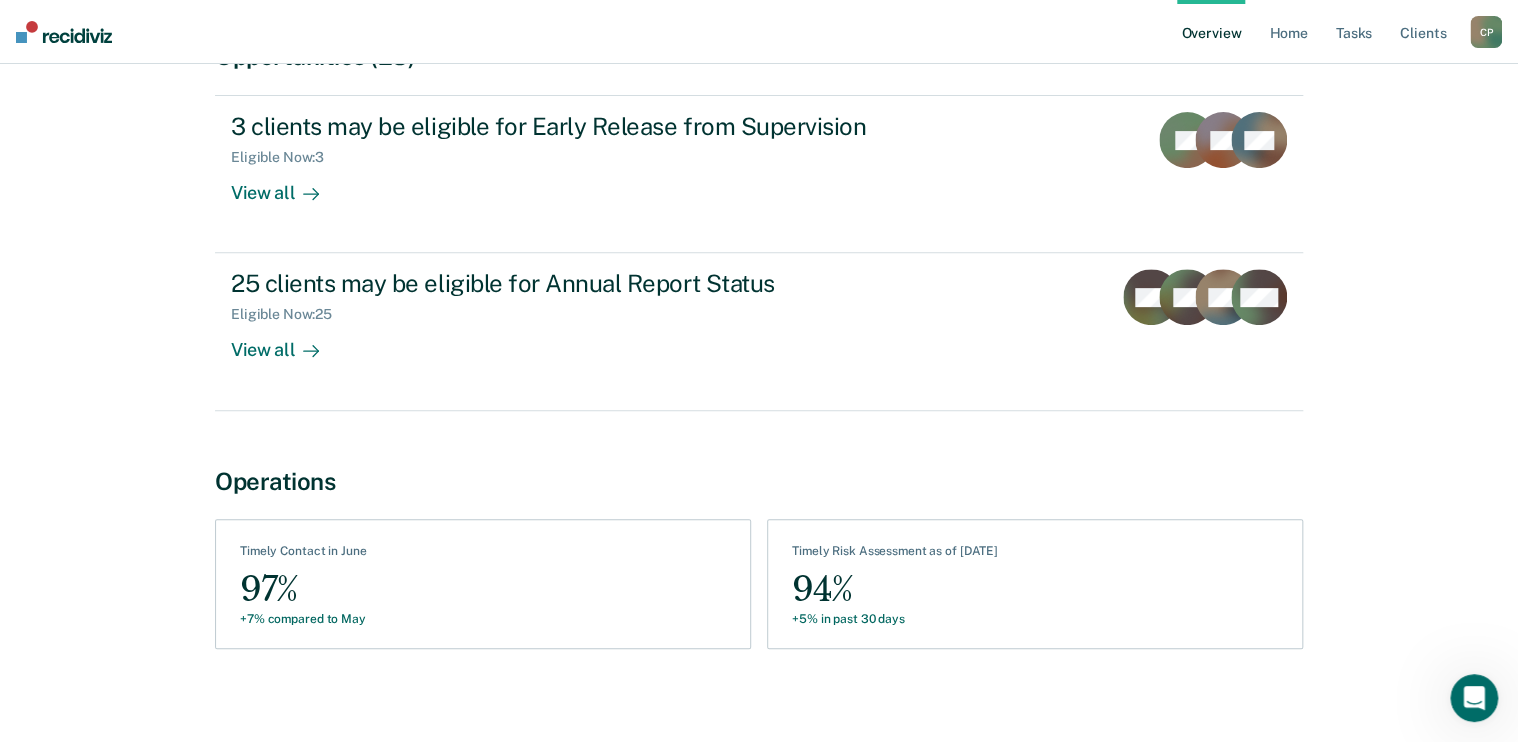 scroll, scrollTop: 234, scrollLeft: 0, axis: vertical 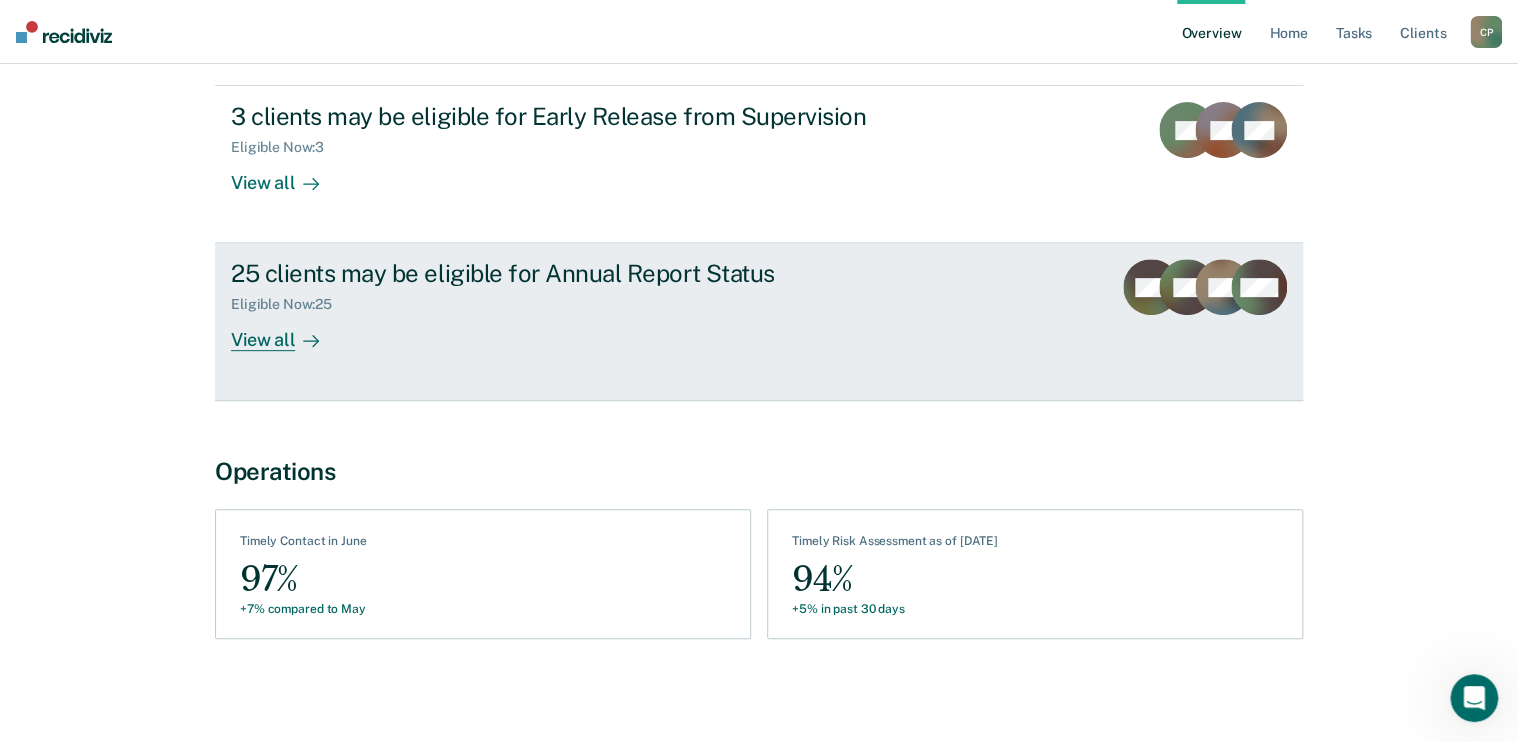 click on "View all" at bounding box center [287, 332] 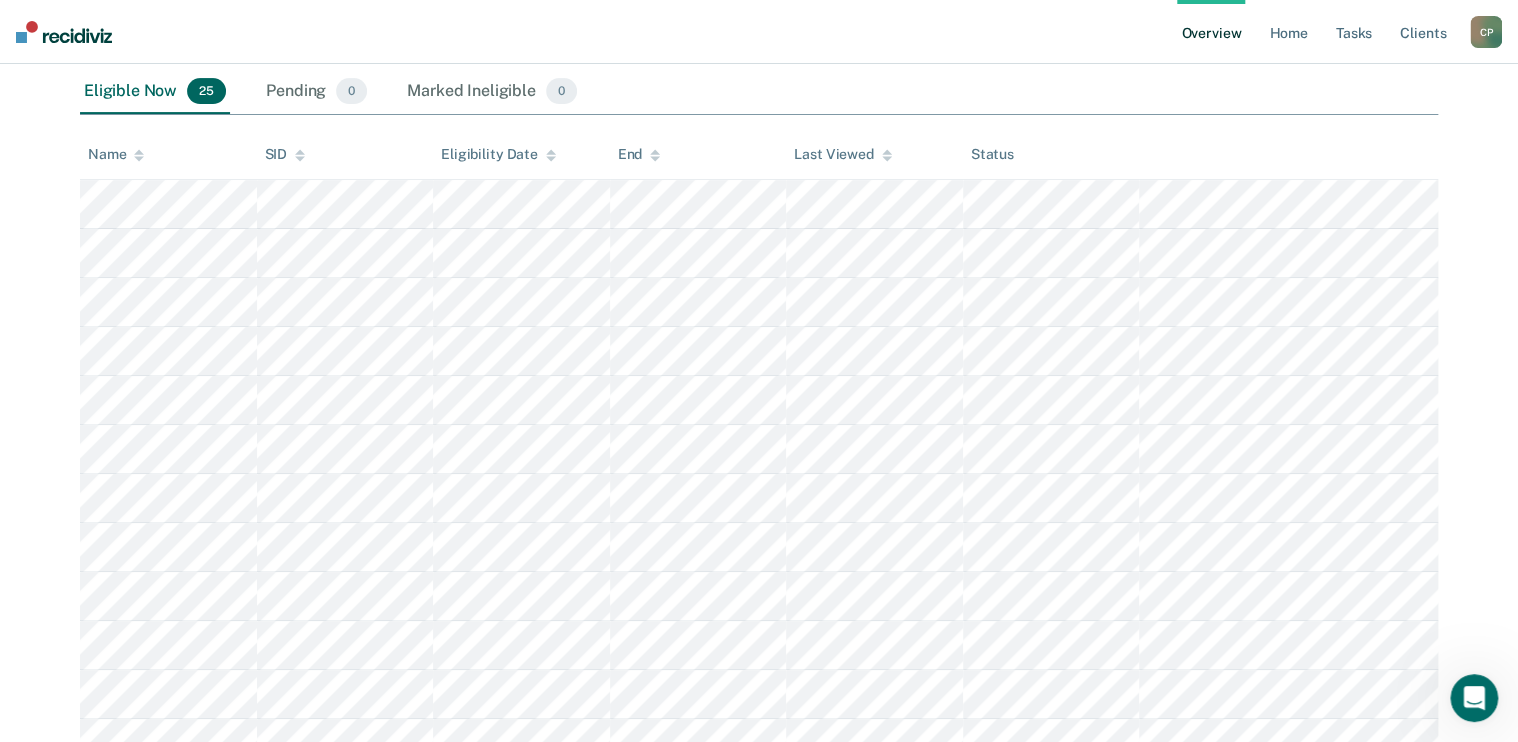 scroll, scrollTop: 0, scrollLeft: 0, axis: both 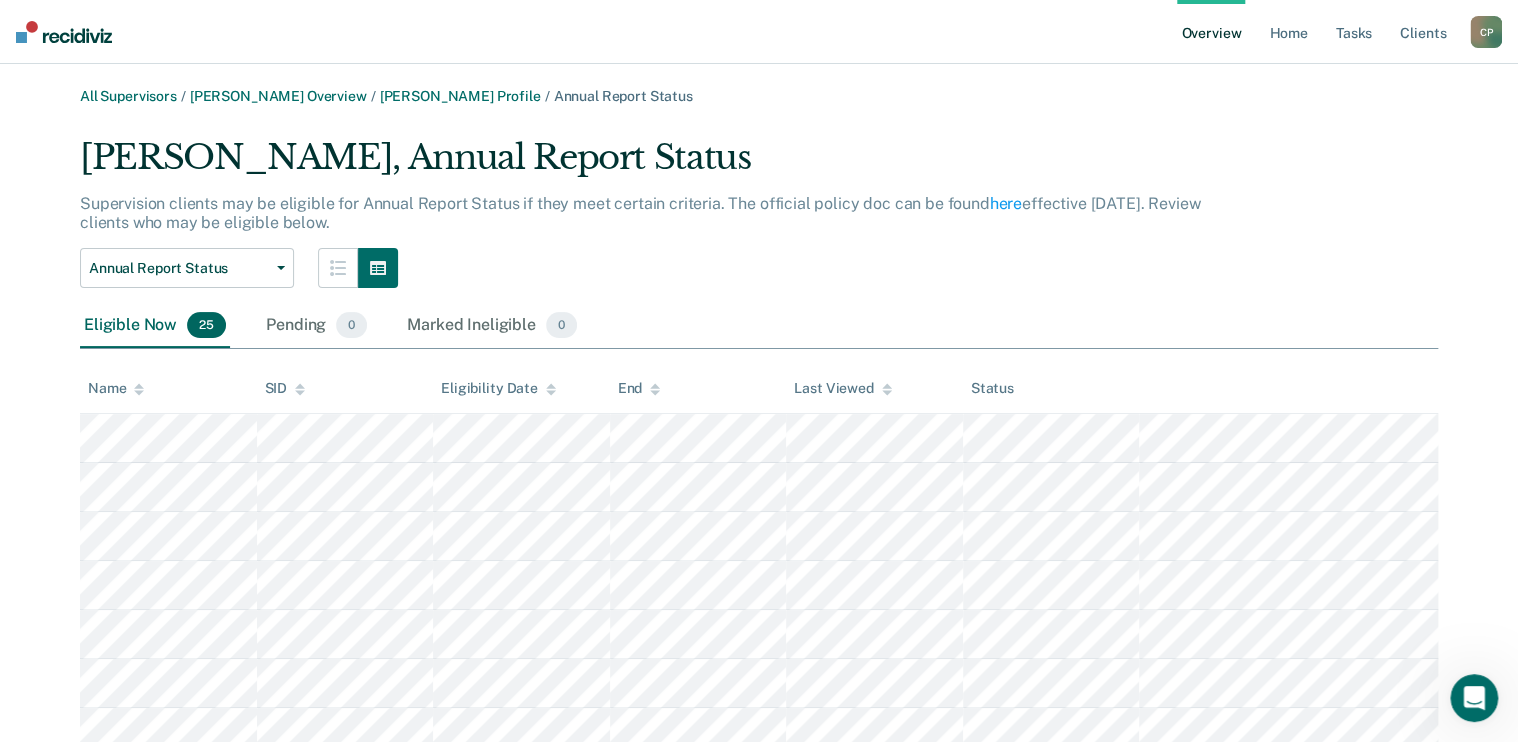 click 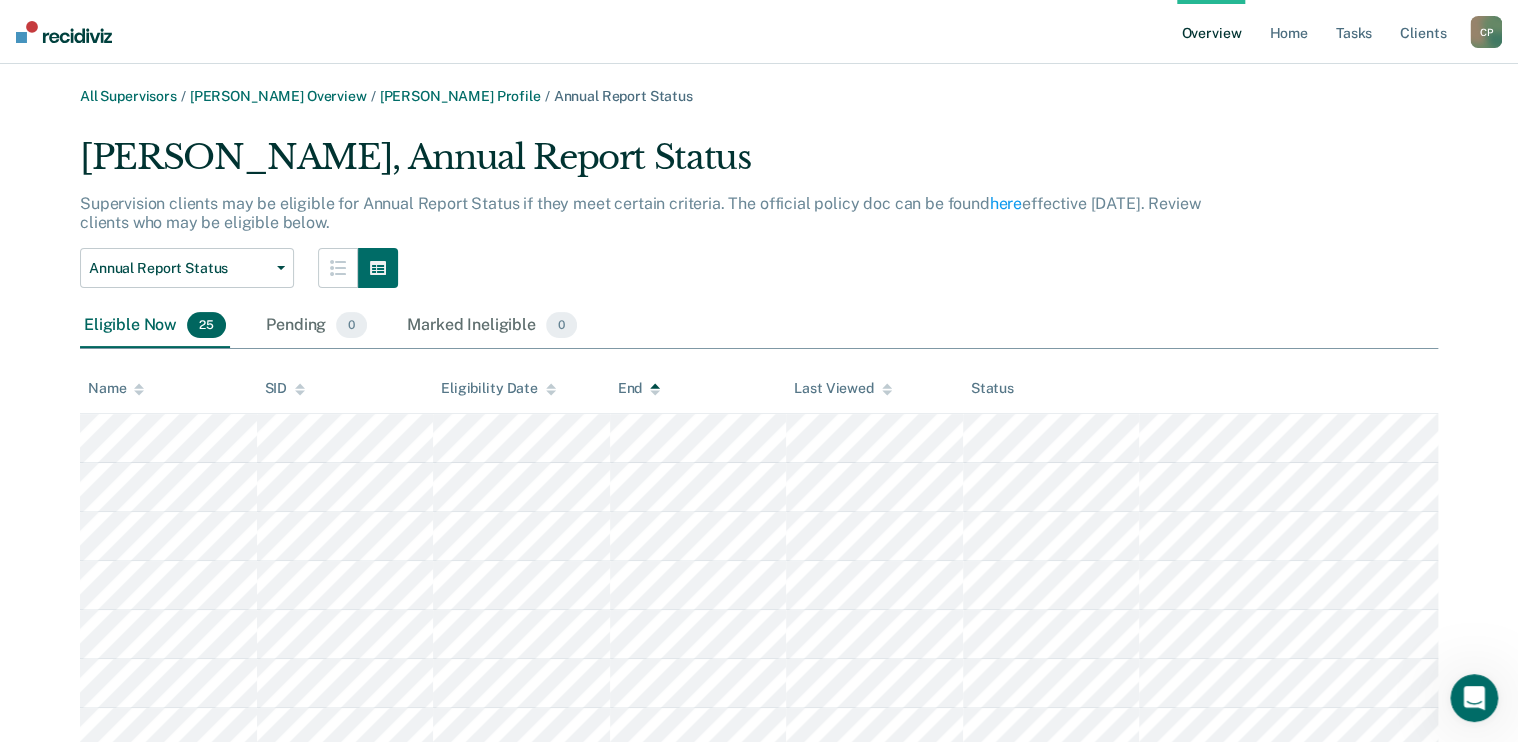 click 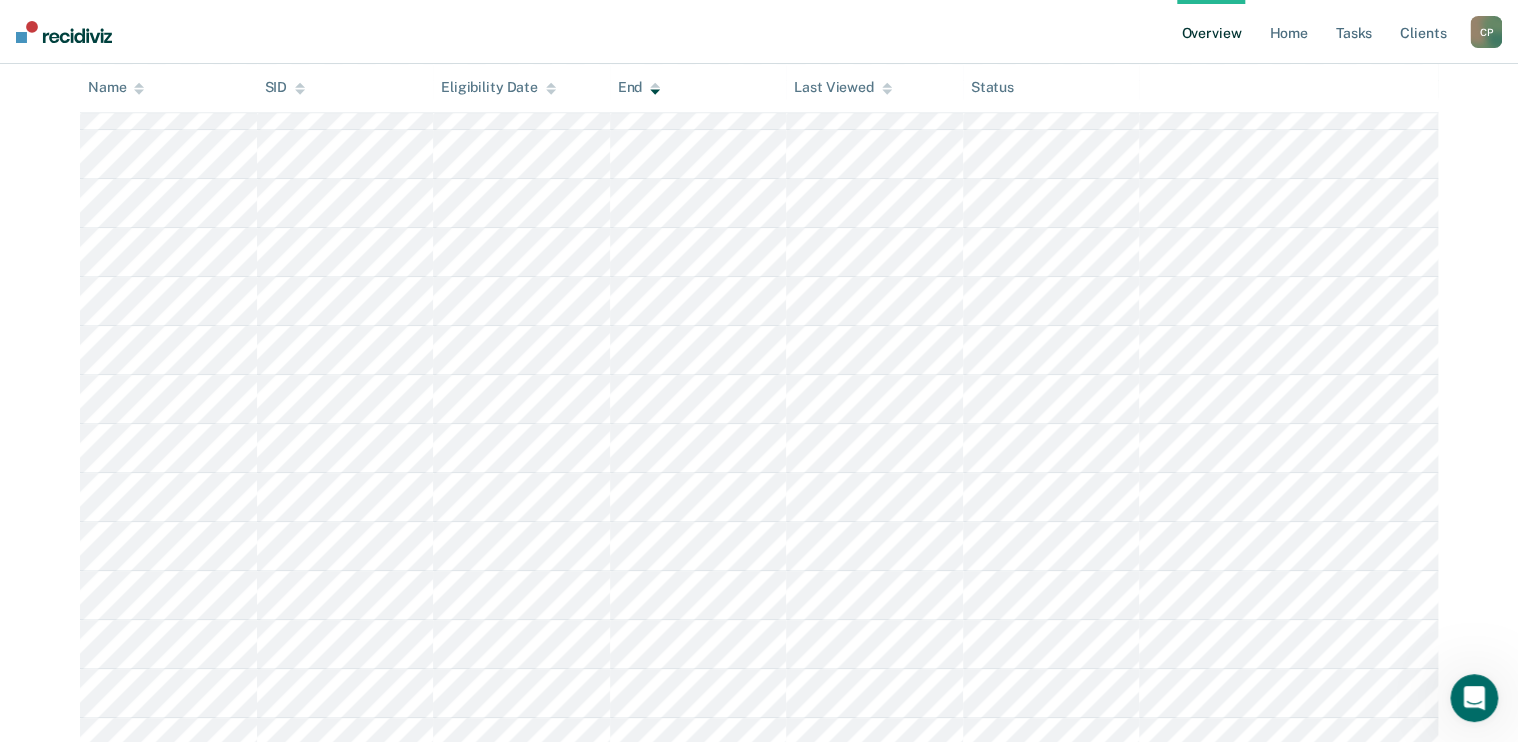 scroll, scrollTop: 0, scrollLeft: 0, axis: both 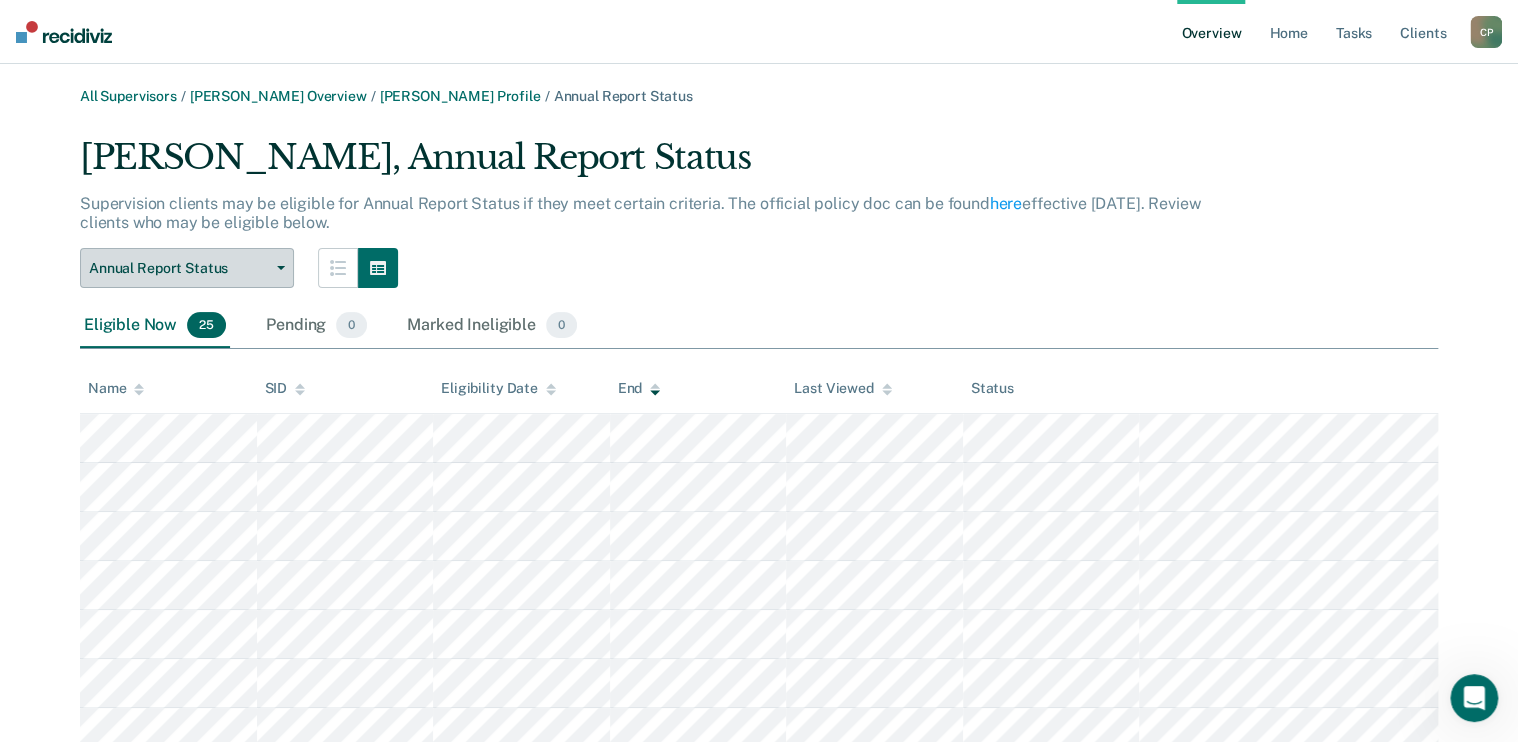 click 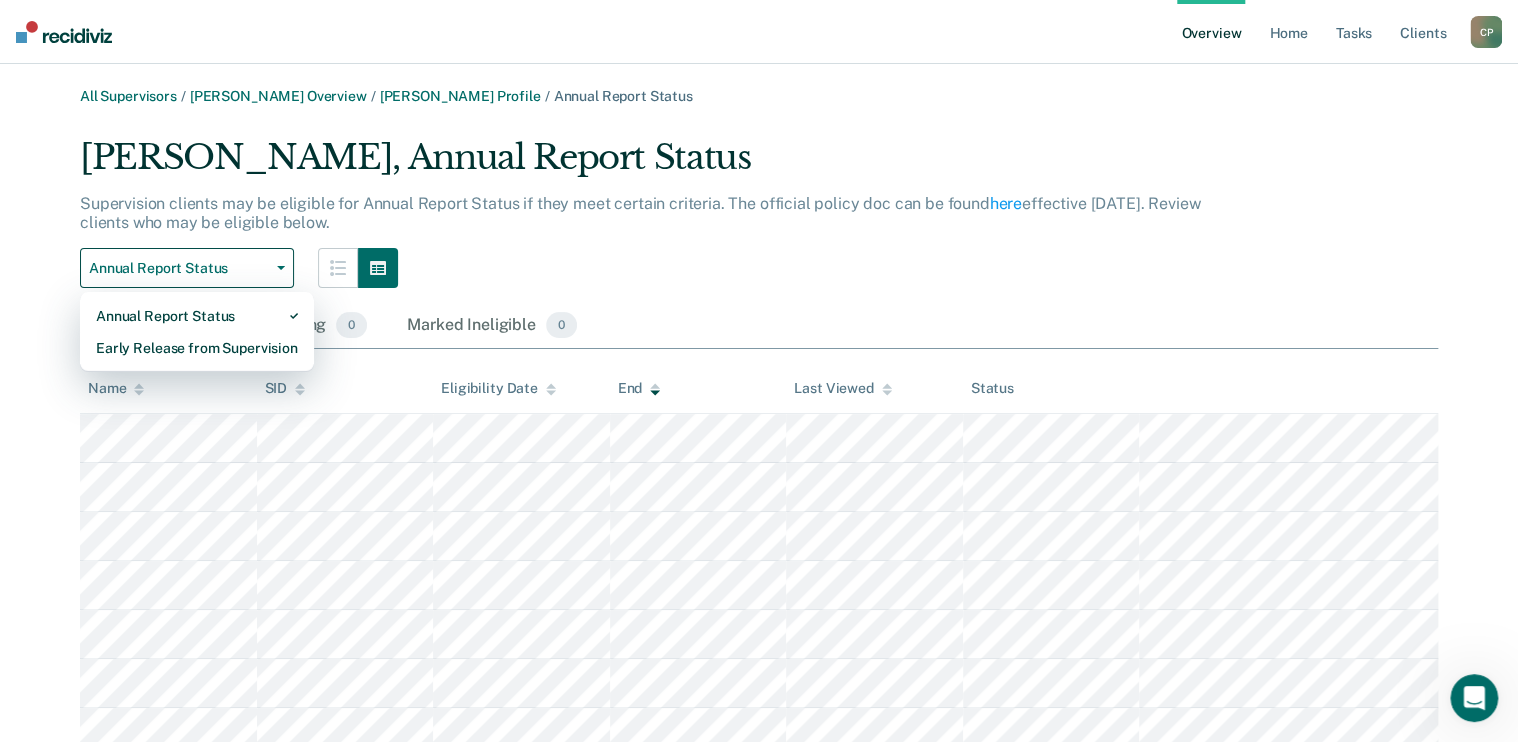 click on "Annual Report Status Annual Report Status Early Release from Supervision" at bounding box center [649, 268] 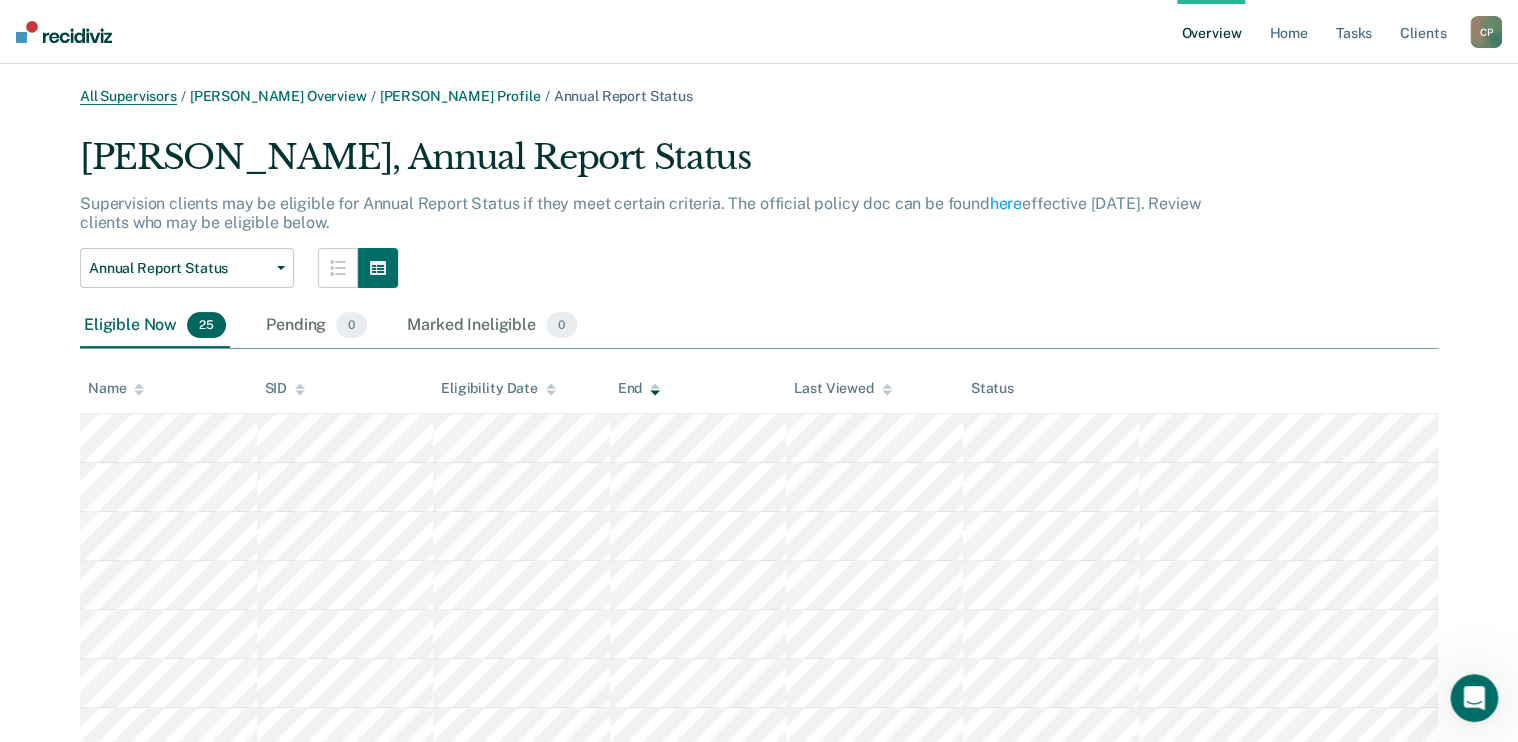 click on "All Supervisors" at bounding box center [128, 96] 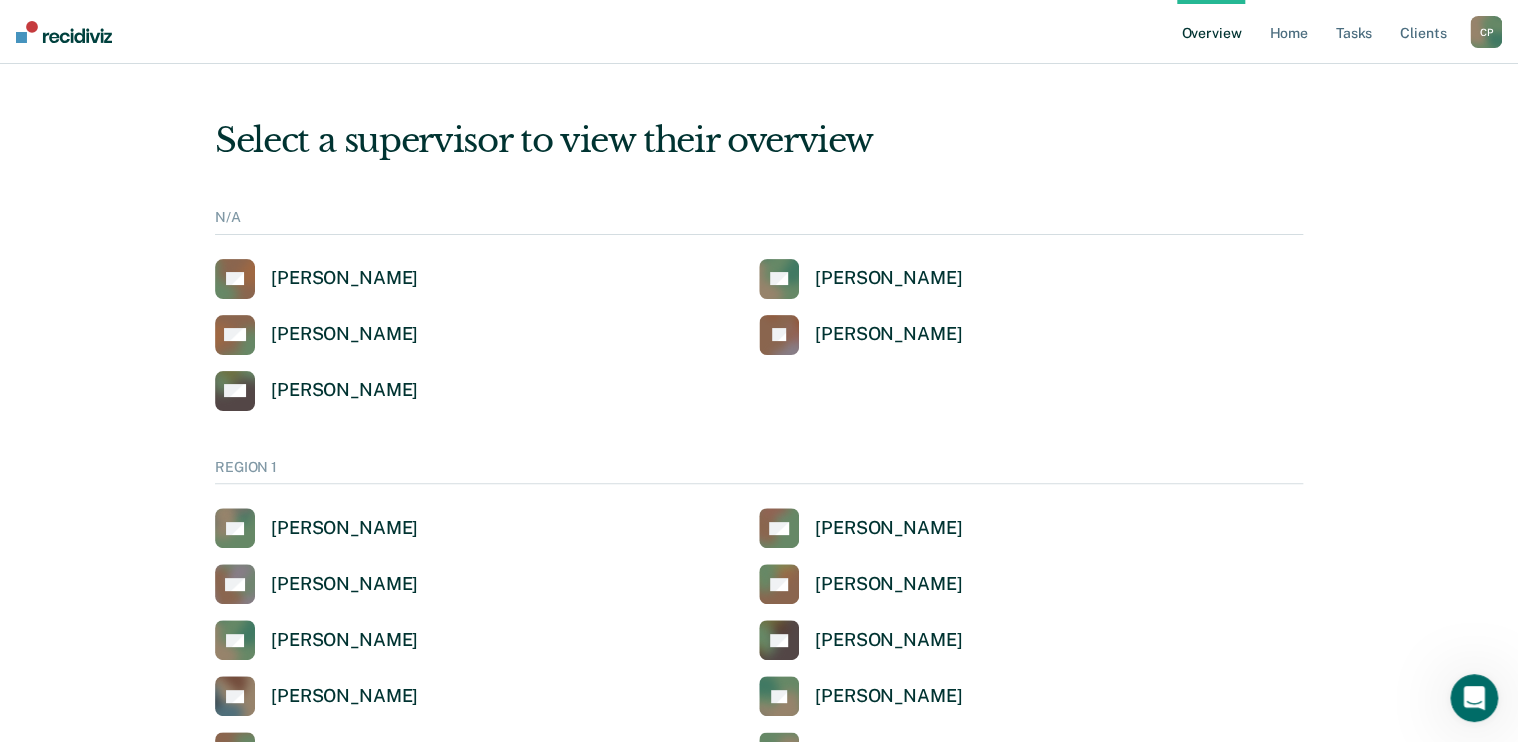 scroll, scrollTop: 0, scrollLeft: 0, axis: both 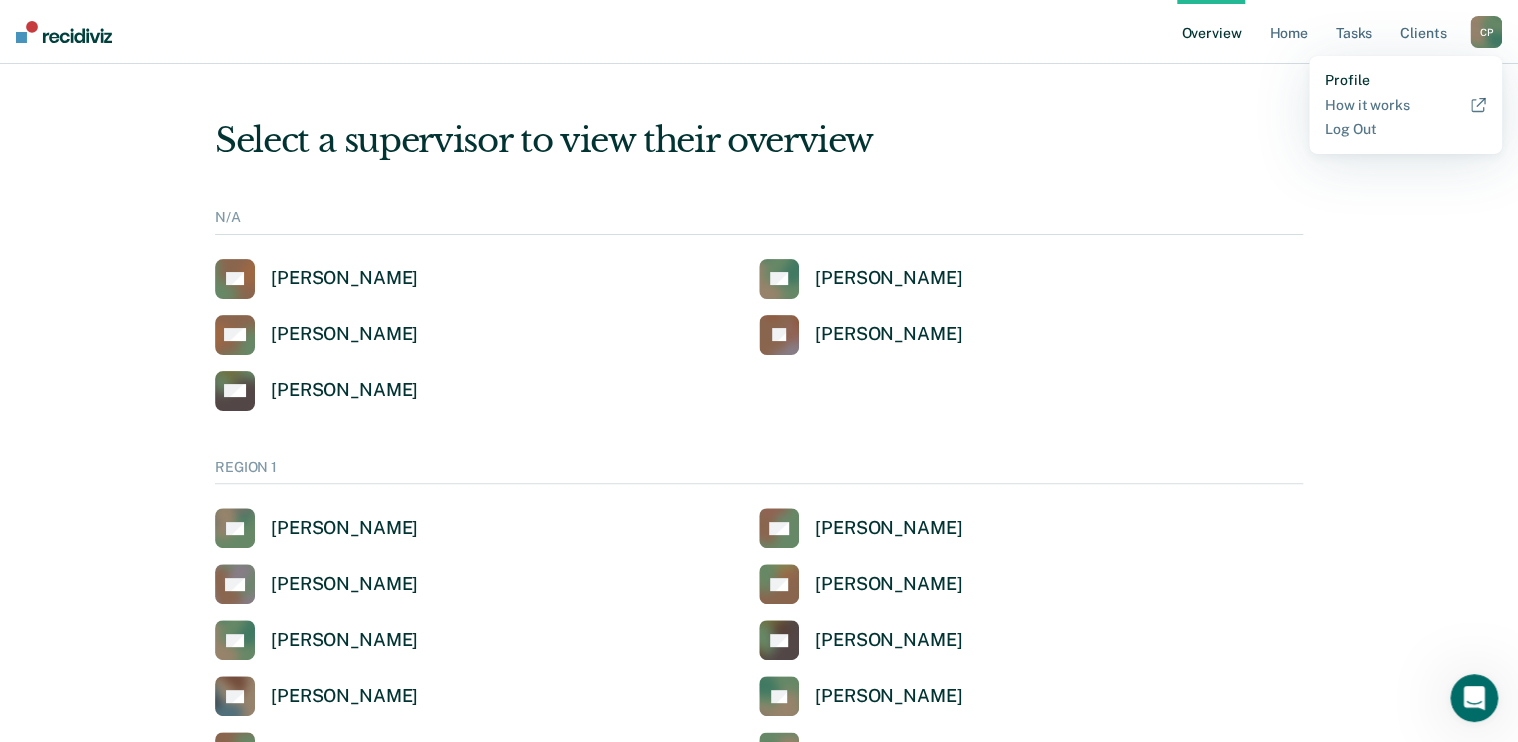 click on "Profile" at bounding box center [1405, 80] 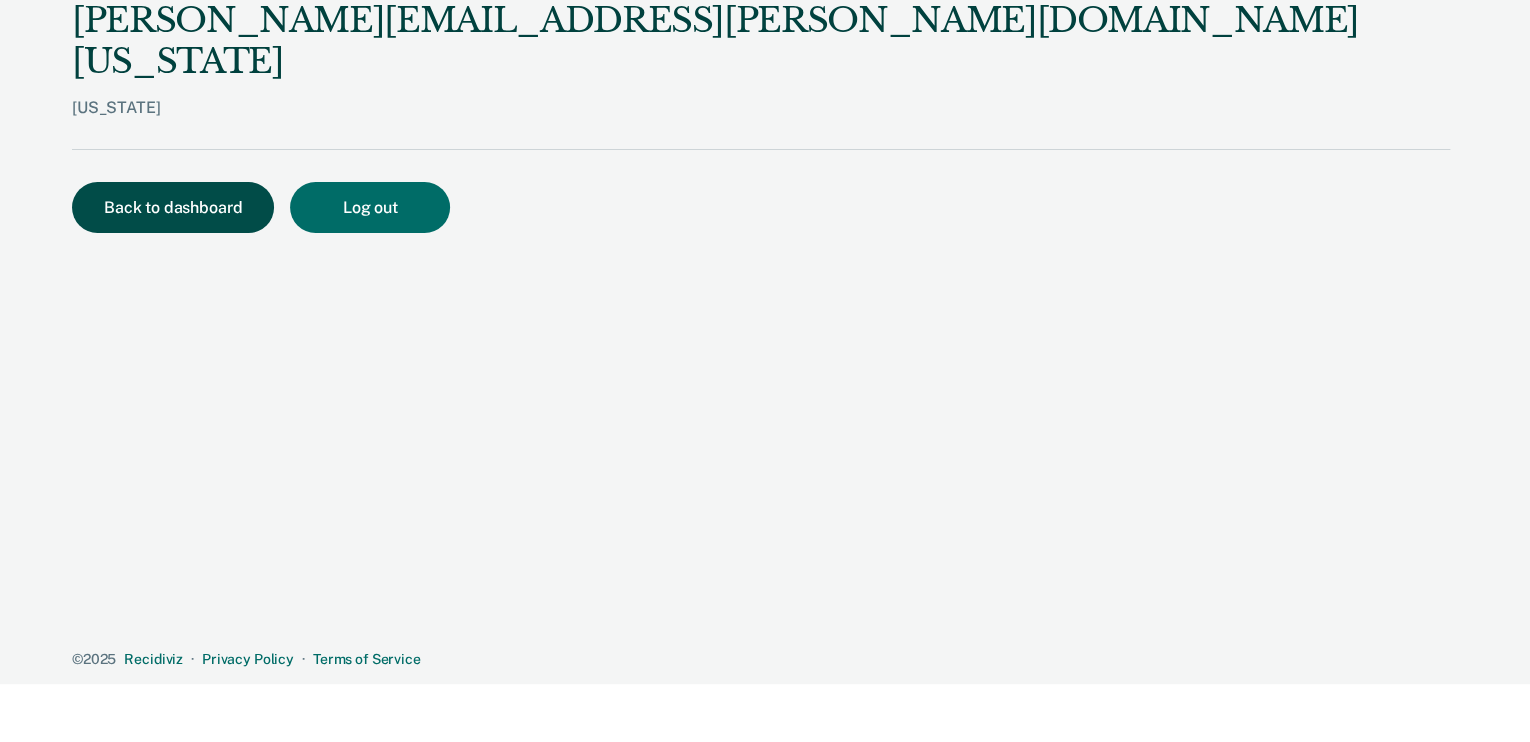 click on "Back to dashboard" at bounding box center (173, 207) 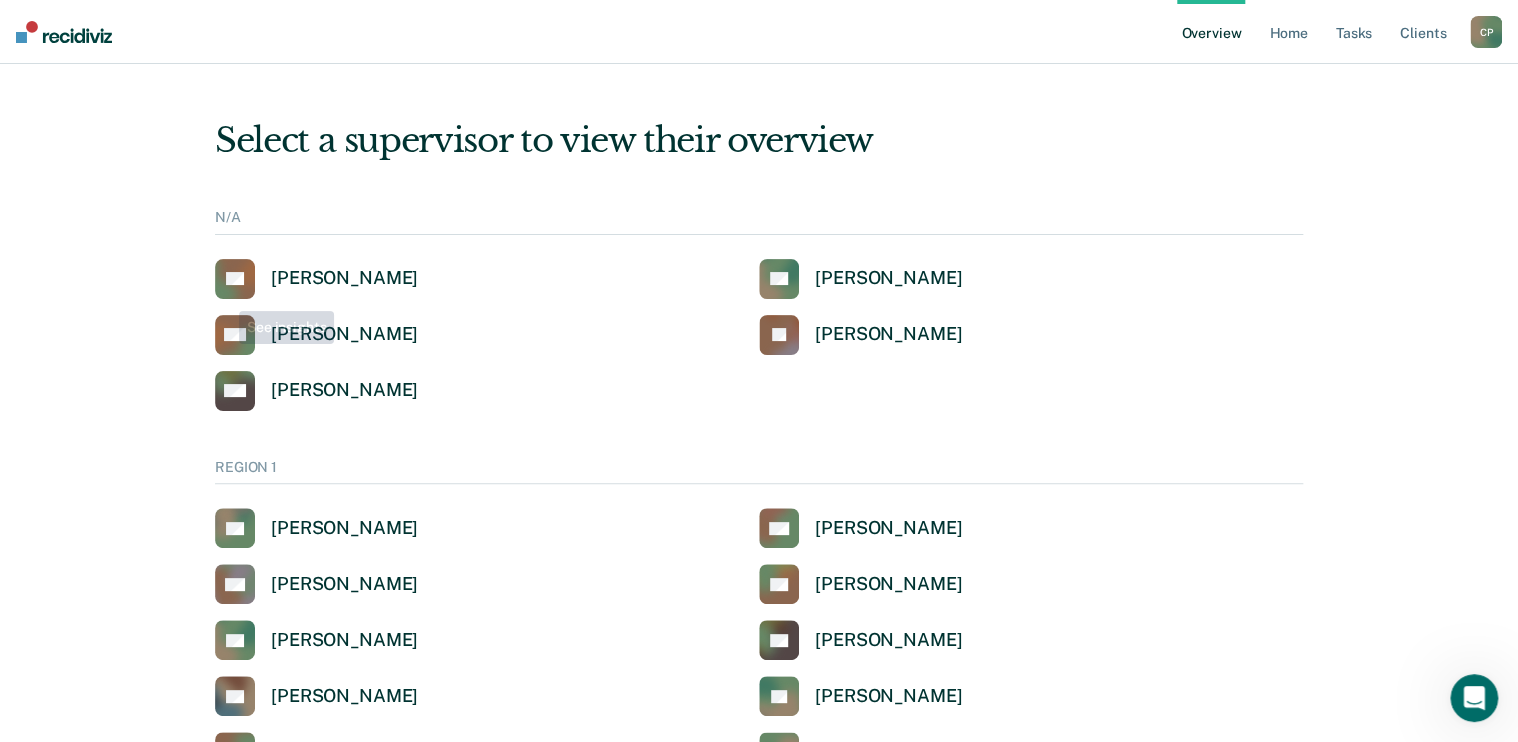 scroll, scrollTop: 0, scrollLeft: 0, axis: both 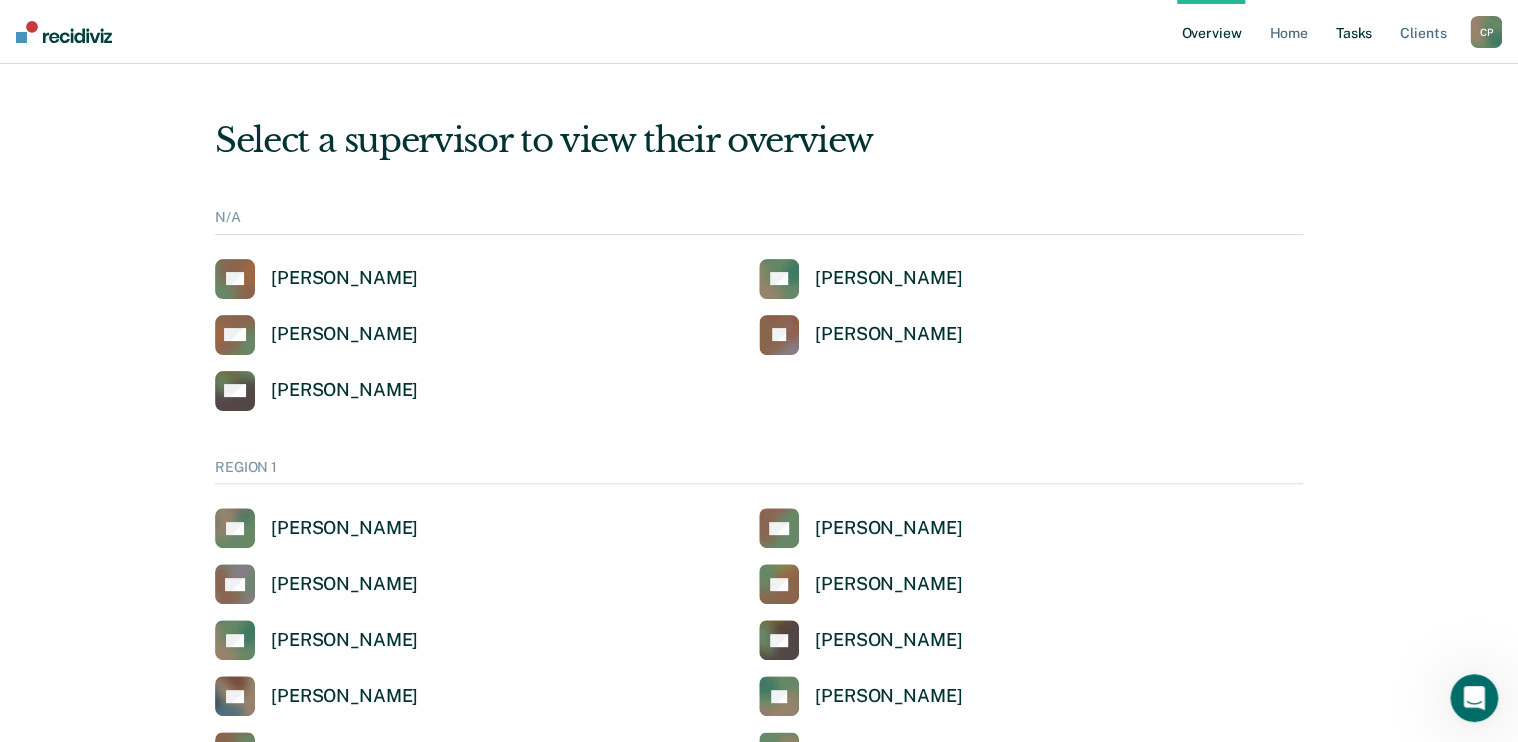 click on "Tasks" at bounding box center [1354, 32] 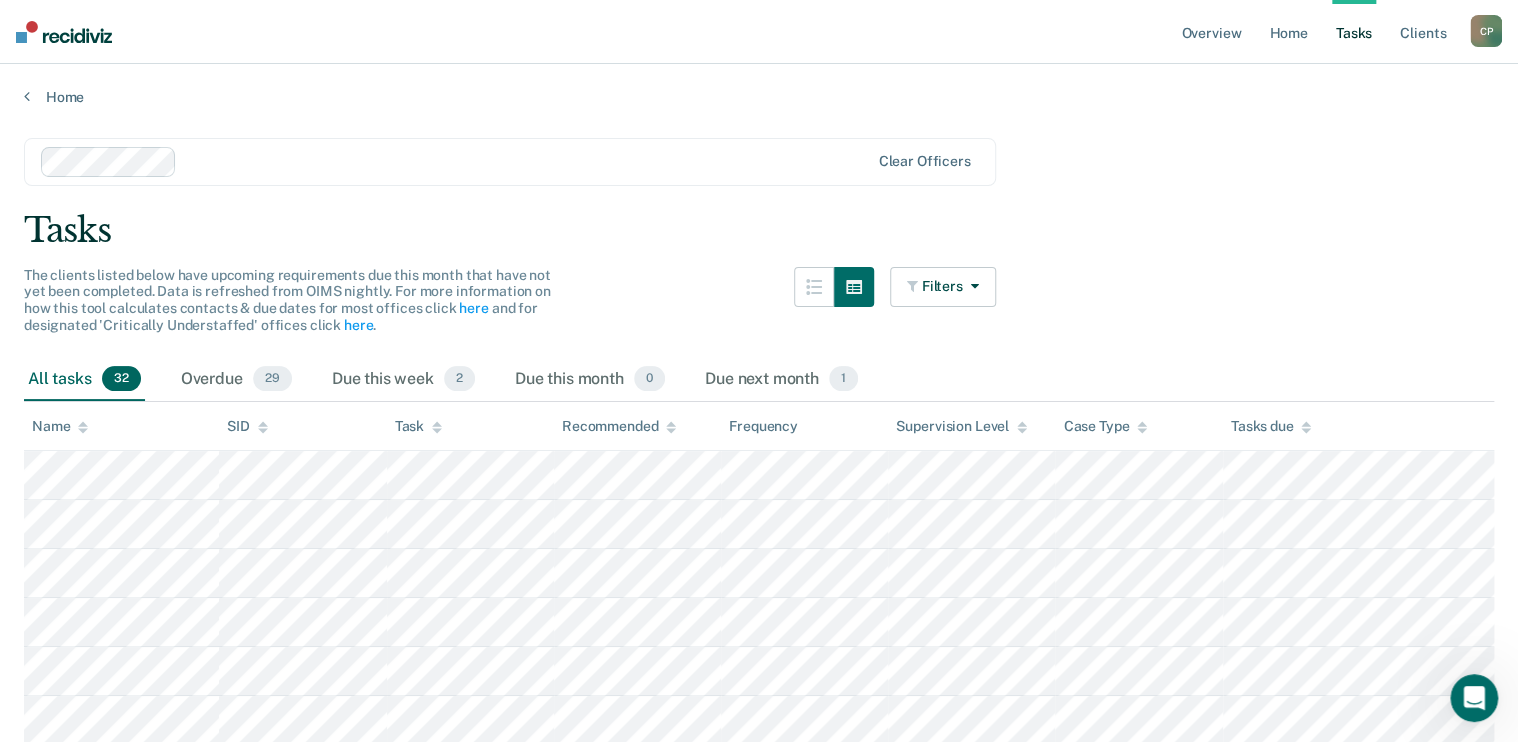 click at bounding box center [527, 161] 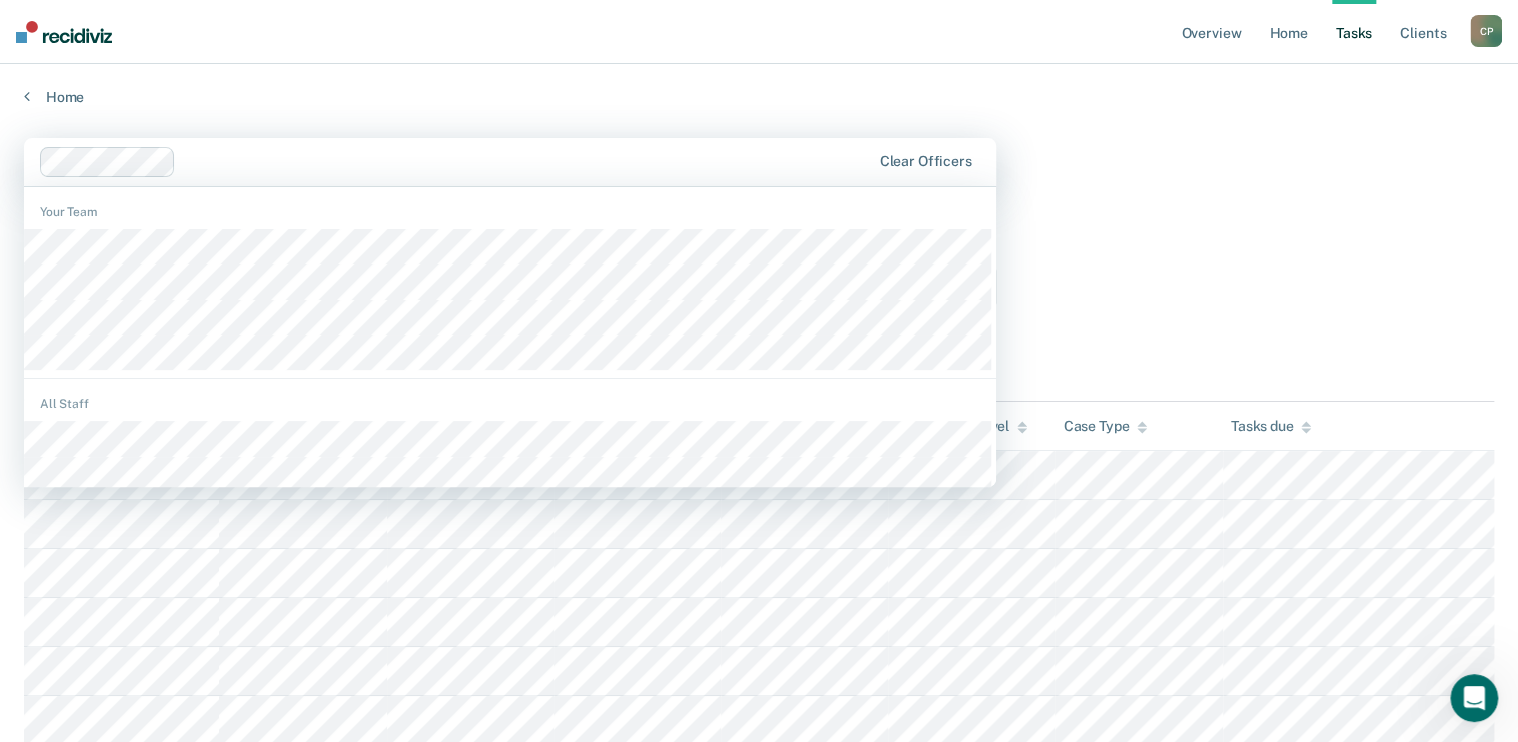 click on "Your Team" at bounding box center [510, 212] 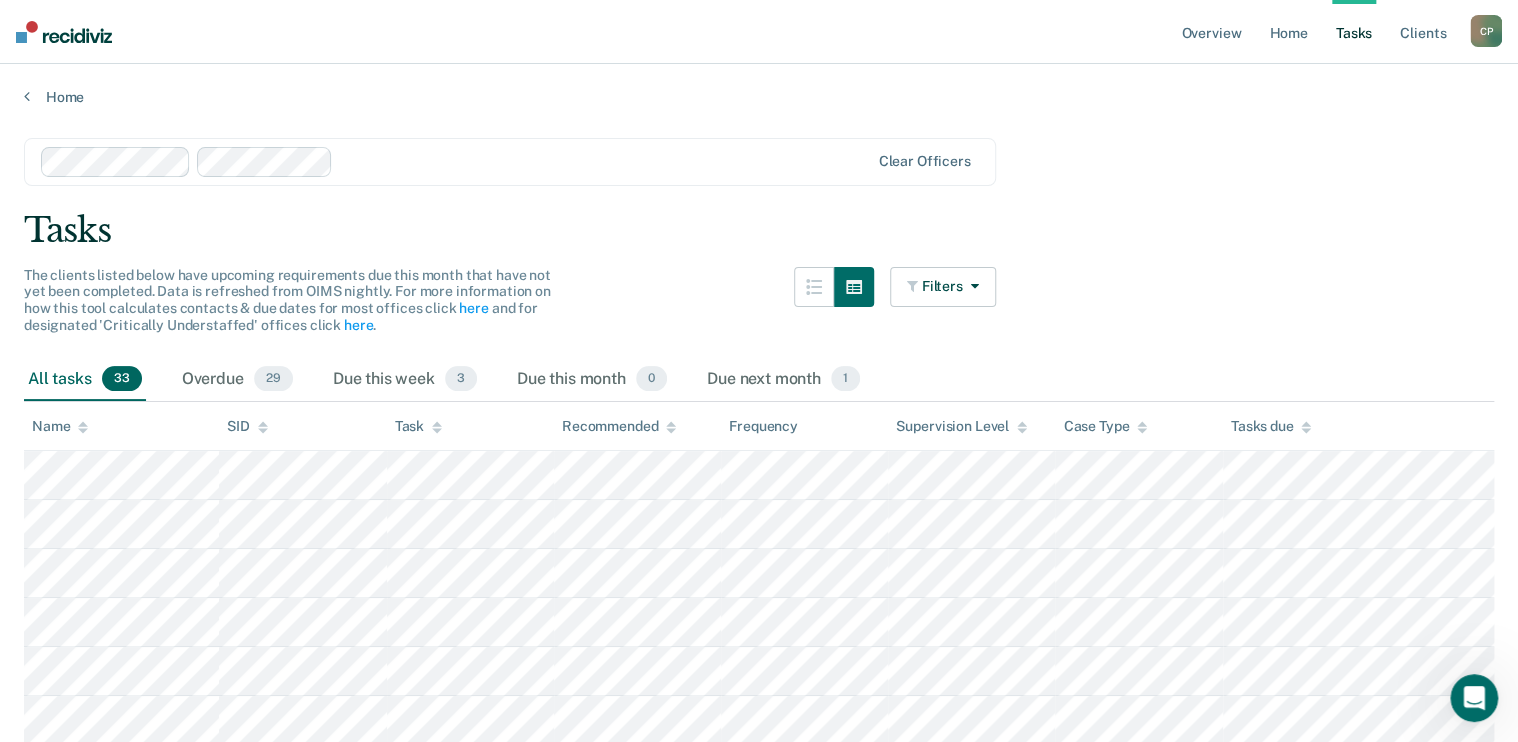 click at bounding box center (605, 161) 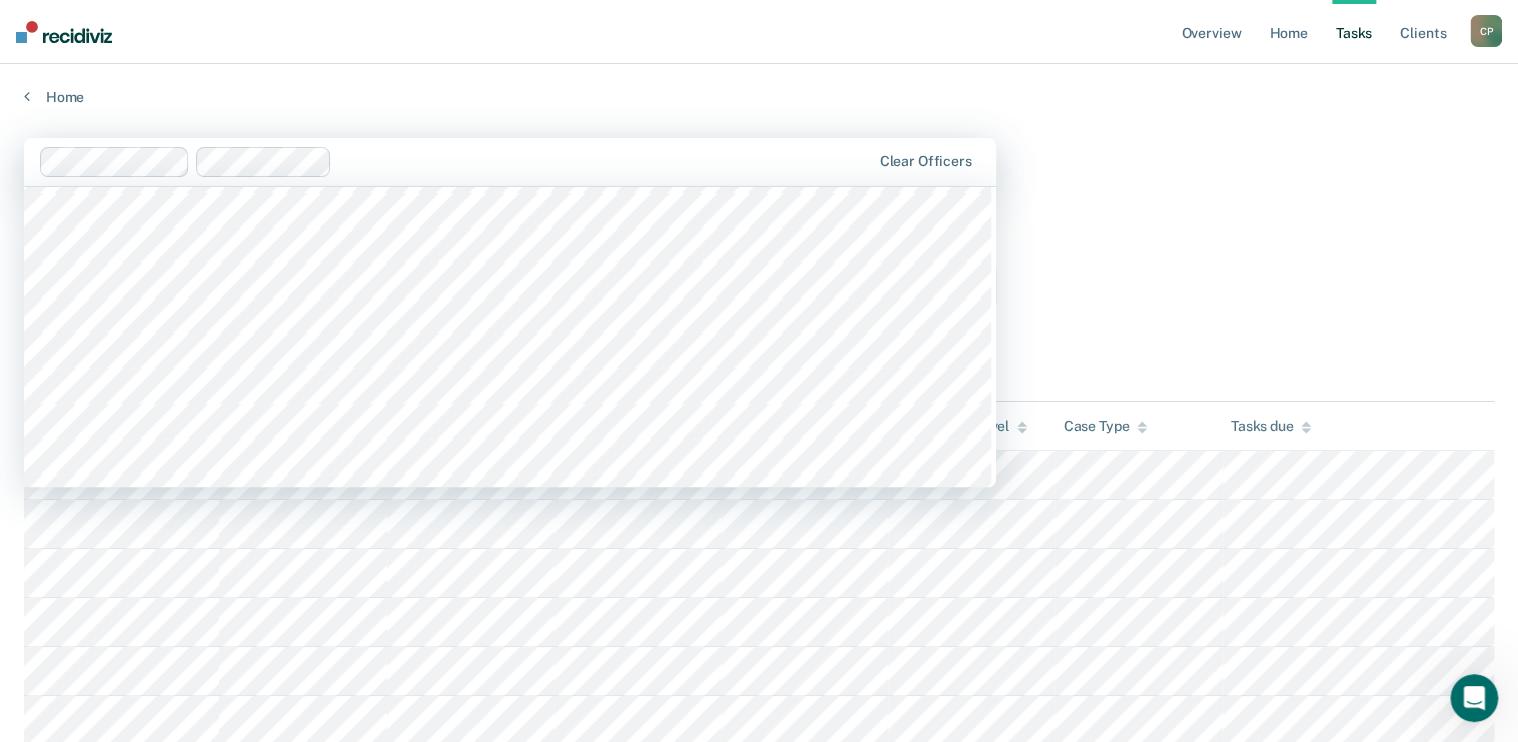 scroll, scrollTop: 0, scrollLeft: 0, axis: both 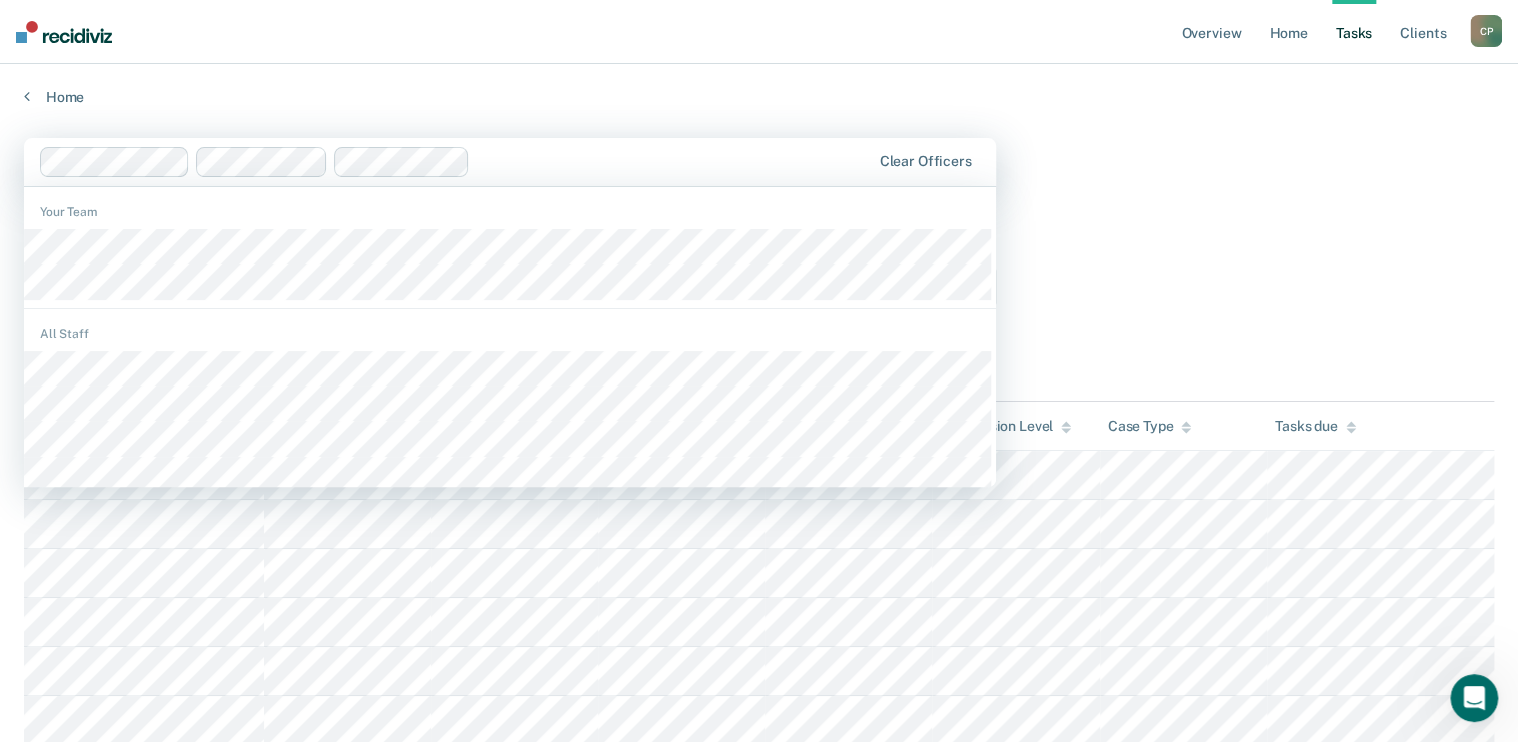 click at bounding box center (674, 161) 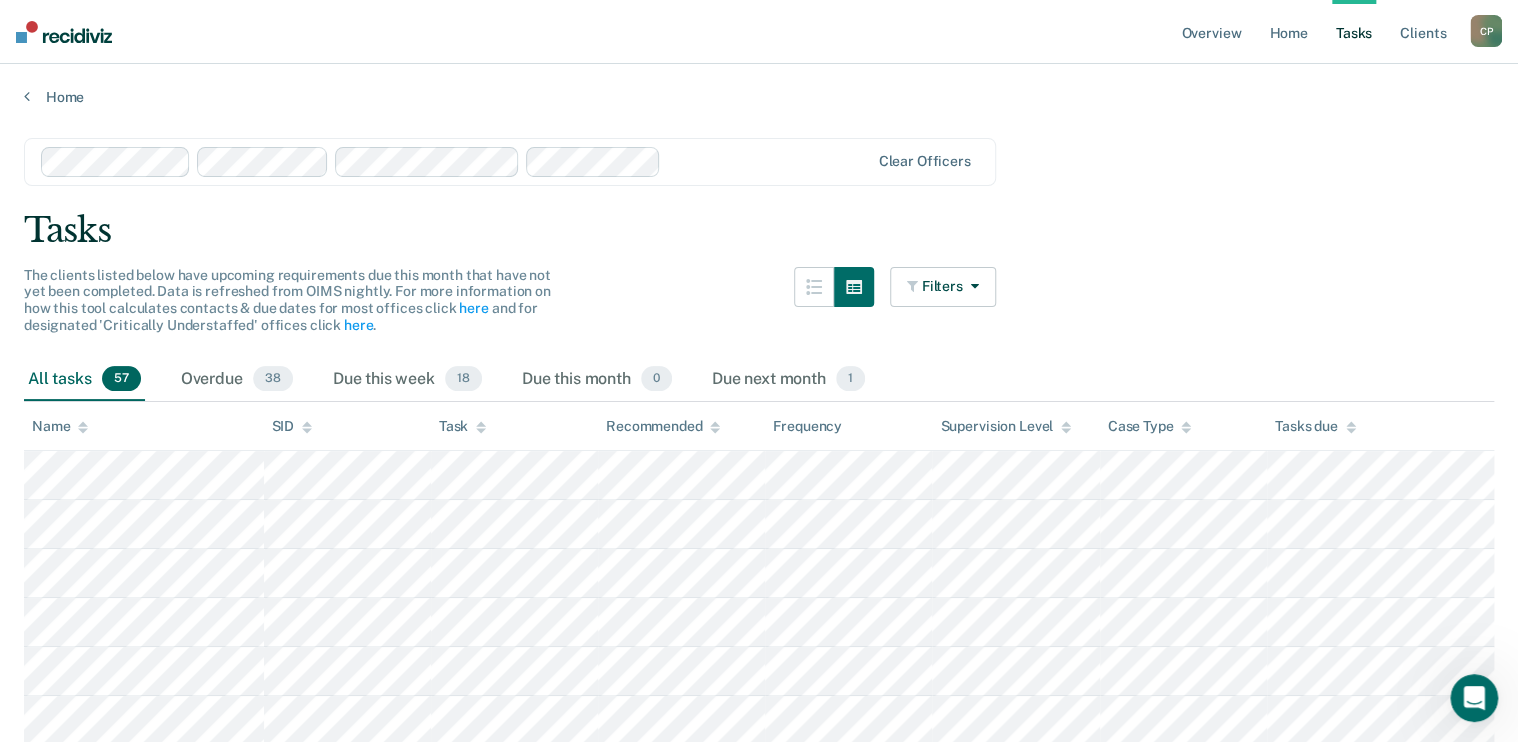click at bounding box center (768, 161) 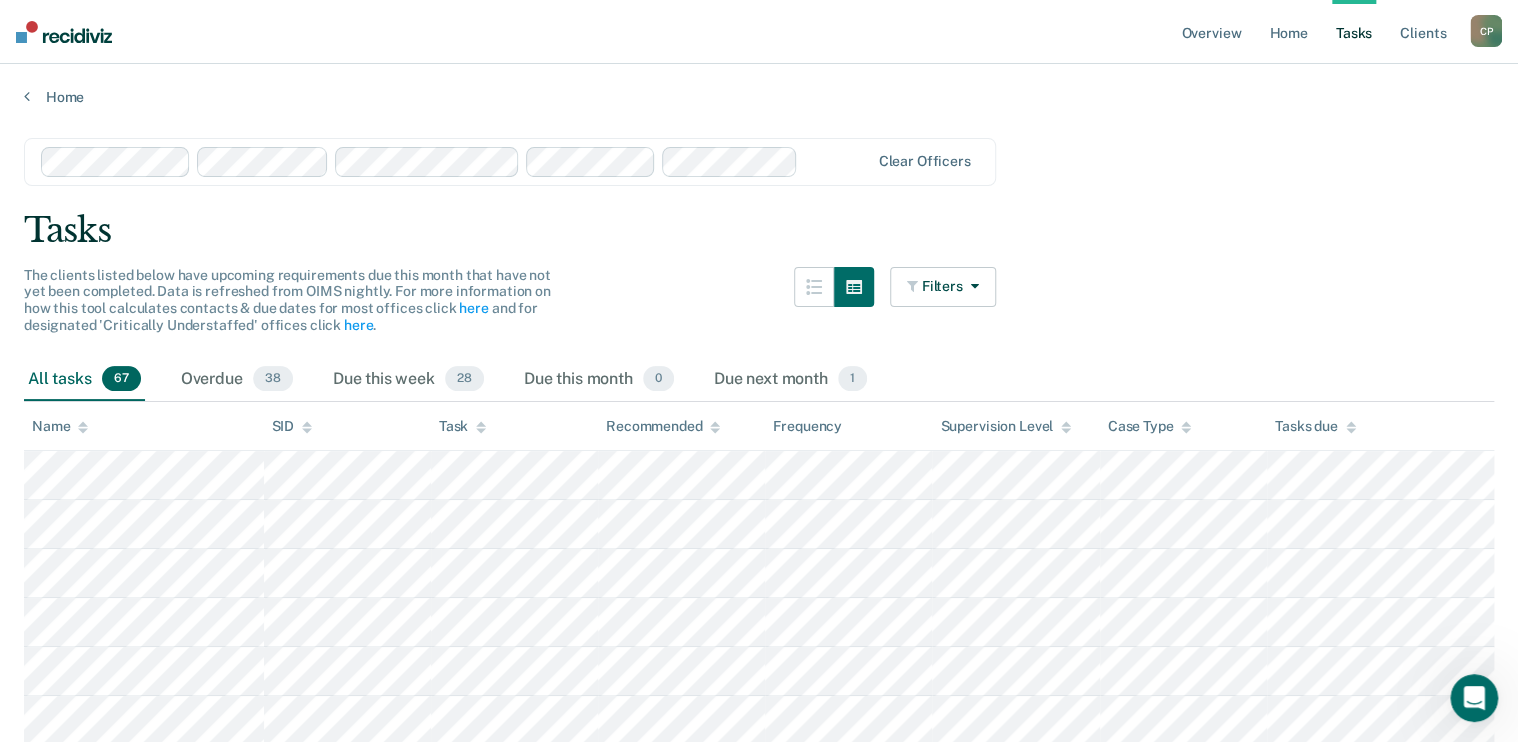 click at bounding box center [837, 161] 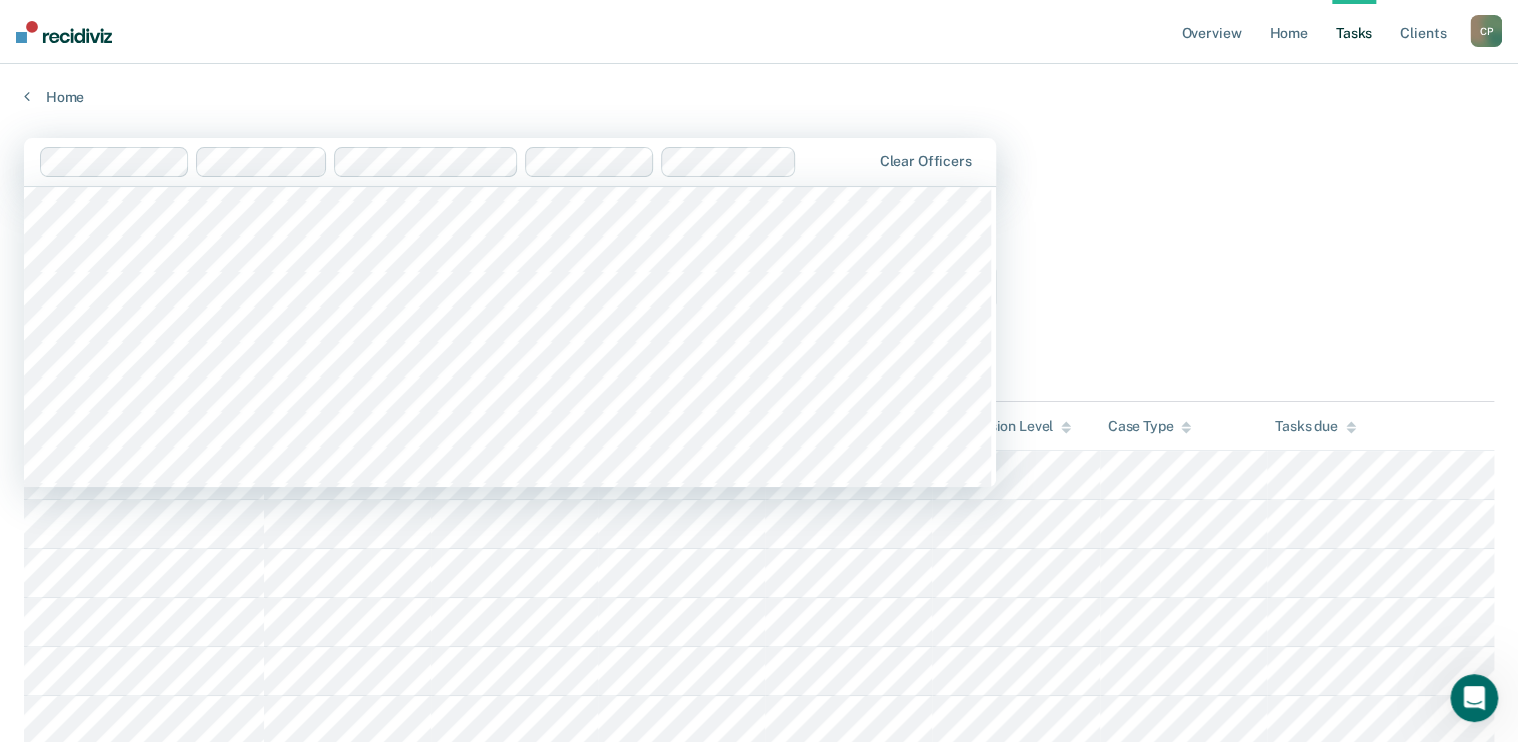 scroll, scrollTop: 4160, scrollLeft: 0, axis: vertical 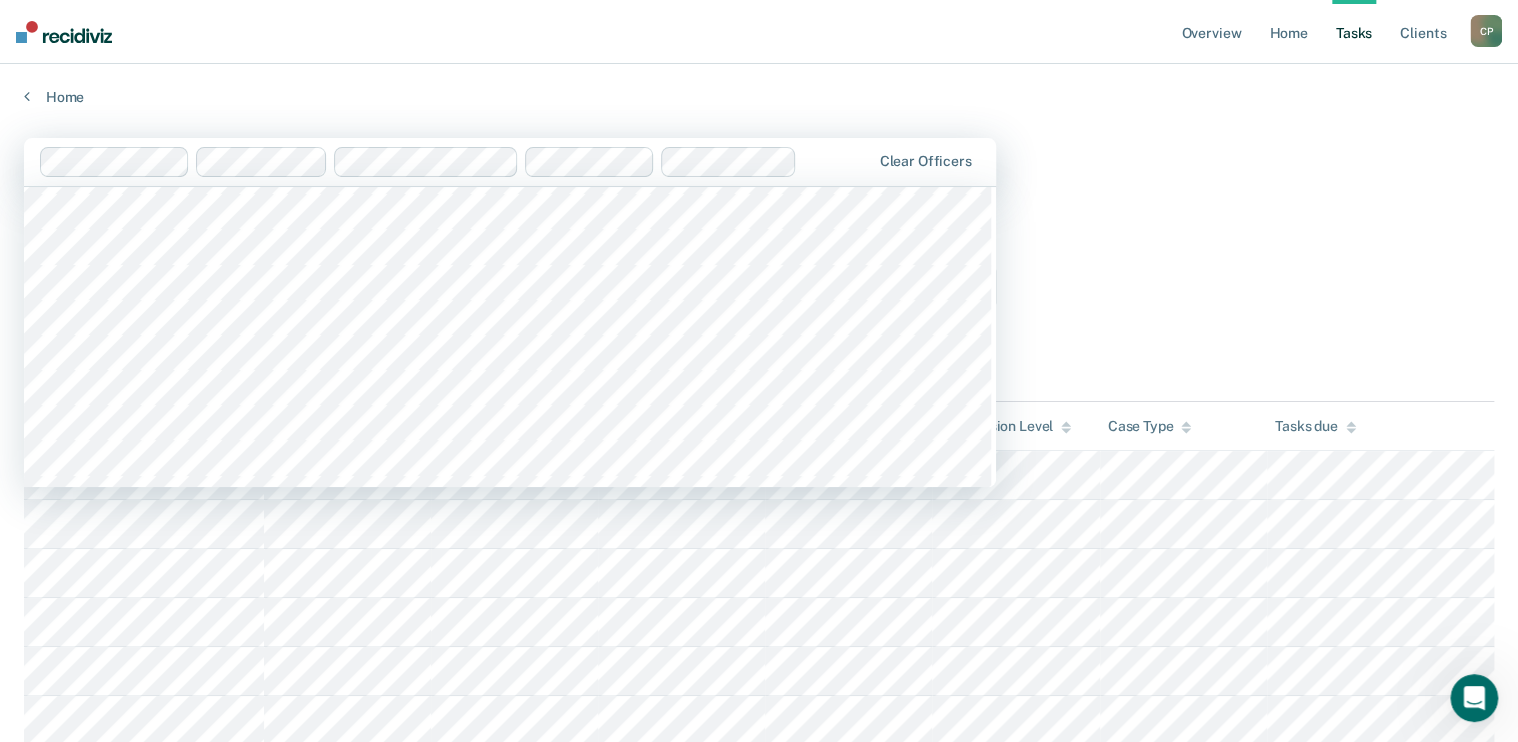 click at bounding box center [837, 161] 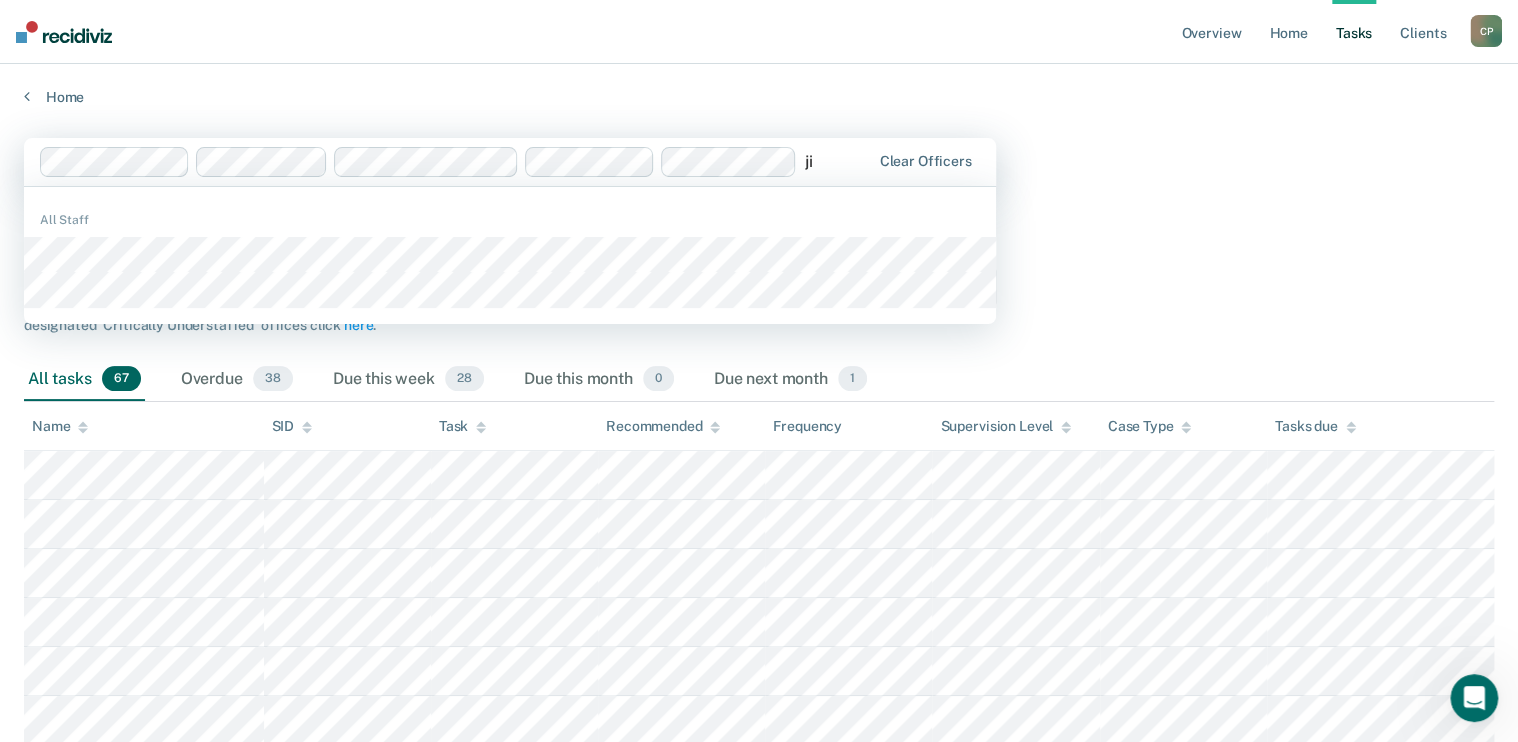 type on "j" 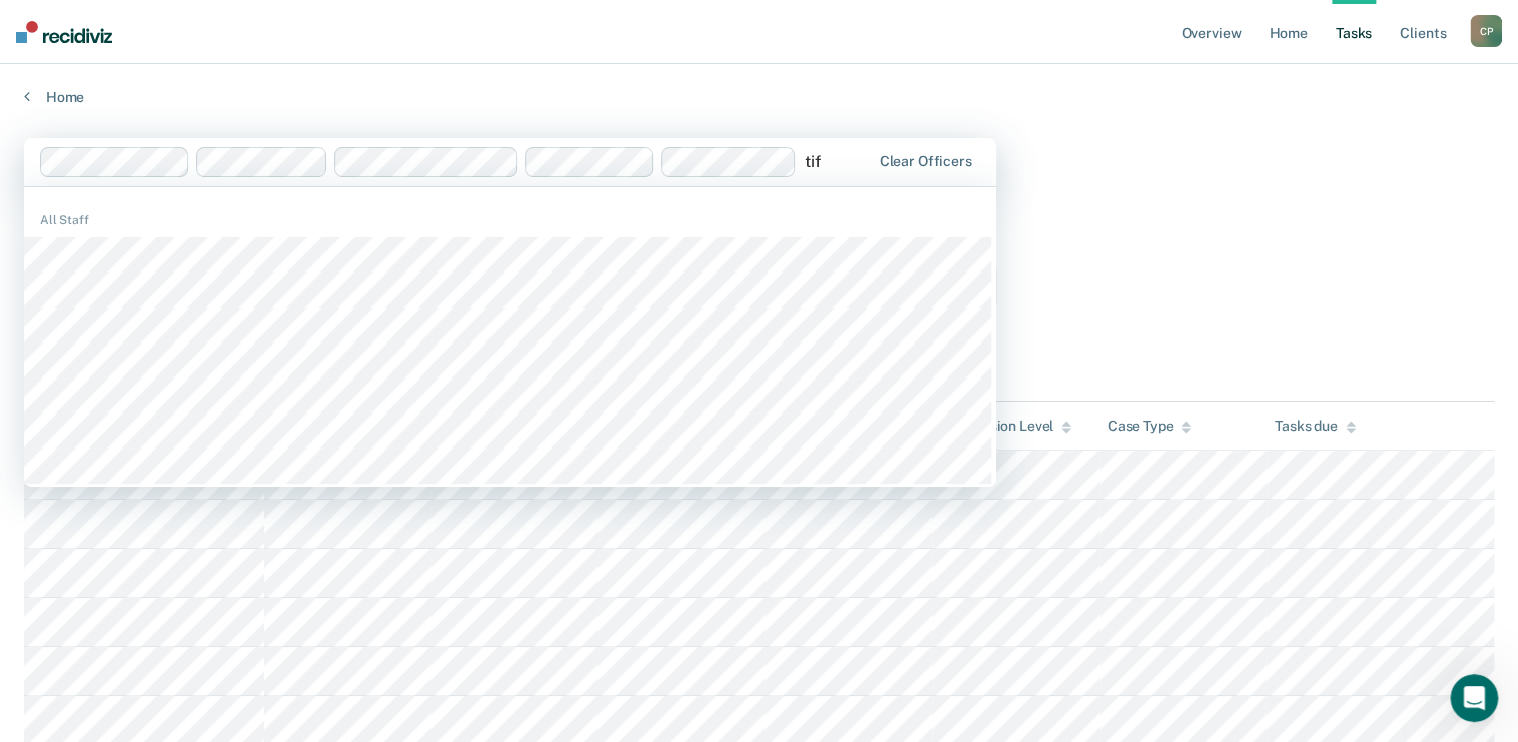 scroll, scrollTop: 12, scrollLeft: 0, axis: vertical 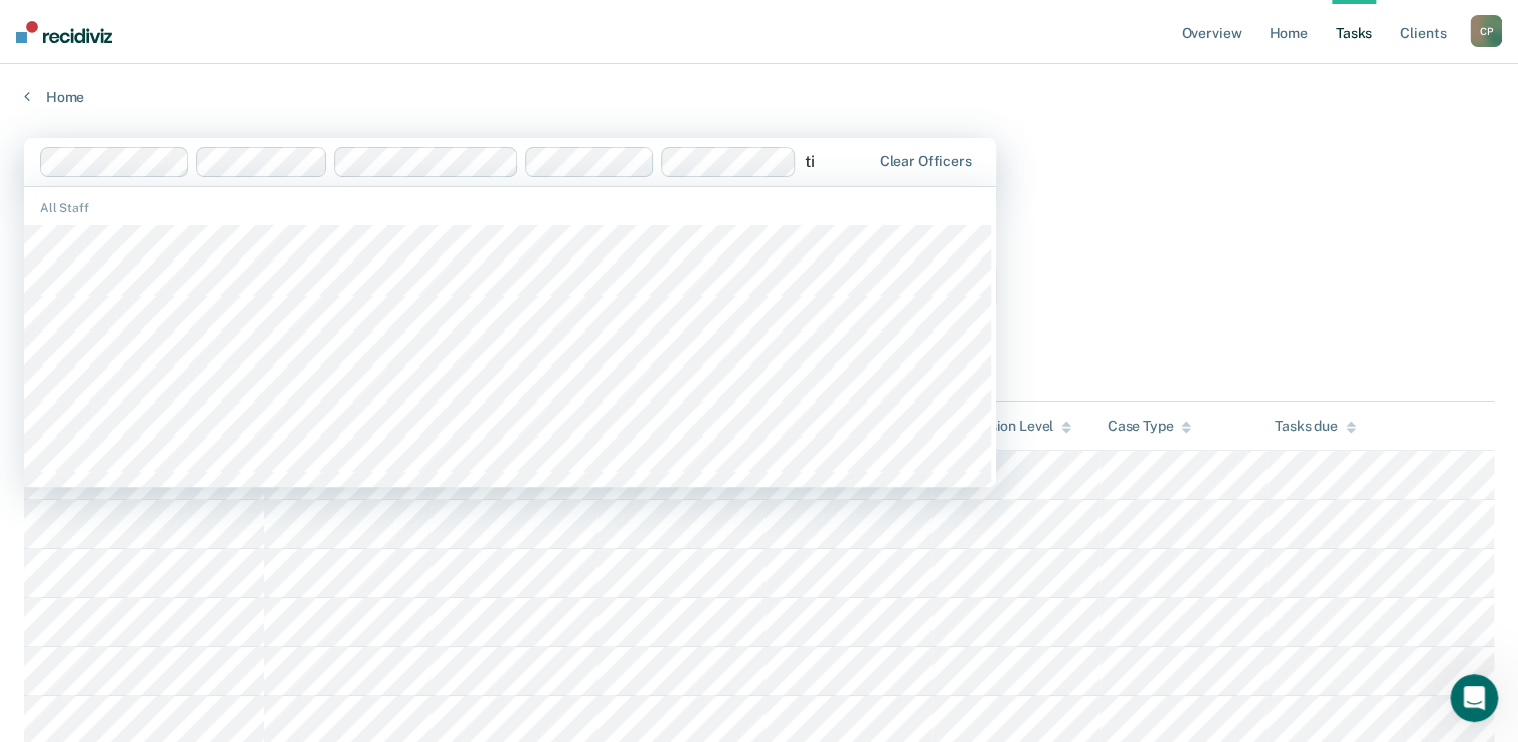 type on "t" 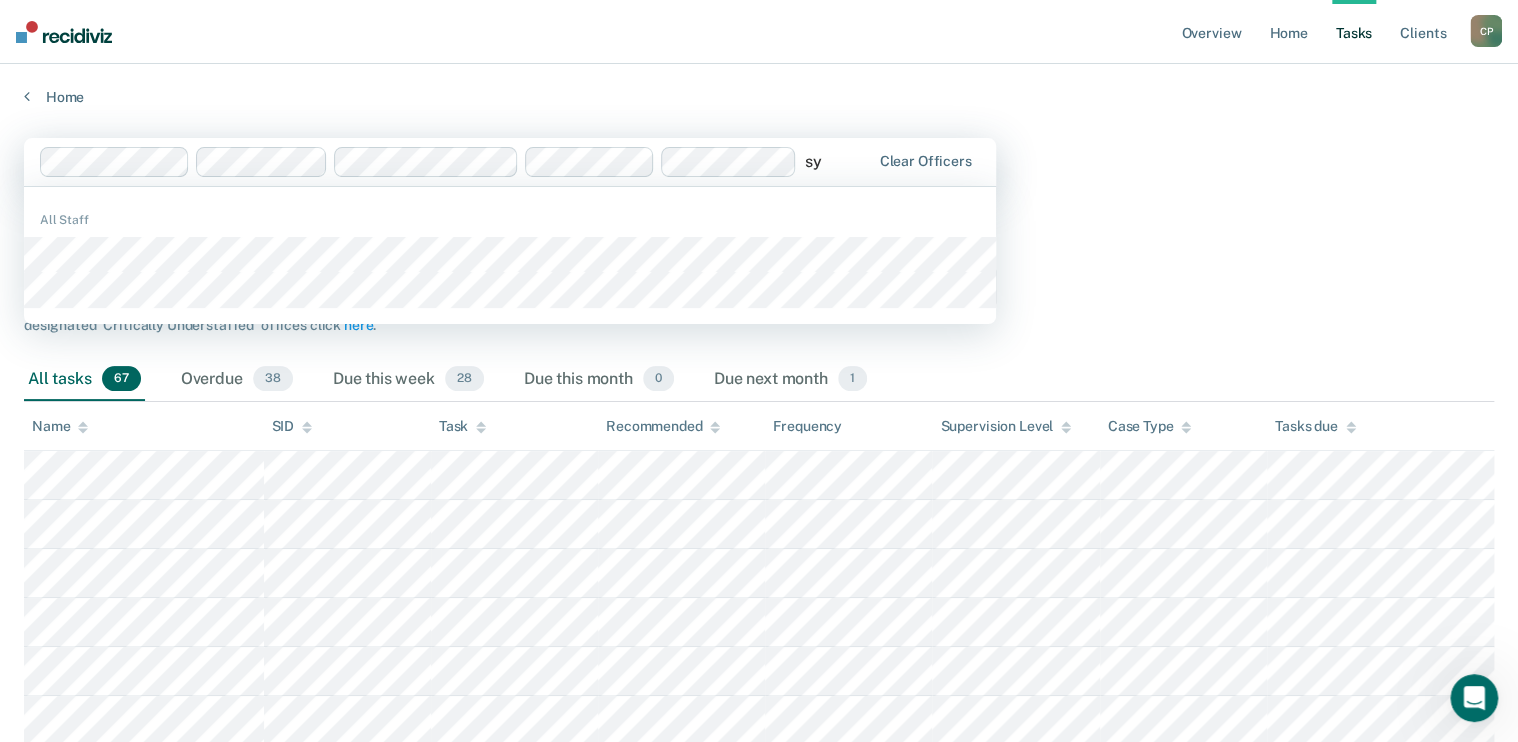 scroll, scrollTop: 0, scrollLeft: 0, axis: both 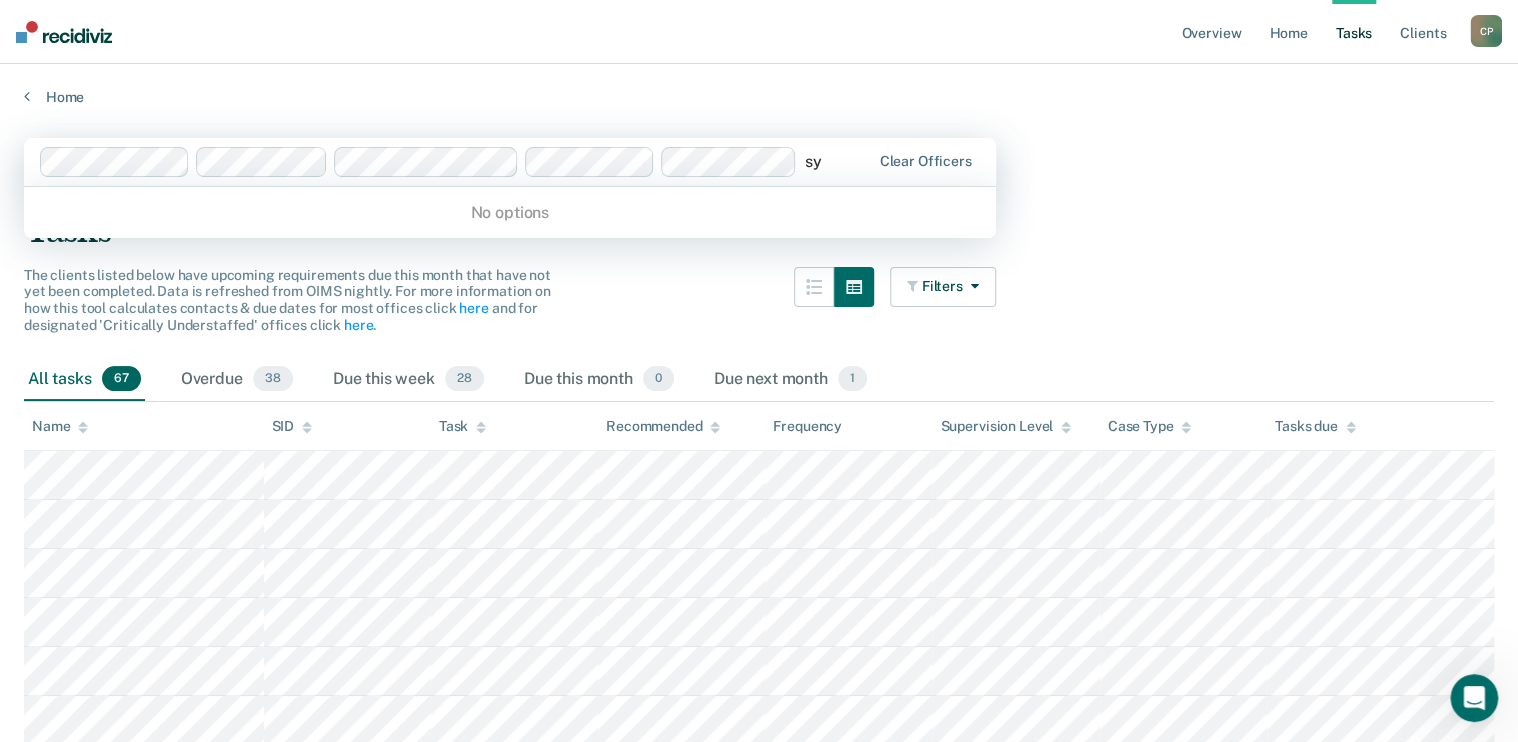 type on "s" 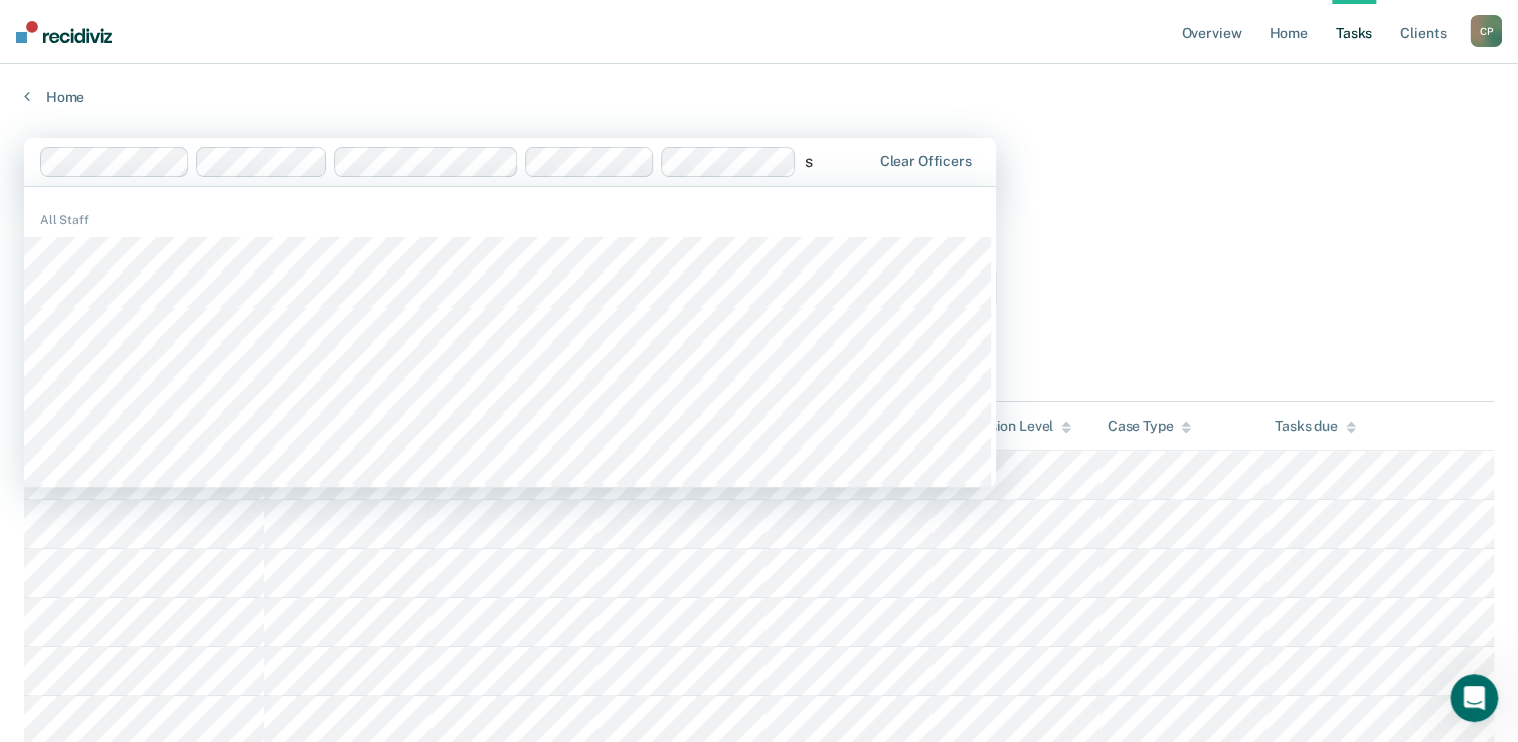 type 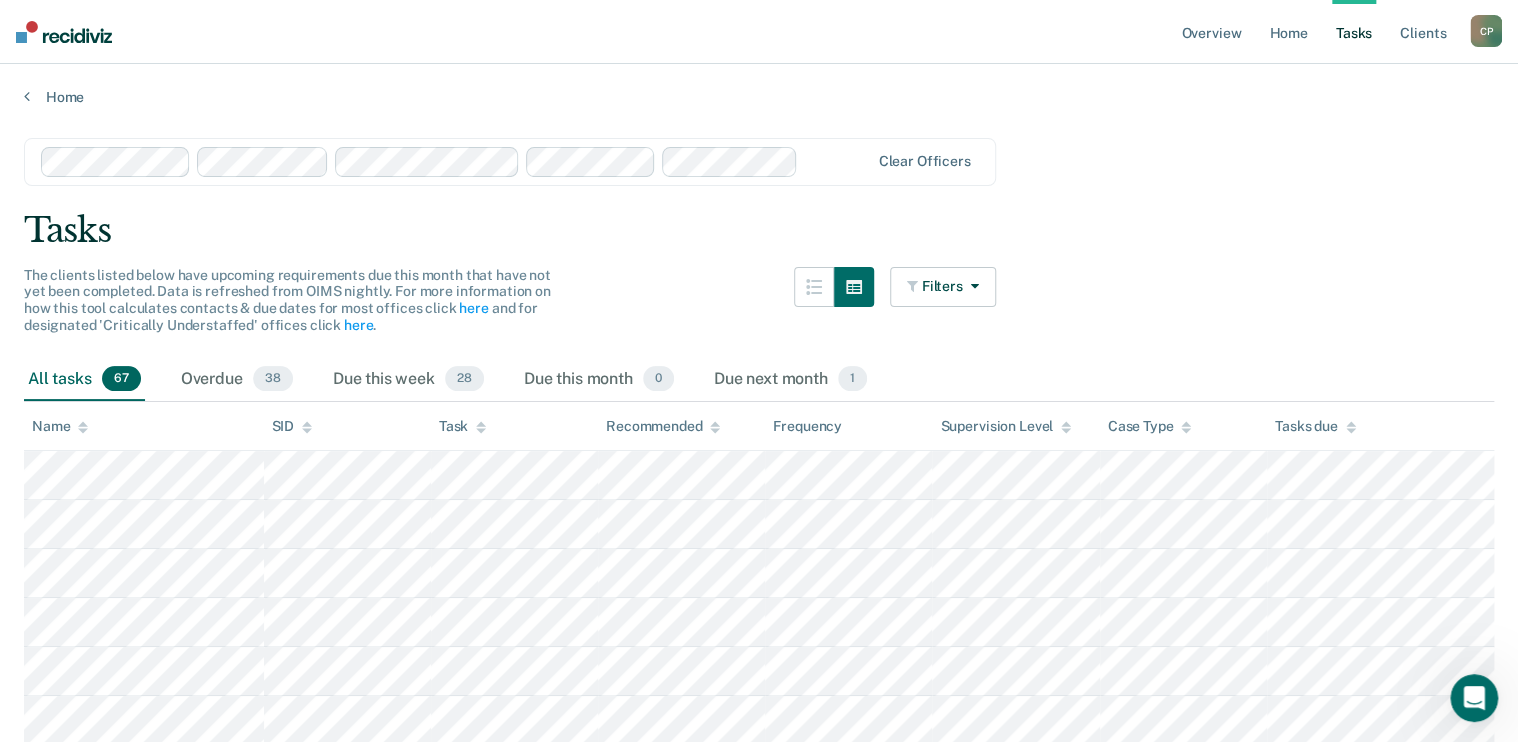 click on "Clear   officers Tasks The clients listed below have upcoming requirements due this month that have not yet been completed. Data is refreshed from OIMS nightly. For more information on how this tool calculates contacts & due dates for most offices click   here   and for designated 'Critically Understaffed' offices click   here .  Filters Contact Type Collateral Contact 1 ONLY Home Contact, Sch. 0 ONLY Home Contact, Unsch. 1 ONLY Home Contact, Misc. 0 ONLY In-Custody Contact 19 ONLY Office Contact 4 ONLY Field Contact, Sch. 0 ONLY Field Contact, Unsch. 0 ONLY Virtual Office Contact, Sch. 0 ONLY Virtual Office or In-Person Office Contact 0 ONLY Generic Contact 1 ONLY Assessments 41 ONLY Supervision Level Annual 0 ONLY Low 10 ONLY Low-Moderate 2 ONLY Moderate 5 ONLY High 0 ONLY In-custody 19 ONLY Case Type Regular 56 ONLY Annual 0 ONLY Sex offender 5 ONLY Substance abuse - phase 1 0 ONLY Substance abuse - phase 2 1 ONLY Substance abuse - phase 3 0 ONLY Mentally ill 4 ONLY Intellectually disabled 0 ONLY 0 ONLY 0" at bounding box center (759, 1957) 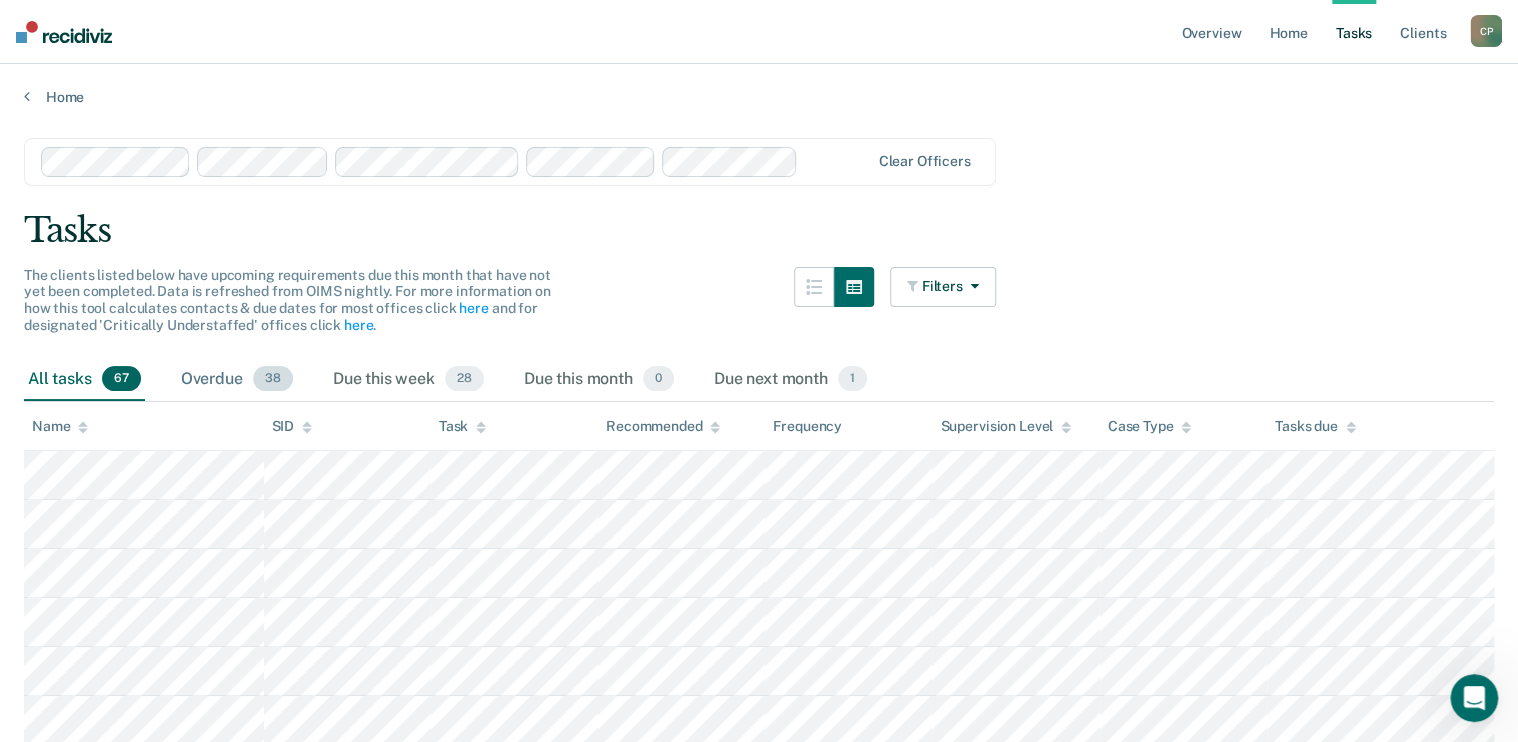 click on "Overdue 38" at bounding box center [237, 380] 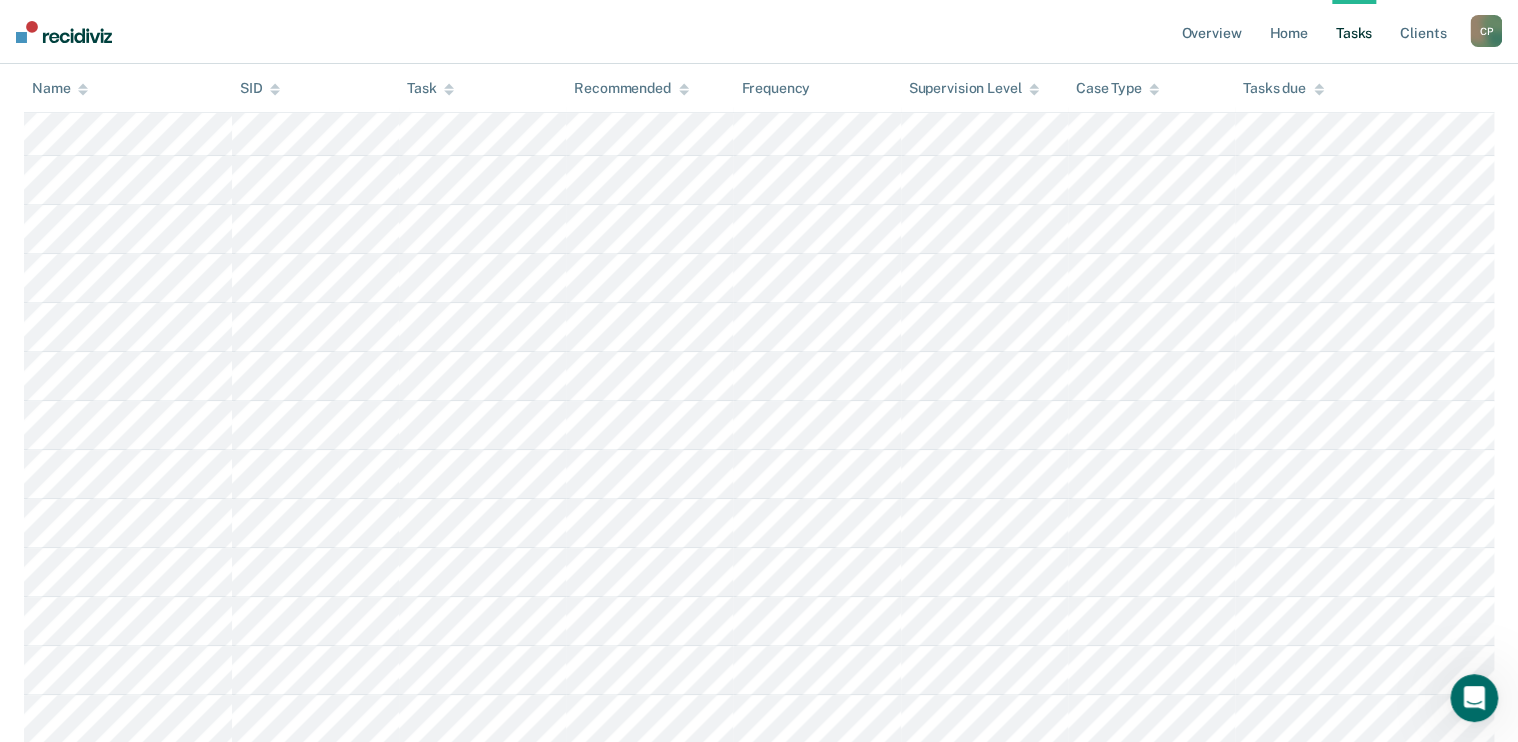 scroll, scrollTop: 129, scrollLeft: 0, axis: vertical 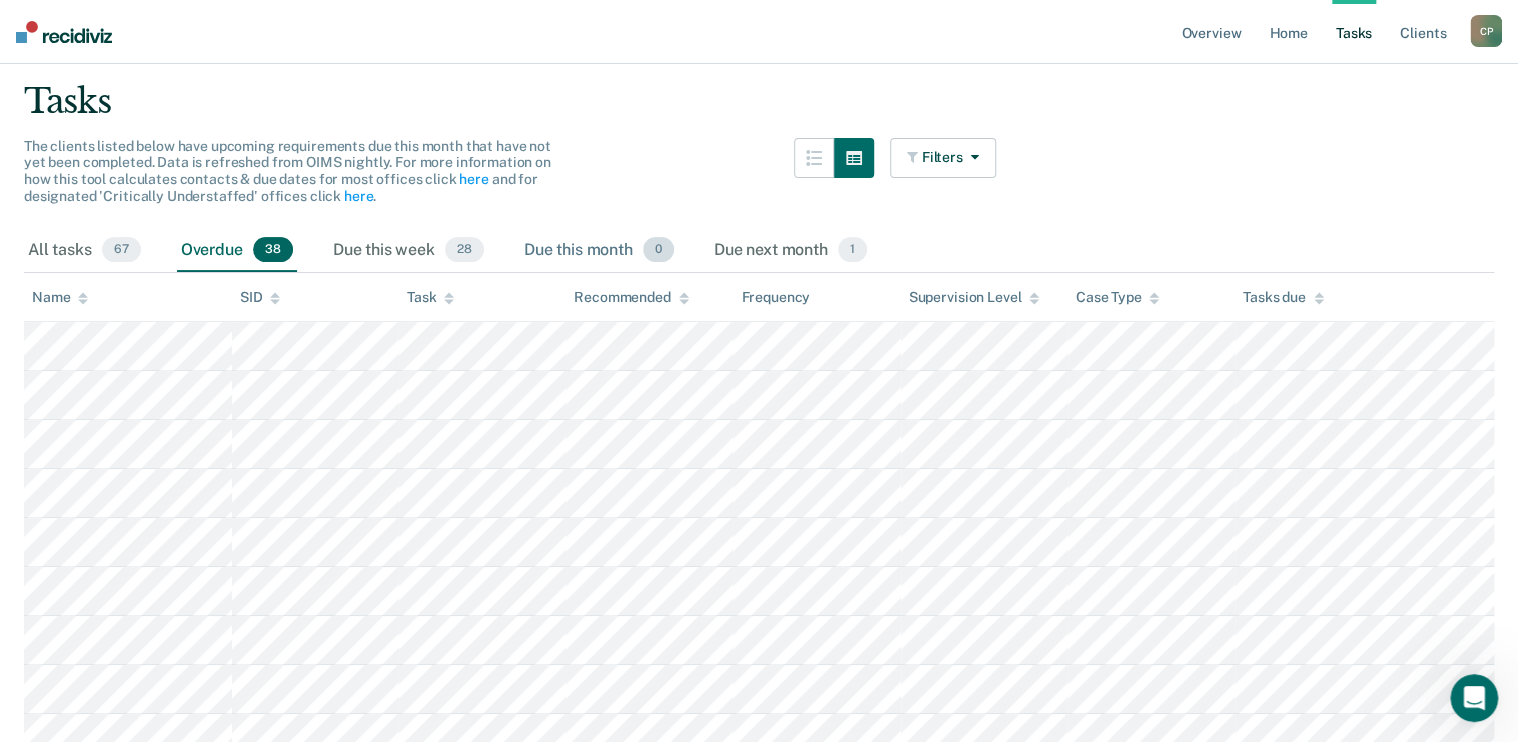 click on "Due this month 0" at bounding box center [599, 251] 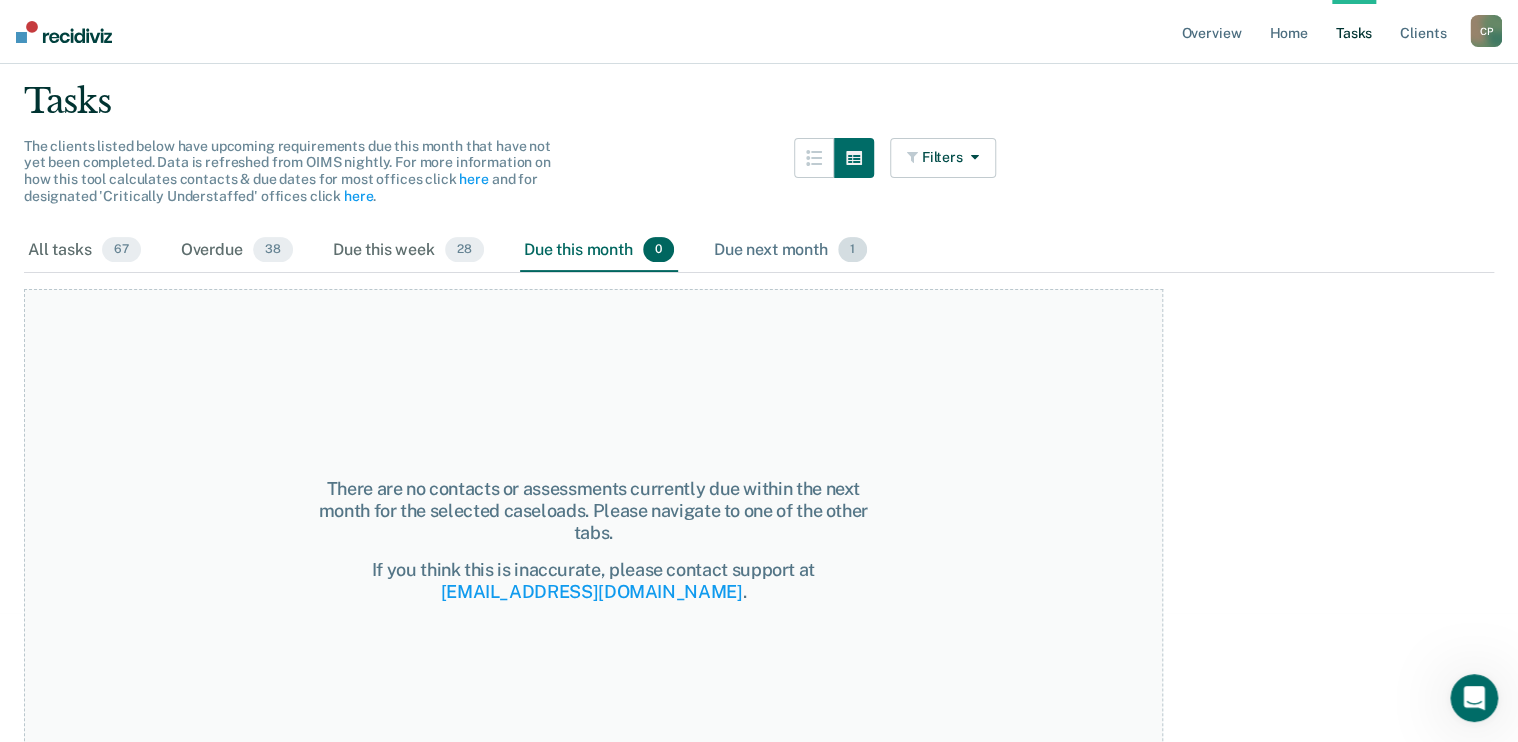 click on "Due next month 1" at bounding box center (790, 251) 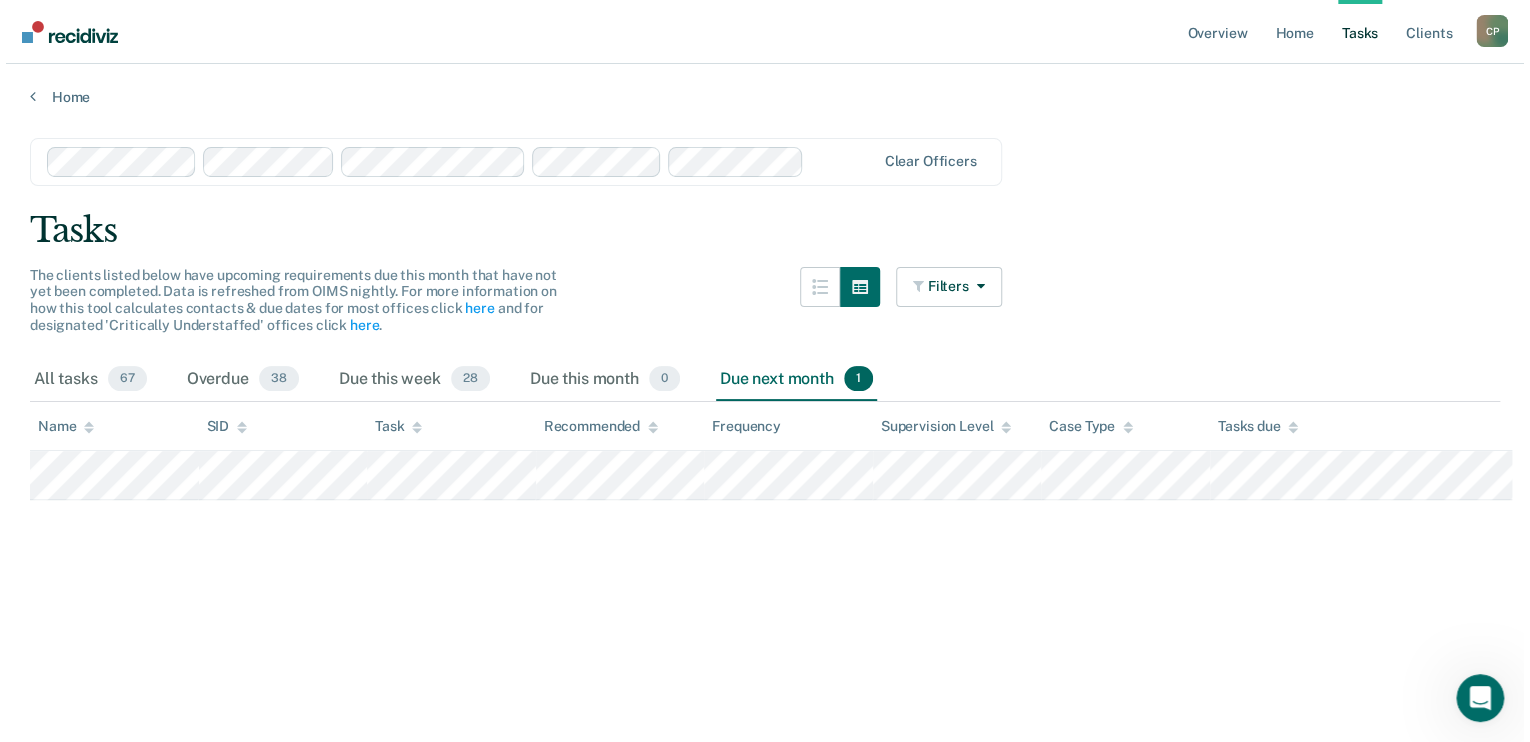 scroll, scrollTop: 0, scrollLeft: 0, axis: both 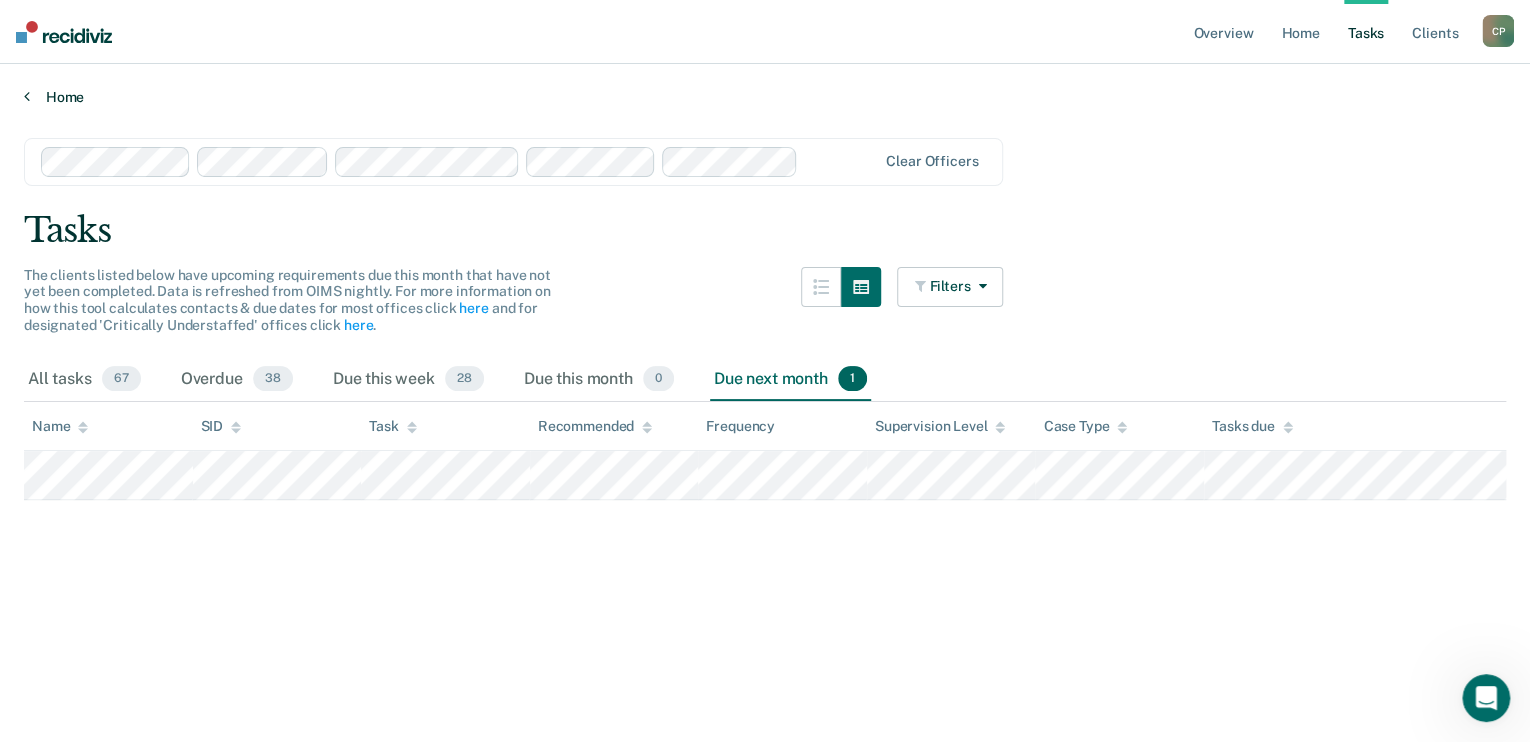 click on "Home" at bounding box center [765, 97] 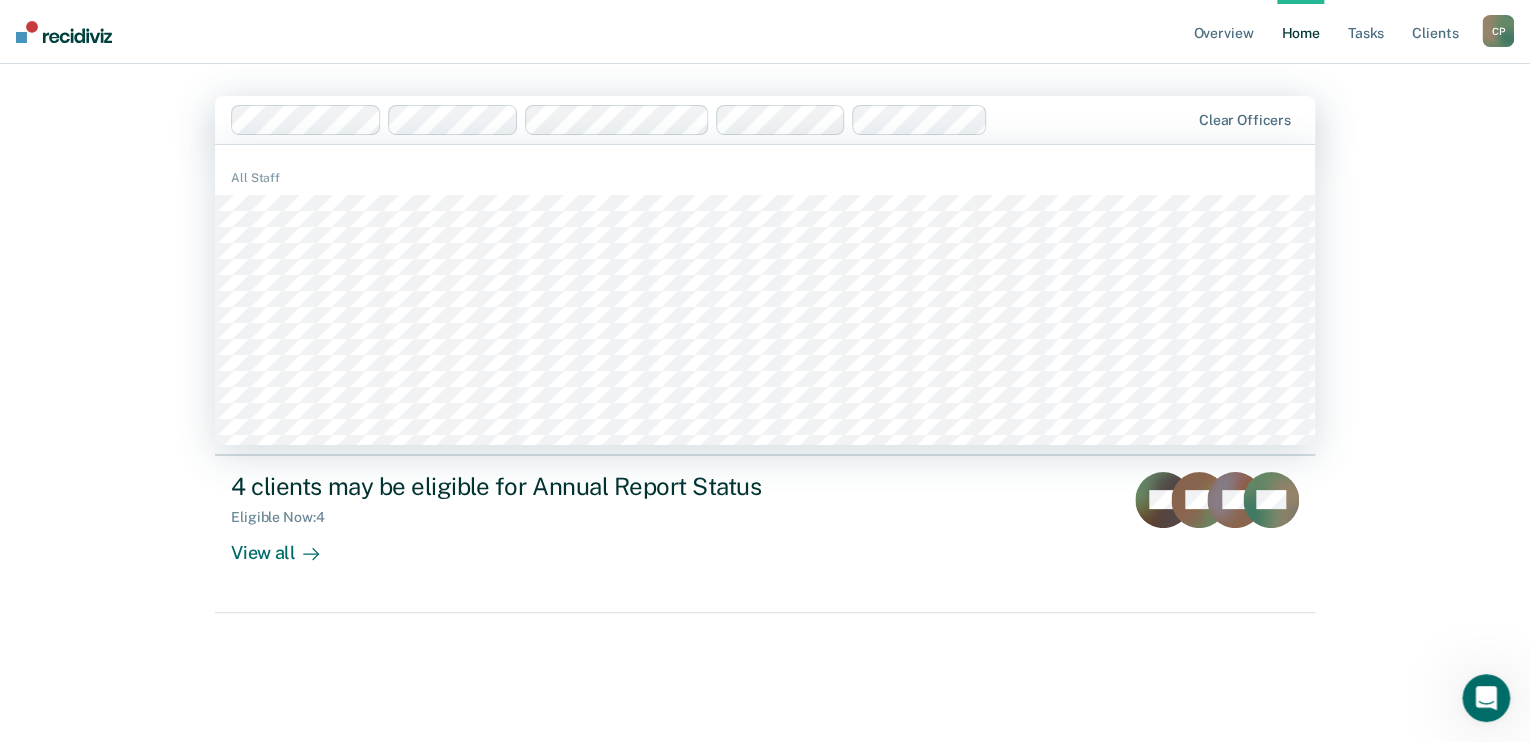 click at bounding box center [1092, 119] 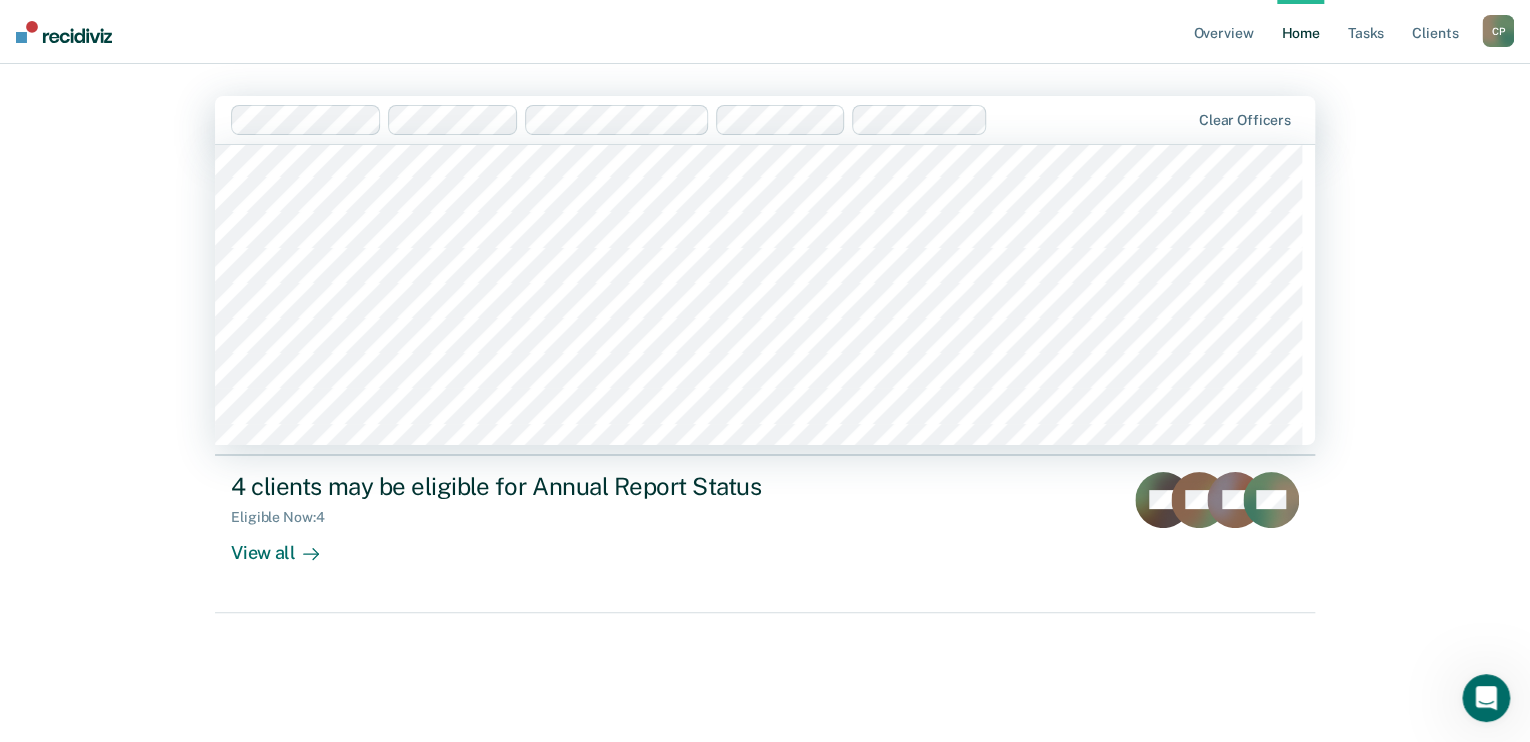 scroll, scrollTop: 6480, scrollLeft: 0, axis: vertical 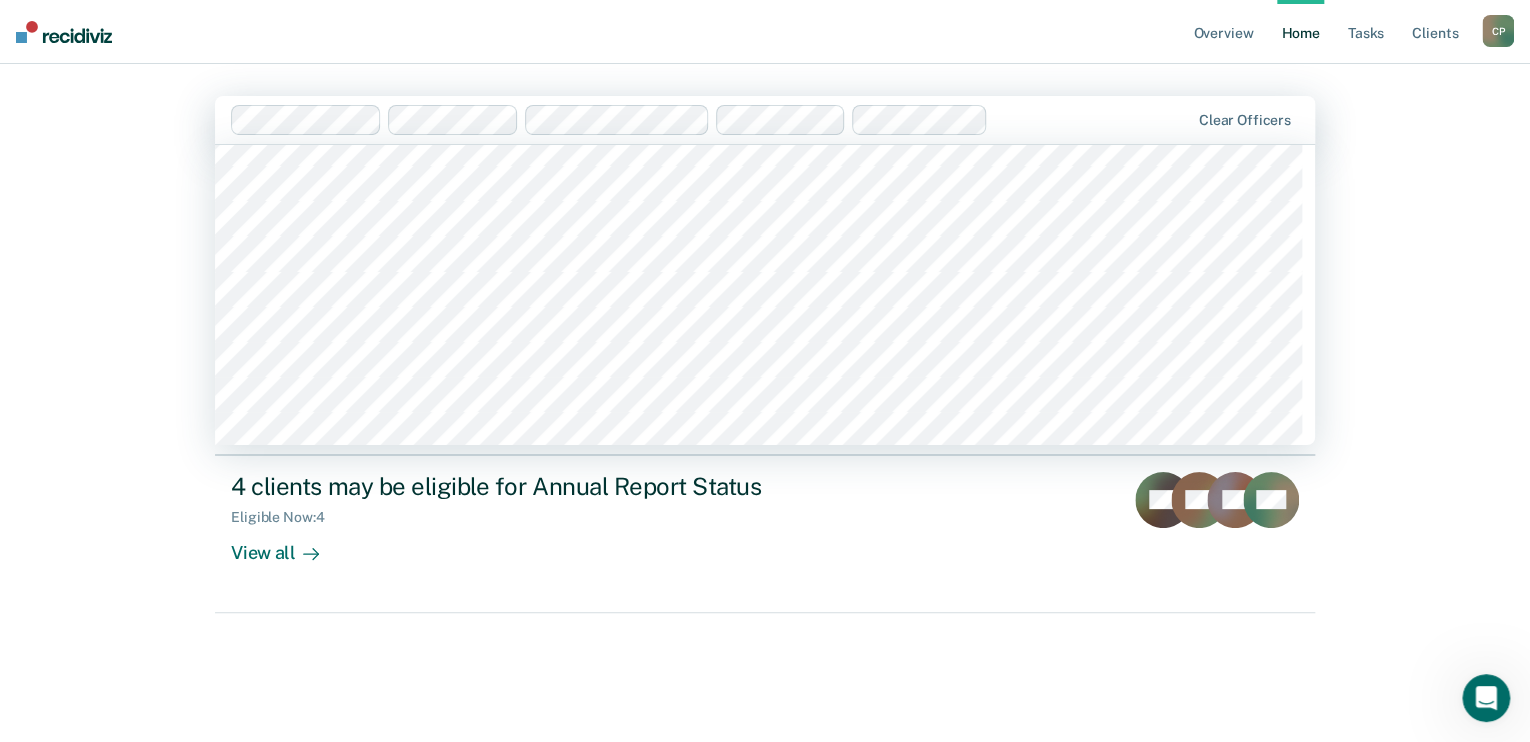 click on "Overview Home Tasks Client s [PERSON_NAME] C P Profile How it works Log Out 1123 results available. Use Up and Down to choose options, press Enter to select the currently focused option, press Escape to exit the menu, press Tab to select the option and exit the menu. Clear   officers All Staff Hi, [PERSON_NAME]. We’ve found some outstanding items across 5 caseloads 62 clients have tasks with overdue or upcoming due dates Overdue Tasks :  38 Upcoming Tasks :  29 View all   EP JV LT + 64 4 clients may be eligible for Annual Report Status Eligible Now :  4 View all   WL TM AP CM" at bounding box center [765, 371] 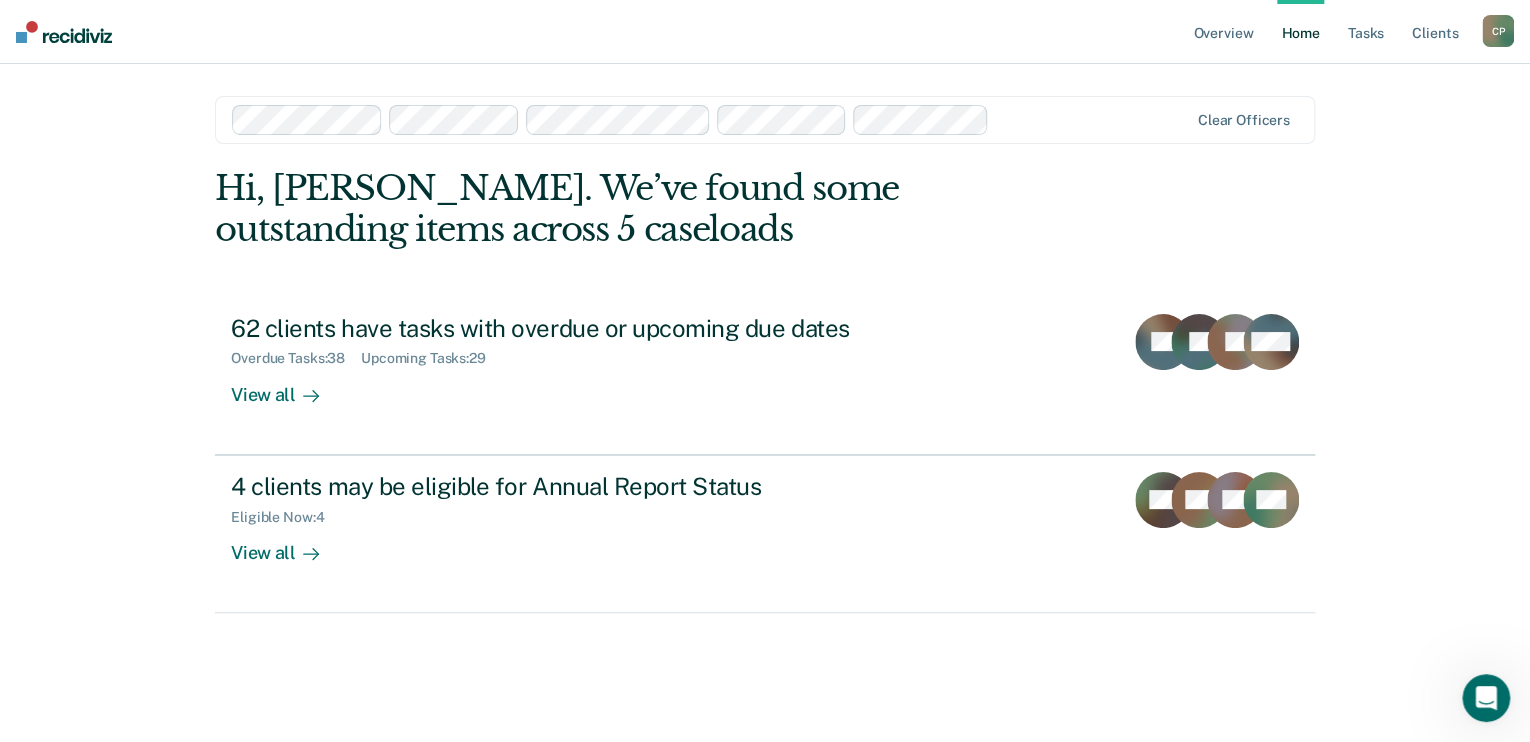 click at bounding box center [64, 32] 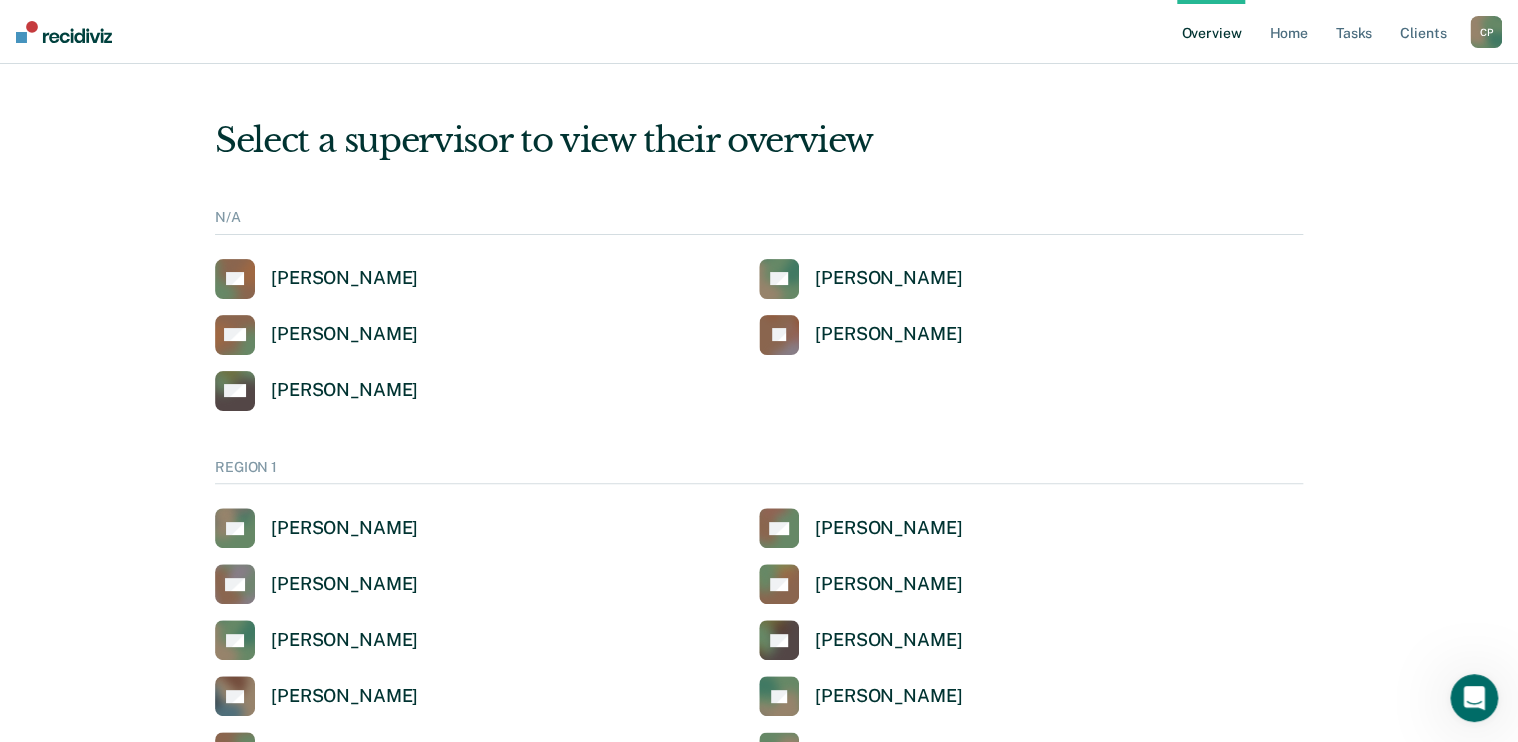 scroll, scrollTop: 0, scrollLeft: 0, axis: both 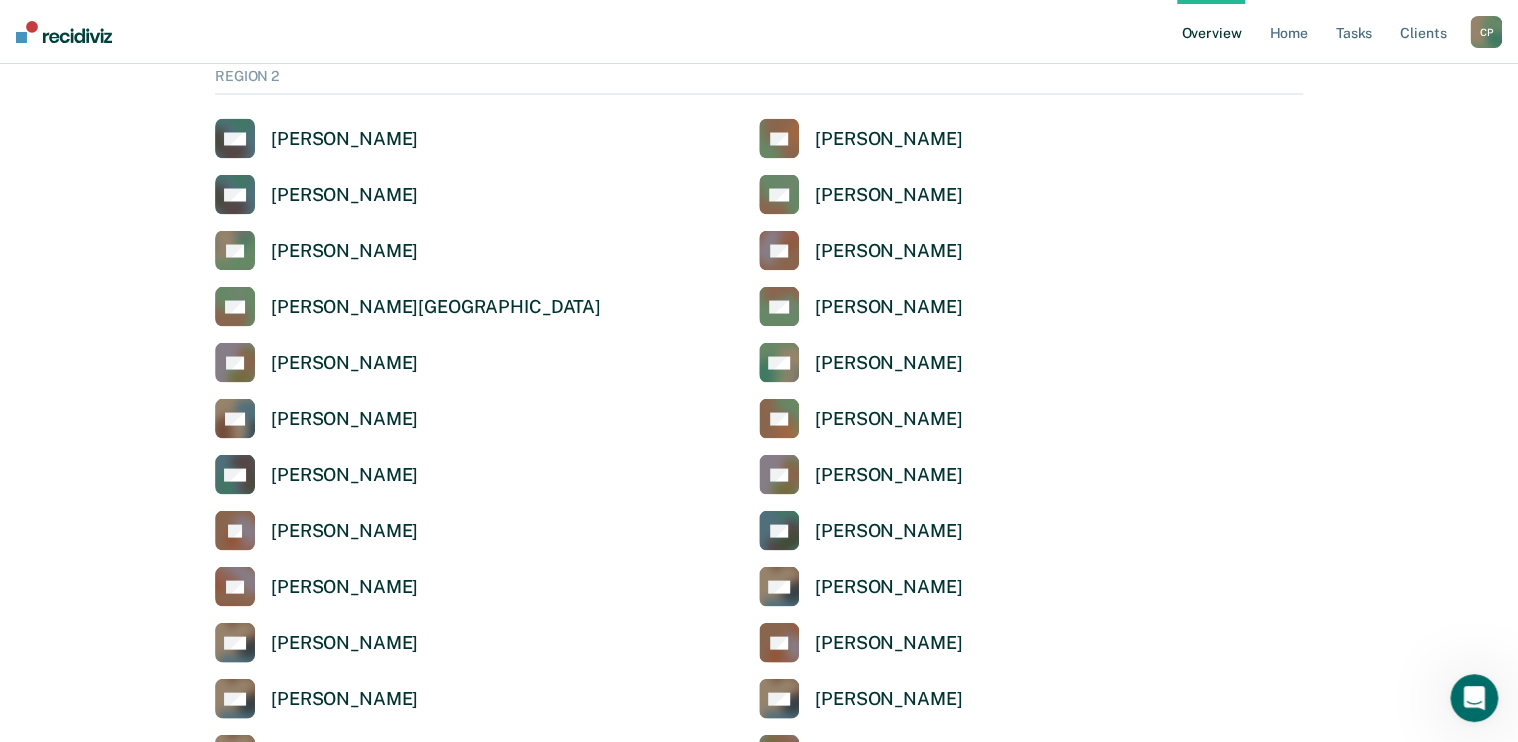 click on "Overview" at bounding box center [1211, 32] 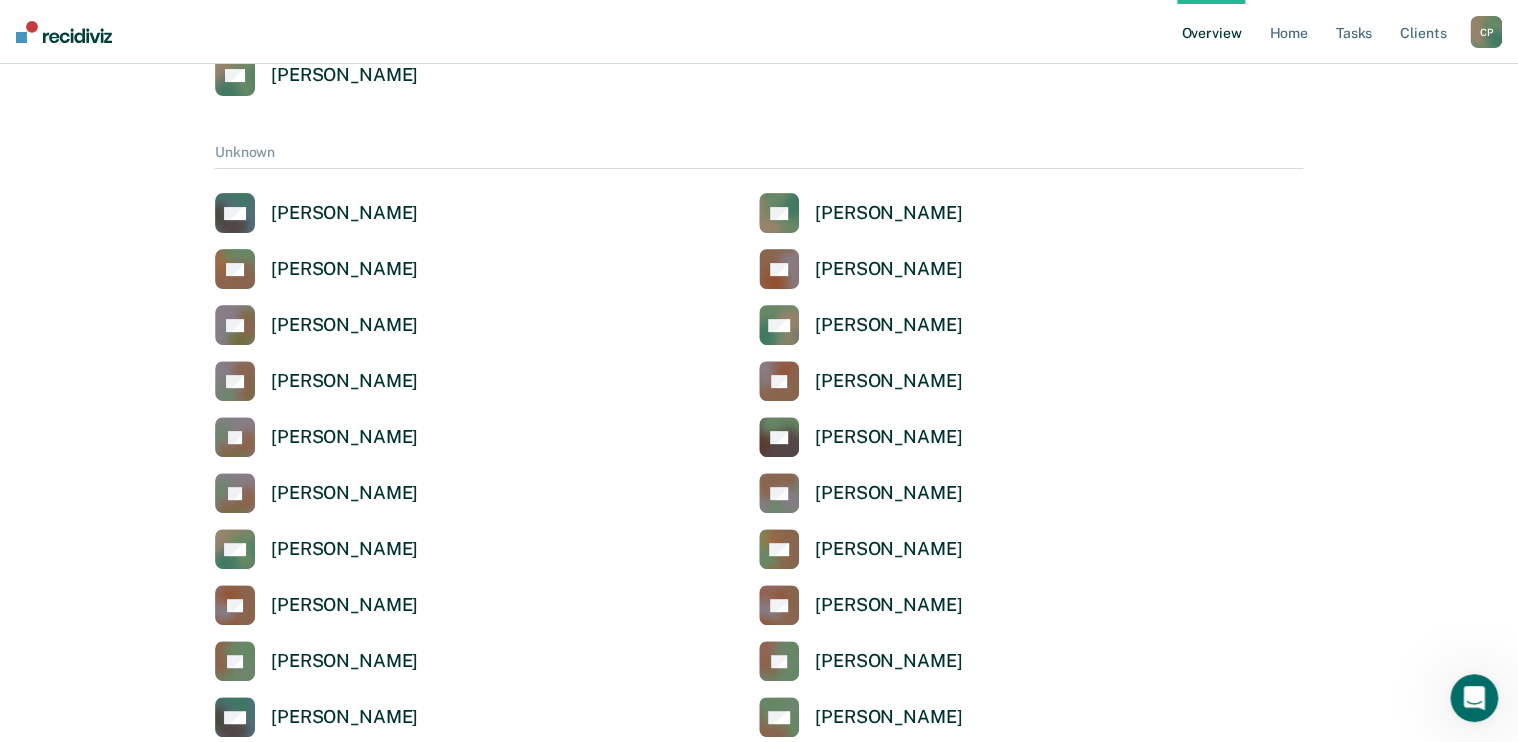 scroll, scrollTop: 7693, scrollLeft: 0, axis: vertical 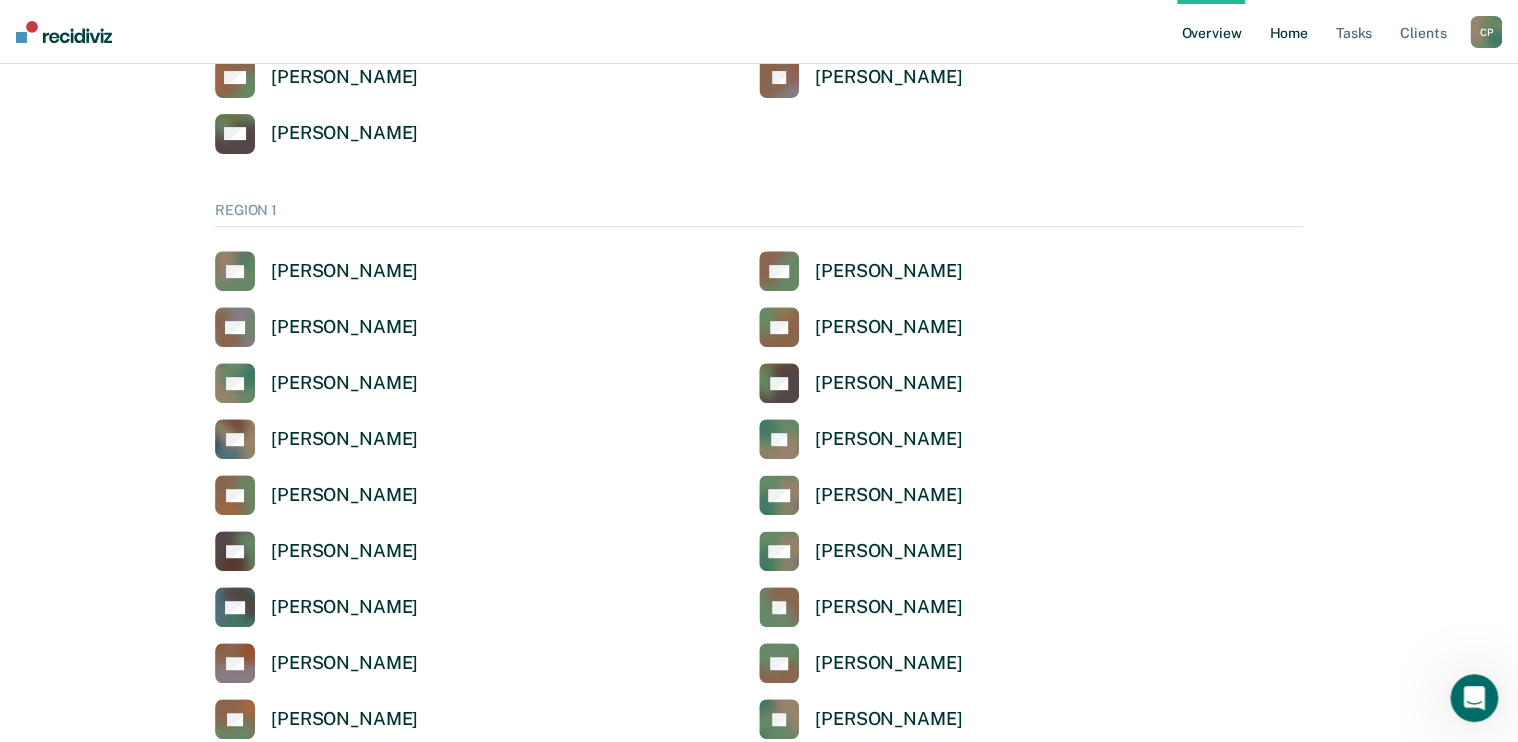 click on "Home" at bounding box center [1288, 32] 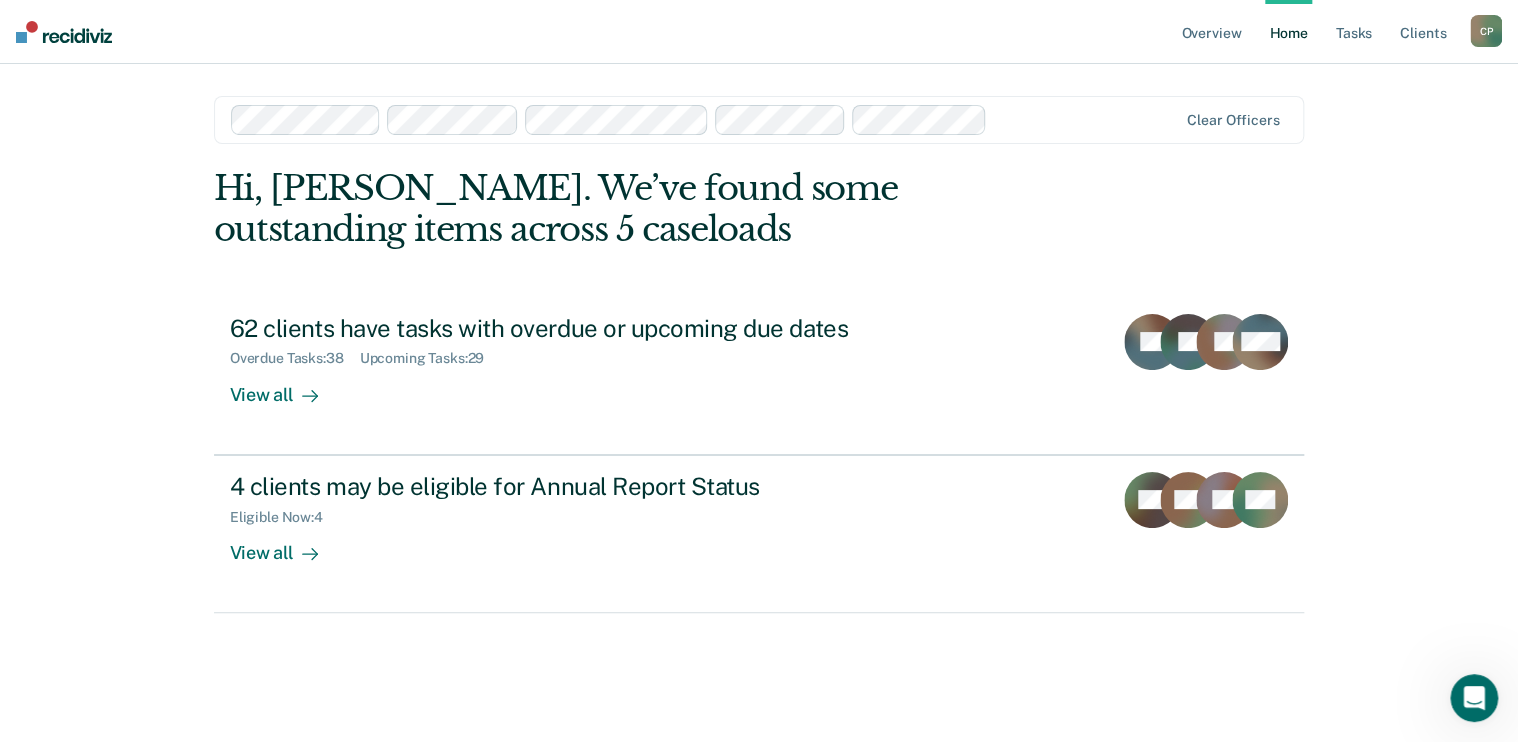 scroll, scrollTop: 0, scrollLeft: 0, axis: both 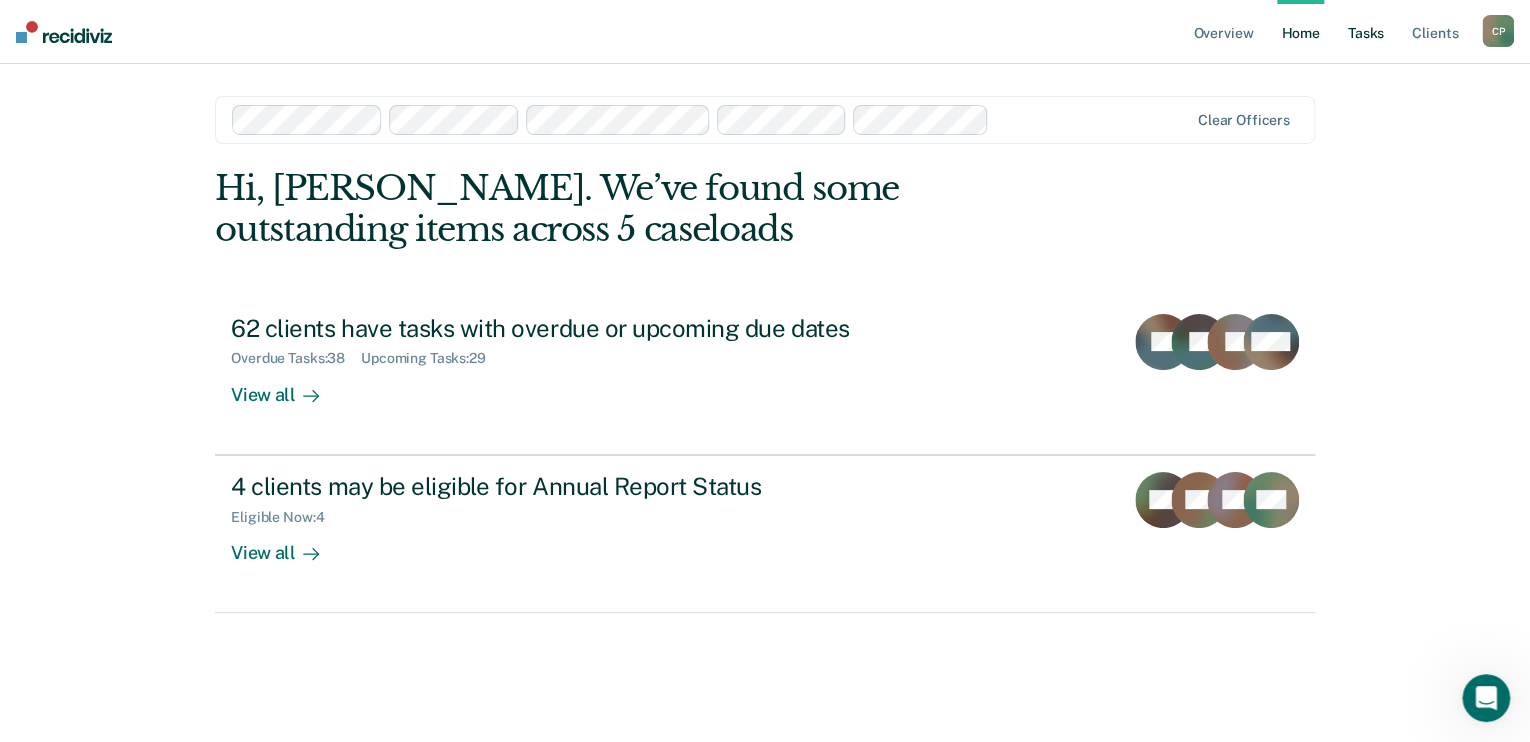 click on "Tasks" at bounding box center (1366, 32) 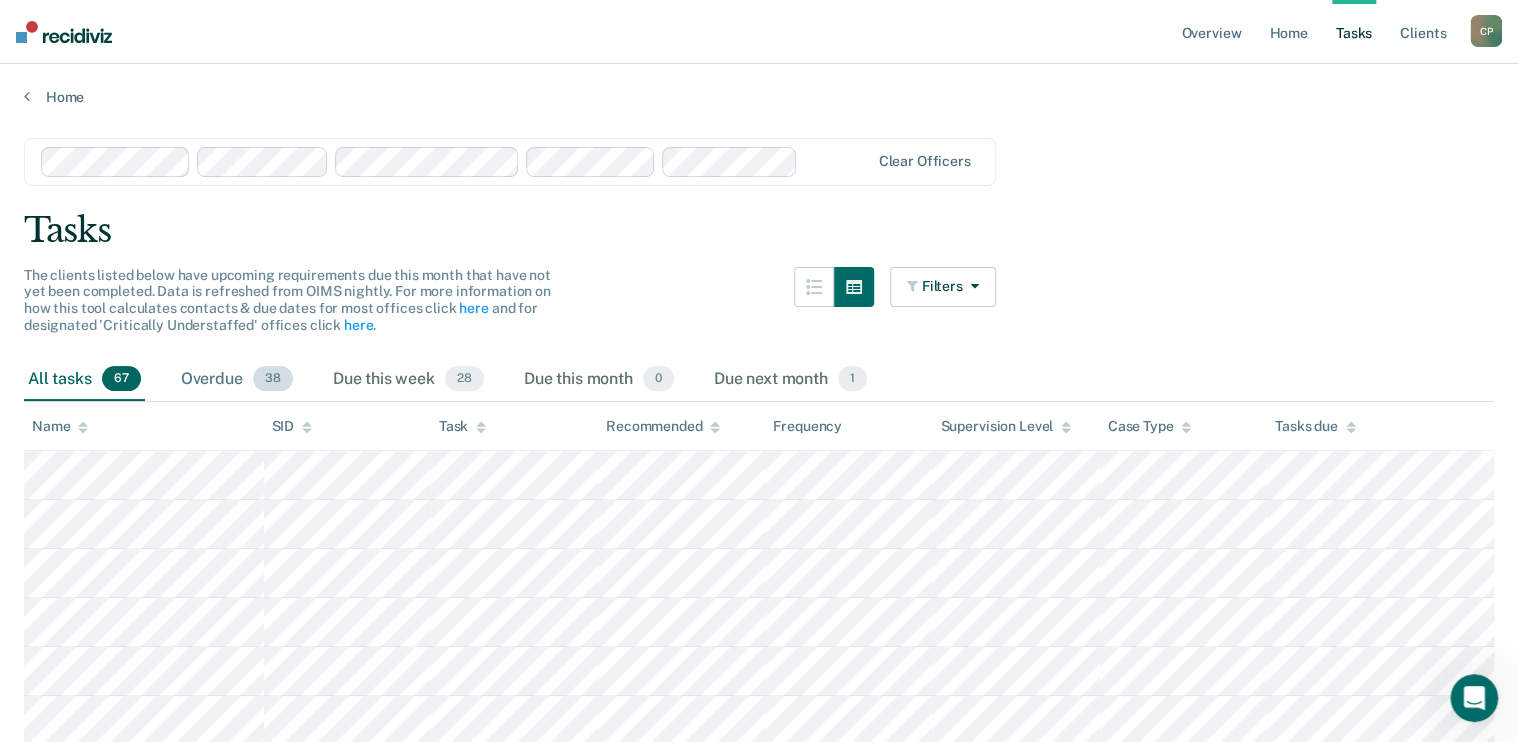 click on "Overdue 38" at bounding box center (237, 380) 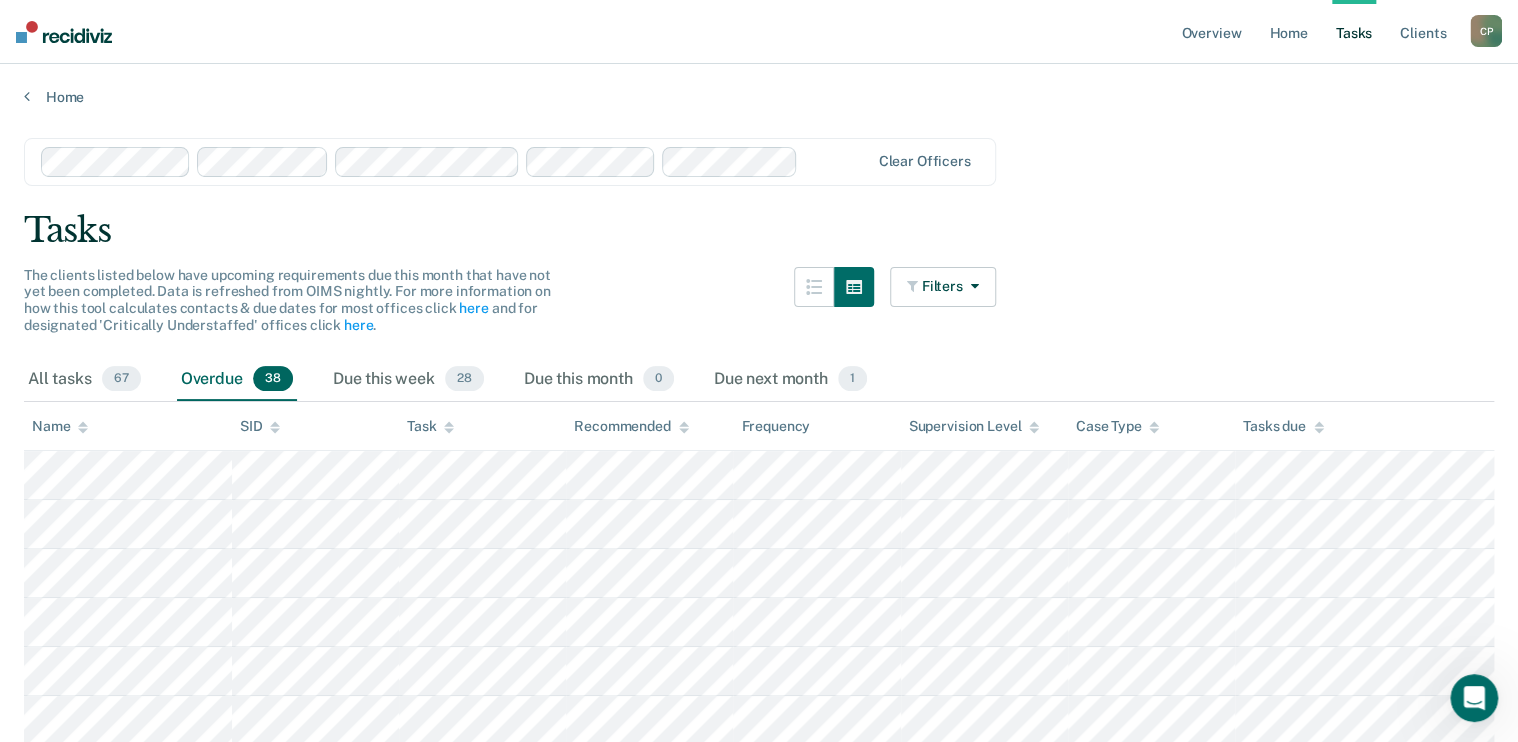 click on "Task" at bounding box center [430, 426] 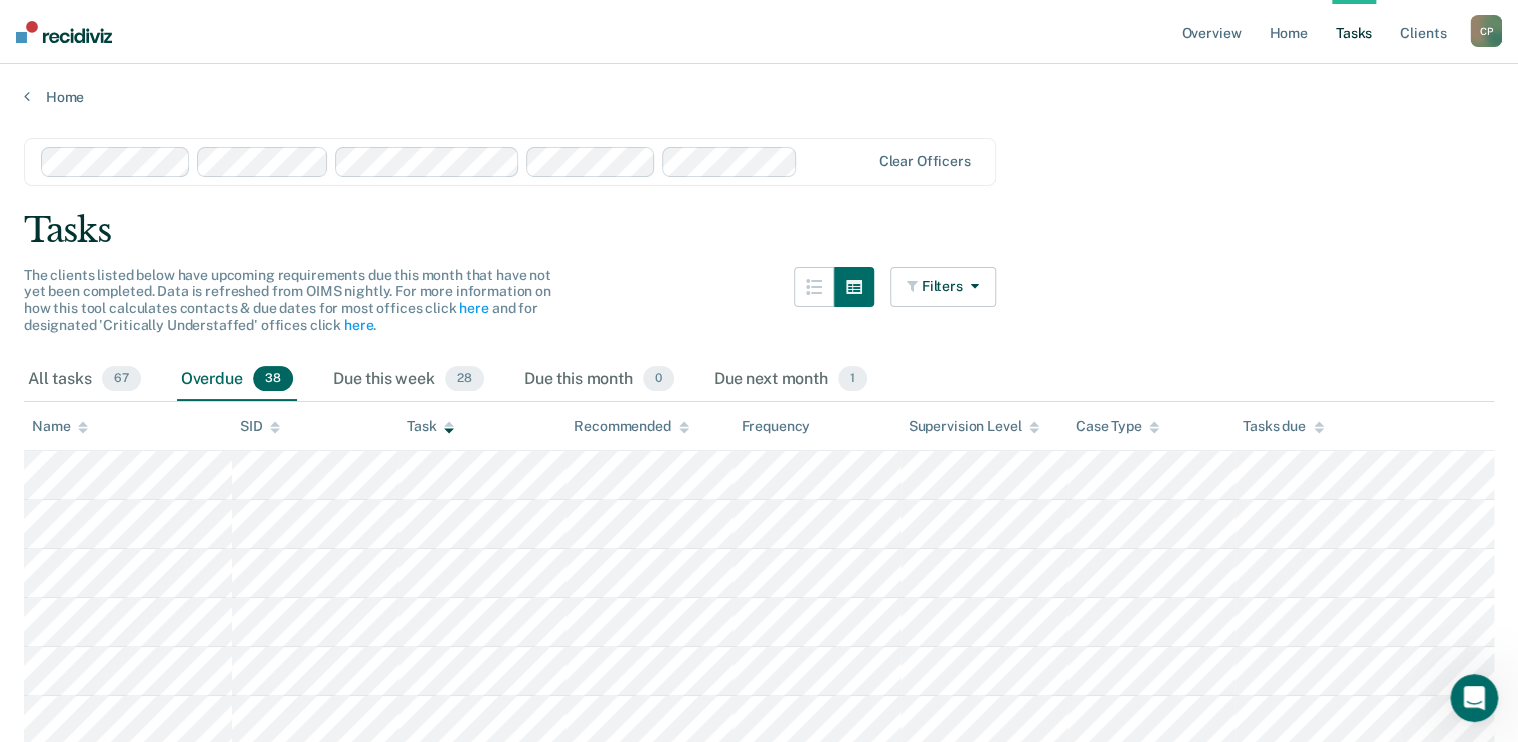 click 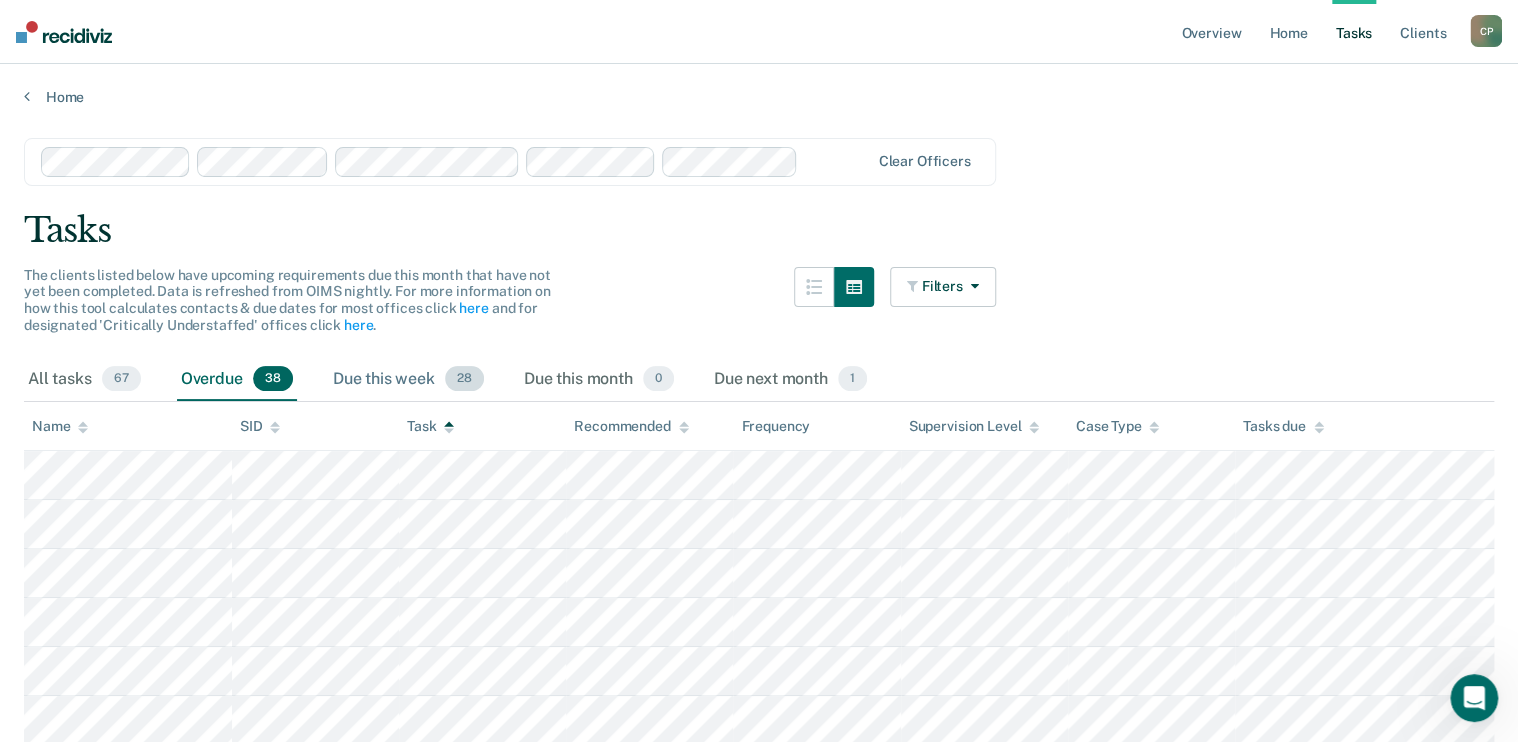 click on "Due this week 28" at bounding box center [408, 380] 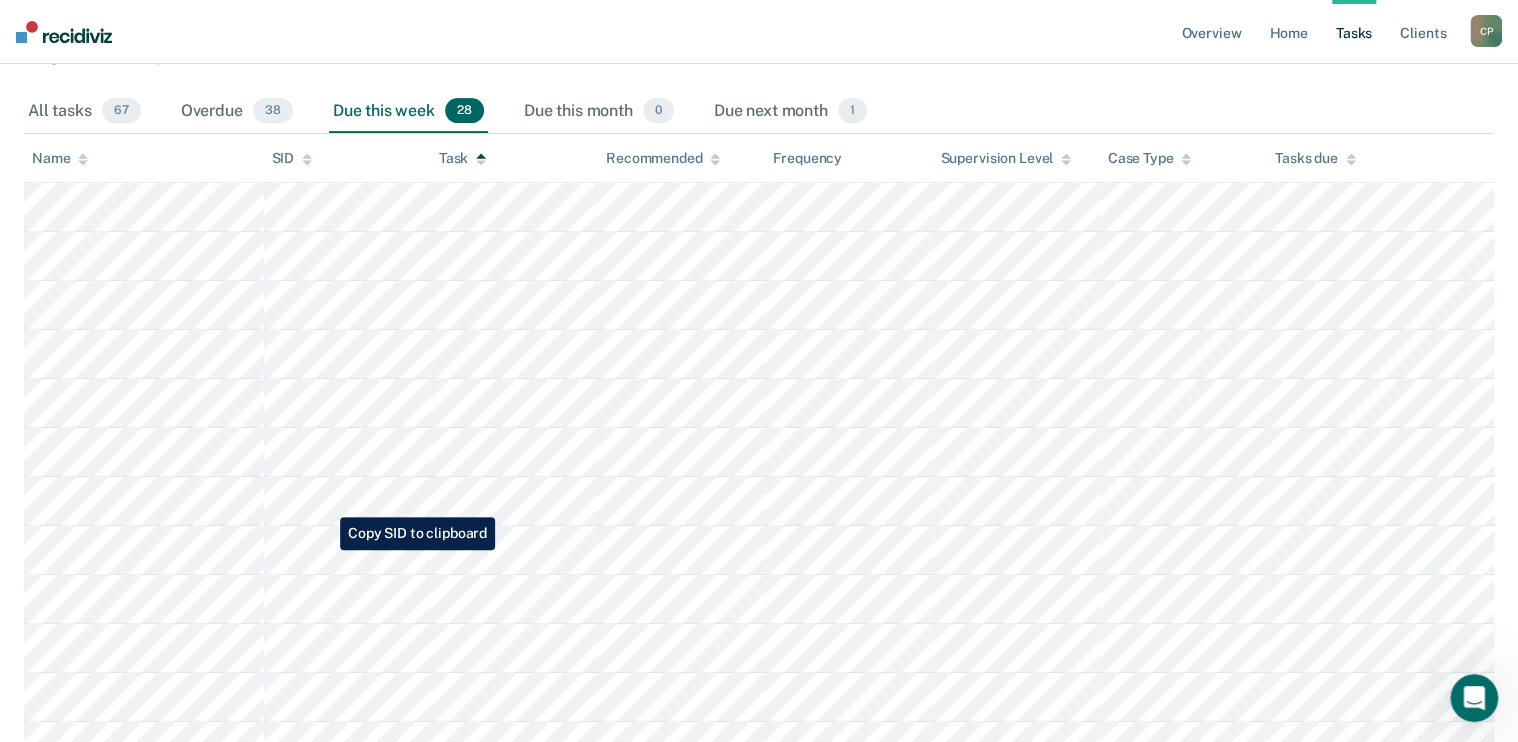 scroll, scrollTop: 240, scrollLeft: 0, axis: vertical 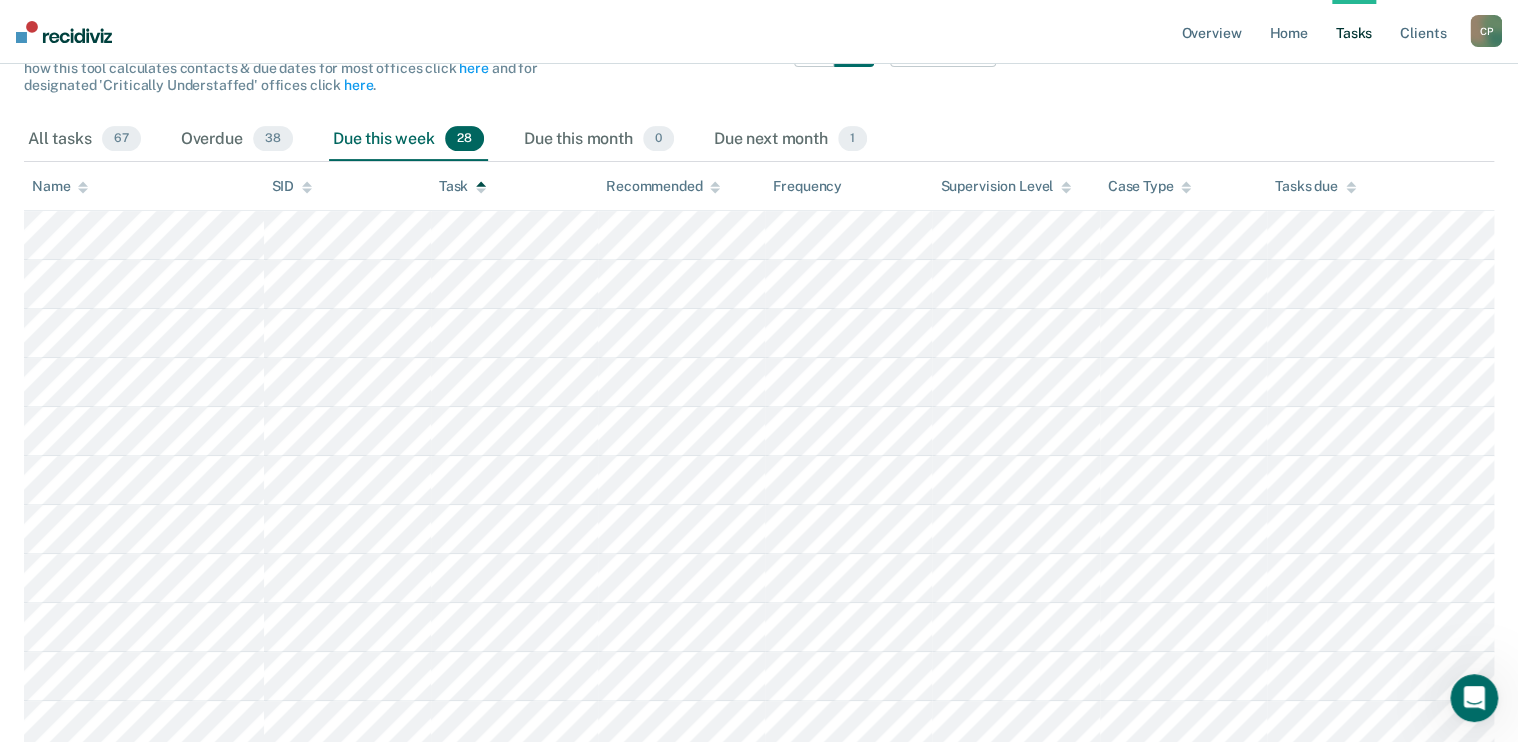 click on "Filters Contact Type Collateral Contact 1 ONLY Home Contact, Sch. 0 ONLY Home Contact, Unsch. 1 ONLY Home Contact, Misc. 0 ONLY In-Custody Contact 19 ONLY Office Contact 4 ONLY Field Contact, Sch. 0 ONLY Field Contact, Unsch. 0 ONLY Virtual Office Contact, Sch. 0 ONLY Virtual Office or In-Person Office Contact 0 ONLY Generic Contact 1 ONLY Assessments 41 ONLY Supervision Level Annual 0 ONLY Low 10 ONLY Low-Moderate 2 ONLY Moderate 5 ONLY High 0 ONLY In-custody 19 ONLY Case Type Regular 56 ONLY Annual 0 ONLY Sex offender 5 ONLY Substance abuse - phase 1 0 ONLY Substance abuse - phase 2 1 ONLY Substance abuse - phase 3 0 ONLY Mentally ill 4 ONLY Intellectually disabled 0 ONLY Electronic monitoring 0 ONLY Super-intensive supervision 0 ONLY Day/district resource center 0 ONLY Terminally ill / Physically handicapped 0 ONLY Medically recommended intensive supervision 0 ONLY Non-reporting 0 ONLY Select all filters" at bounding box center (943, 72) 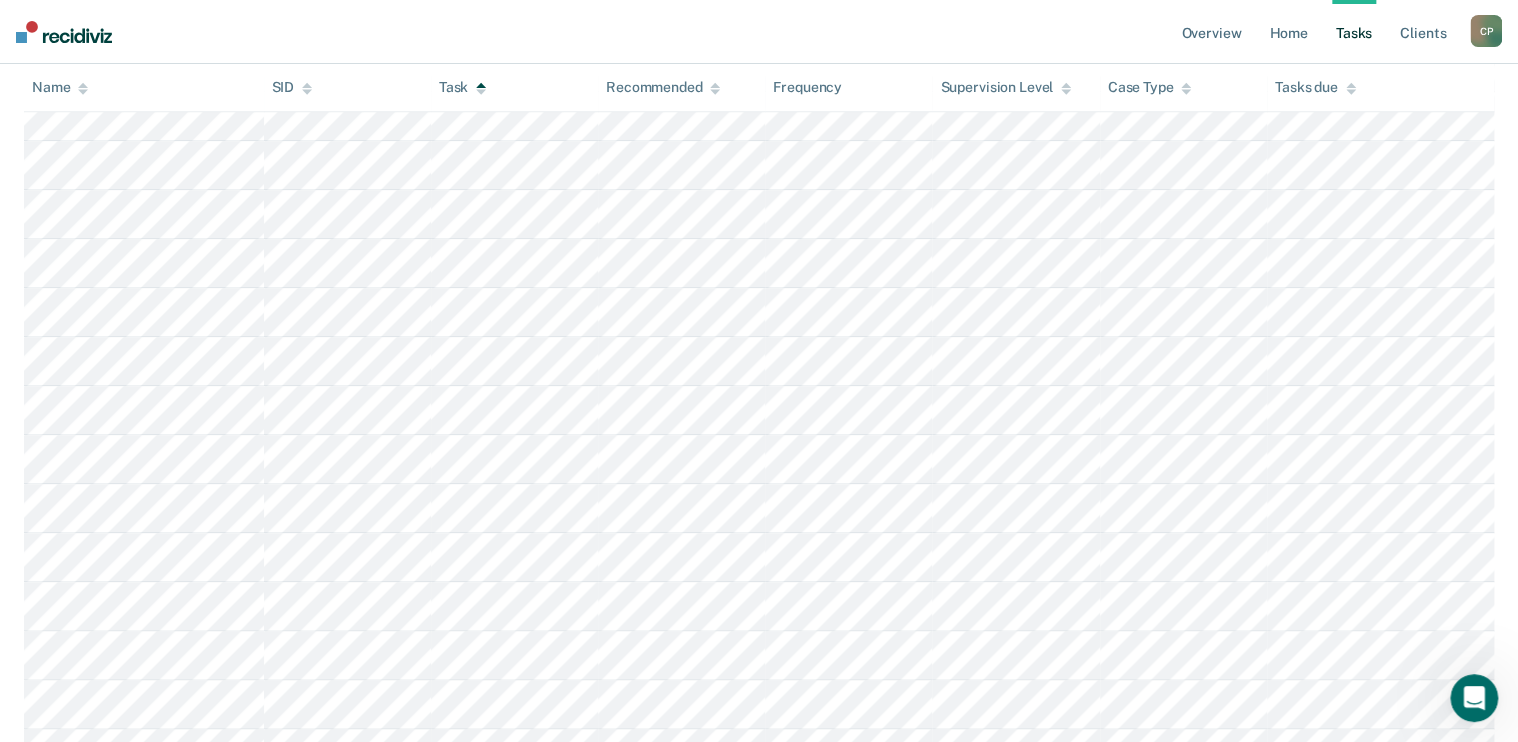 scroll, scrollTop: 1159, scrollLeft: 0, axis: vertical 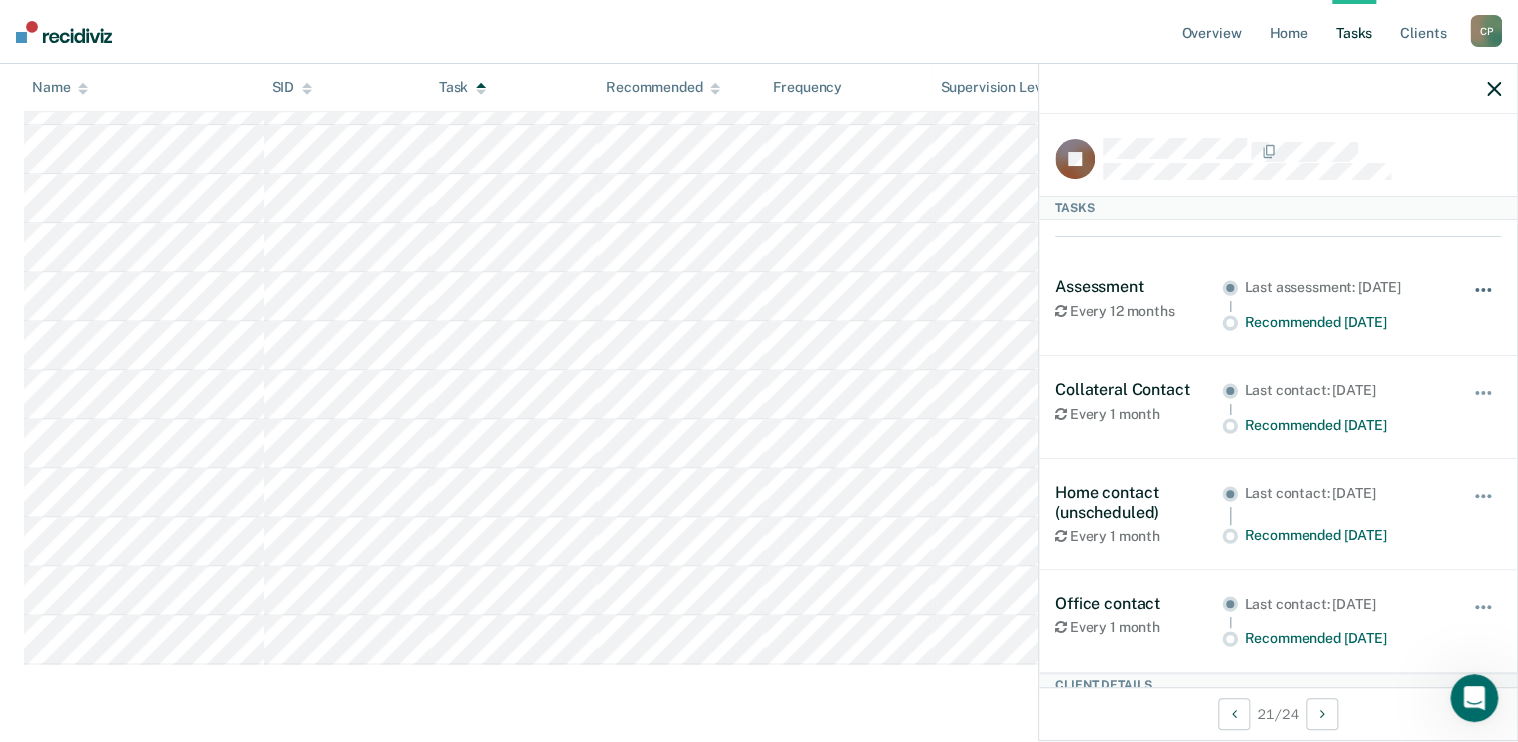 click at bounding box center [1484, 300] 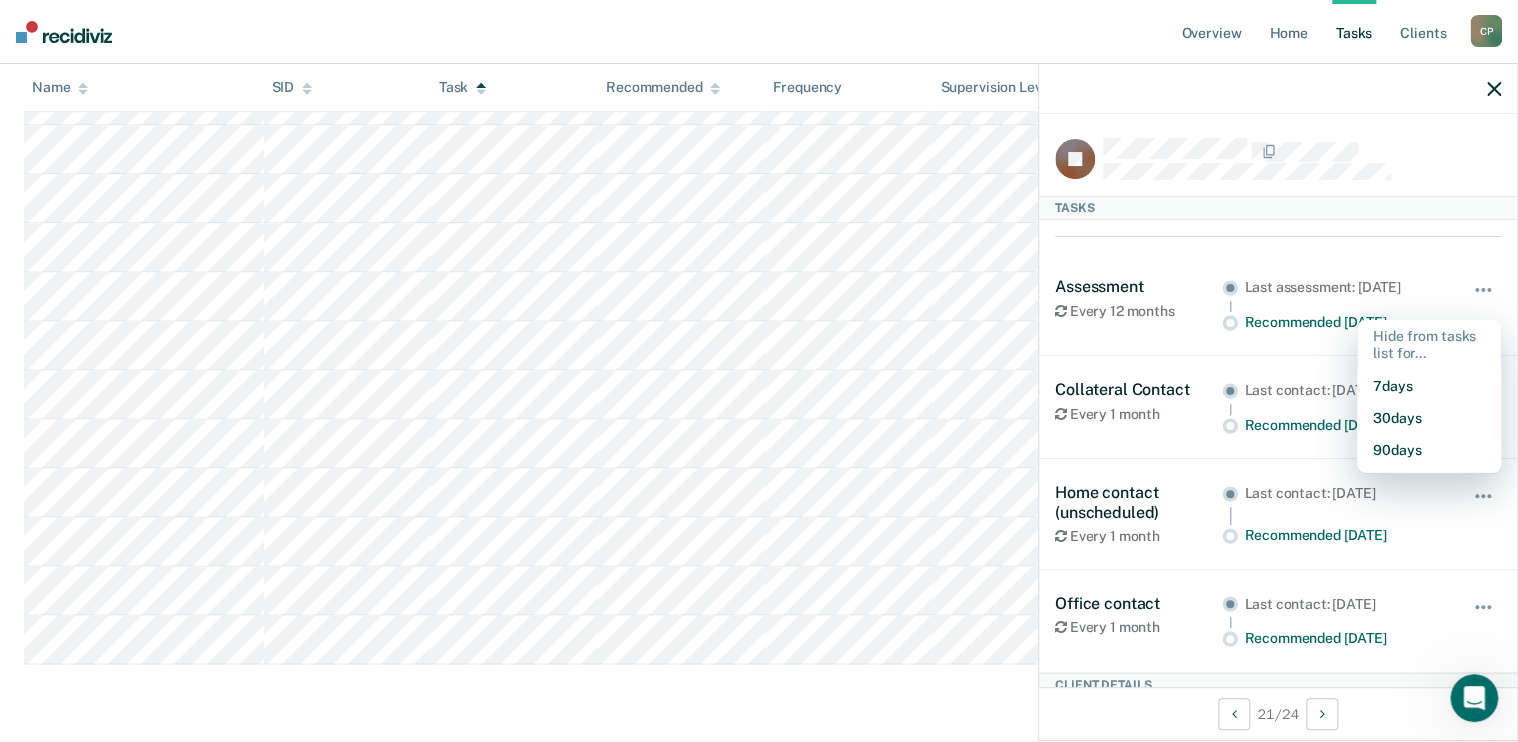 click on "Assessment   Every 12 months Last assessment: [DATE] Recommended [DATE] Hide from tasks list for... 7  days 30  days 90  days" at bounding box center (1278, 304) 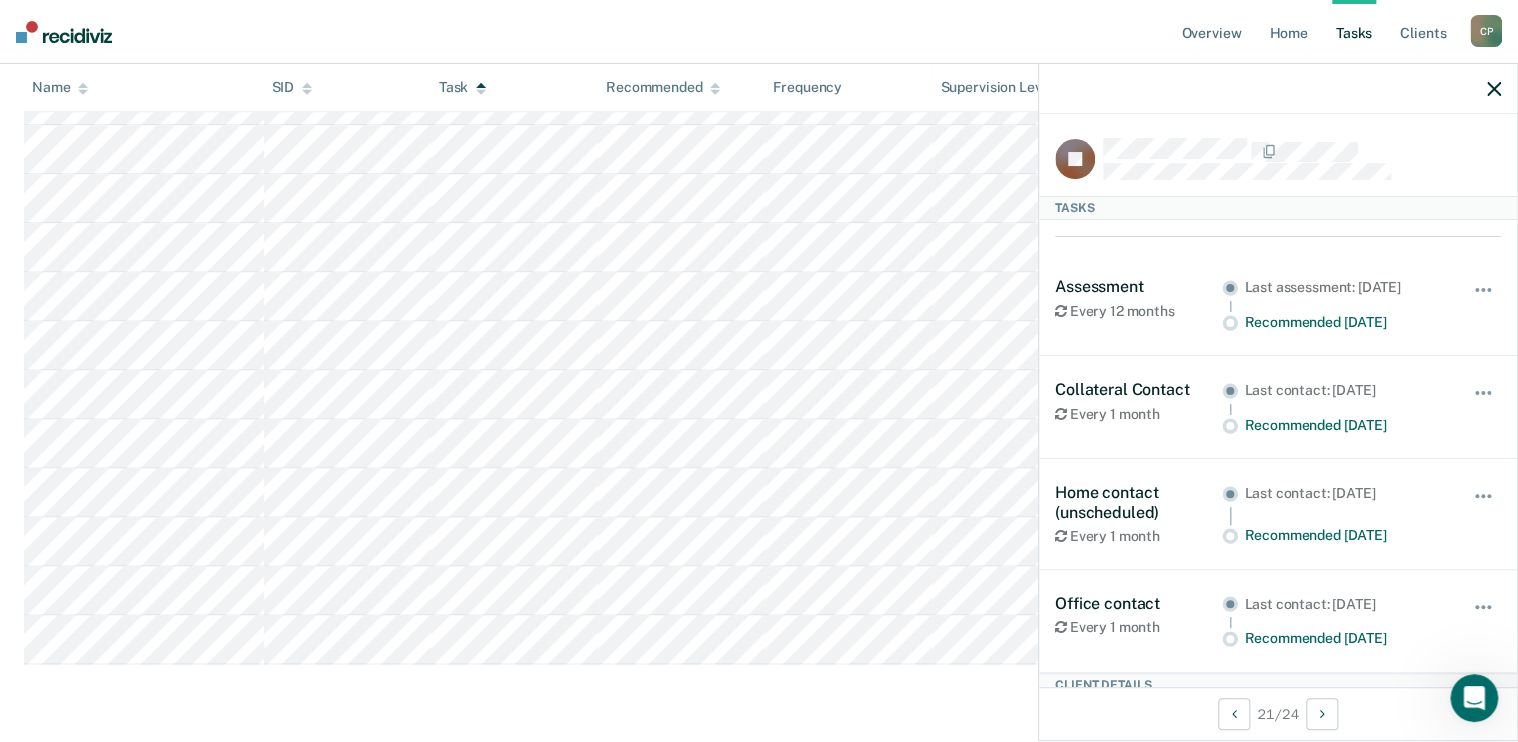 click on "Clear   officers Tasks The clients listed below have upcoming requirements due this month that have not yet been completed. Data is refreshed from OIMS nightly. For more information on how this tool calculates contacts & due dates for most offices click   here   and for designated 'Critically Understaffed' offices click   here .  Filters Contact Type Collateral Contact 1 ONLY Home Contact, Sch. 0 ONLY Home Contact, Unsch. 1 ONLY Home Contact, Misc. 0 ONLY In-Custody Contact 19 ONLY Office Contact 4 ONLY Field Contact, Sch. 0 ONLY Field Contact, Unsch. 0 ONLY Virtual Office Contact, Sch. 0 ONLY Virtual Office or In-Person Office Contact 0 ONLY Generic Contact 1 ONLY Assessments 41 ONLY Supervision Level Annual 0 ONLY Low 10 ONLY Low-Moderate 2 ONLY Moderate 5 ONLY High 0 ONLY In-custody 19 ONLY Case Type Regular 56 ONLY Annual 0 ONLY Sex offender 5 ONLY Substance abuse - phase 1 0 ONLY Substance abuse - phase 2 1 ONLY Substance abuse - phase 3 0 ONLY Mentally ill 4 ONLY Intellectually disabled 0 ONLY 0 ONLY 0" at bounding box center (759, -158) 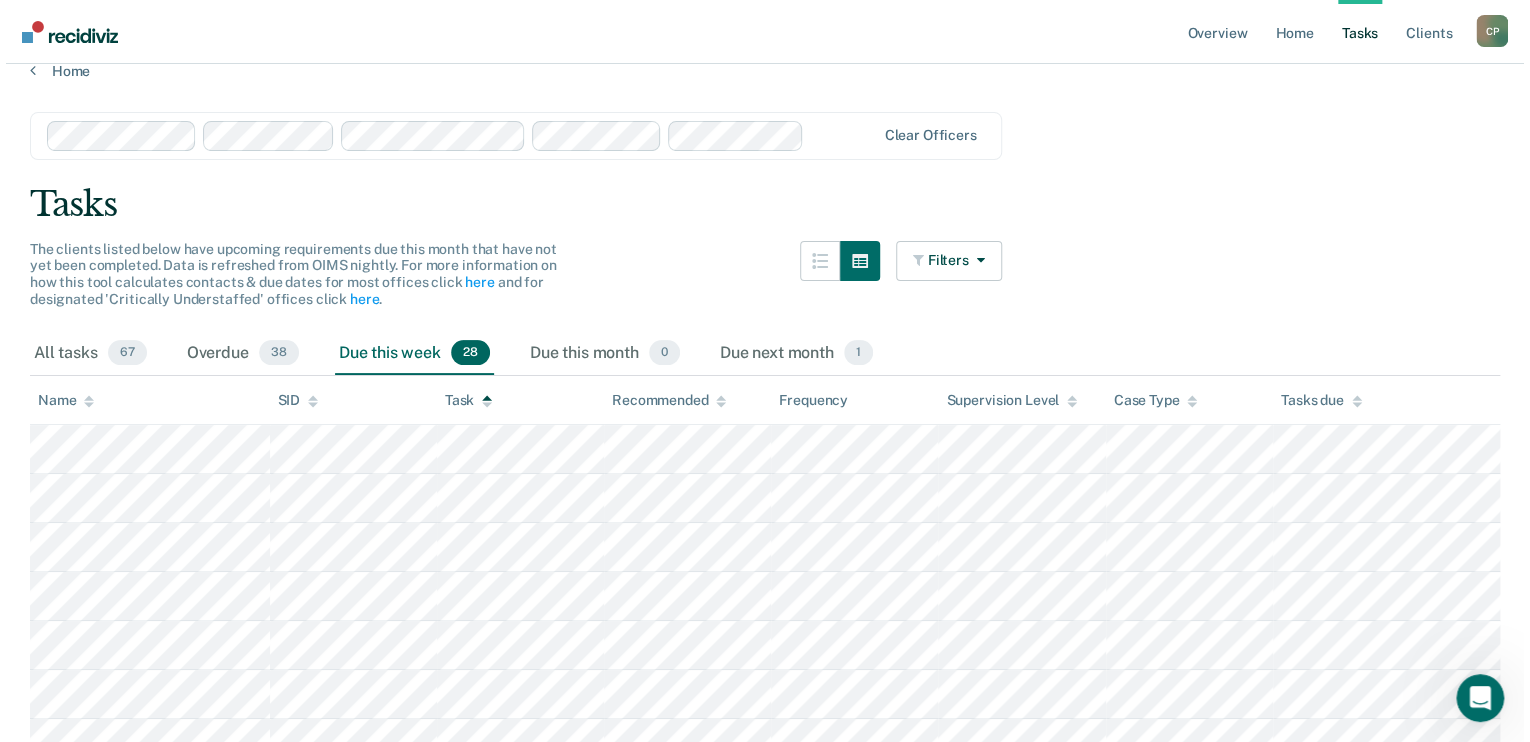 scroll, scrollTop: 0, scrollLeft: 0, axis: both 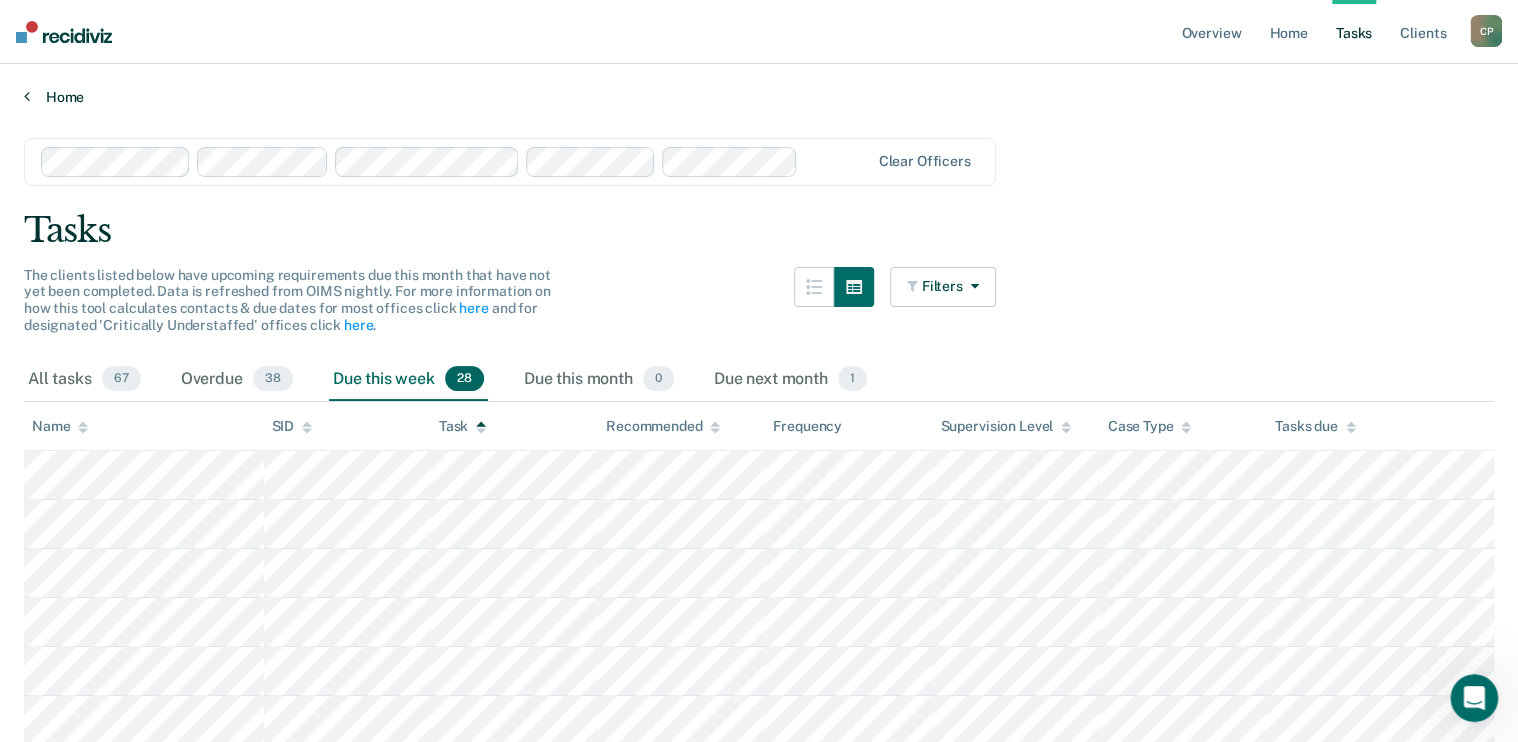 click on "Home" at bounding box center (759, 97) 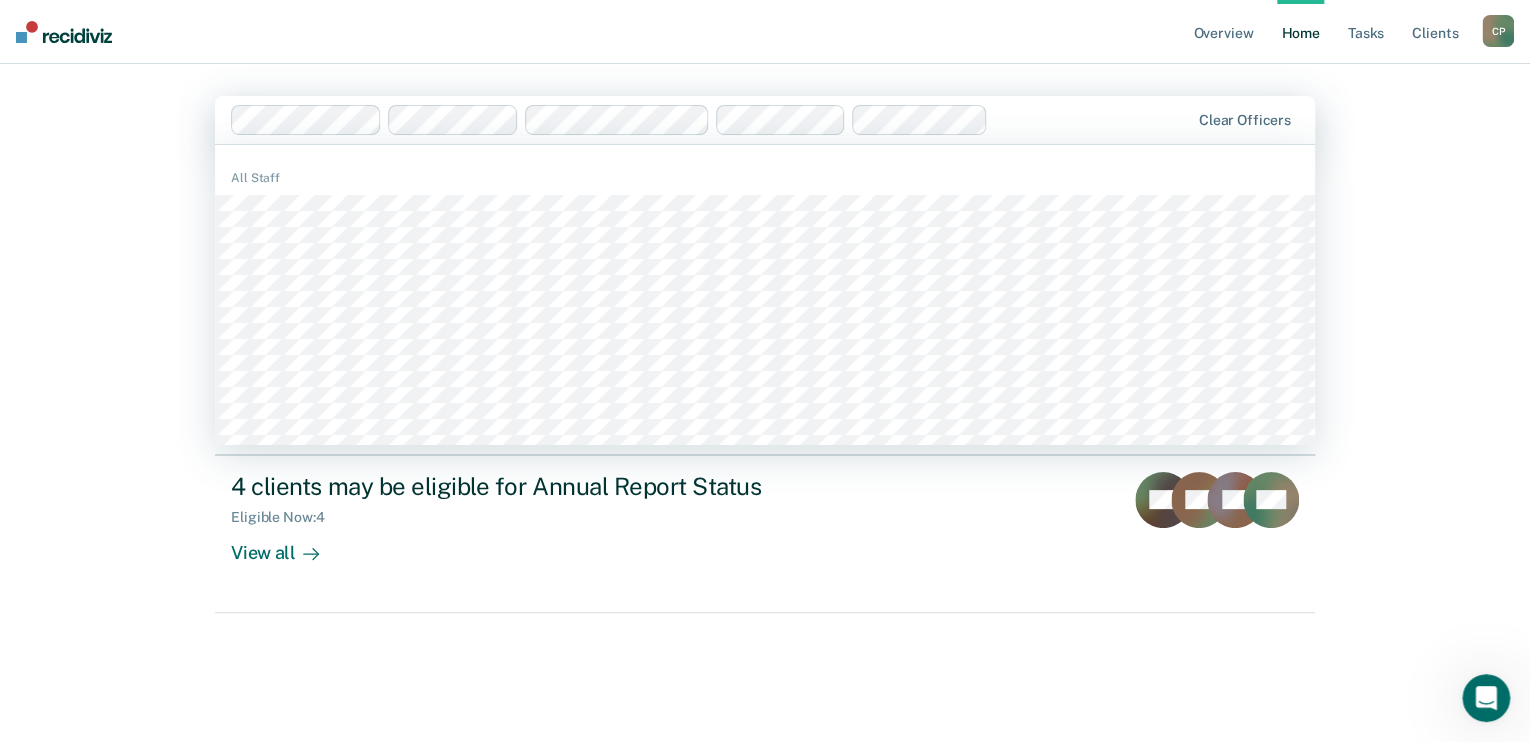 click at bounding box center [710, 120] 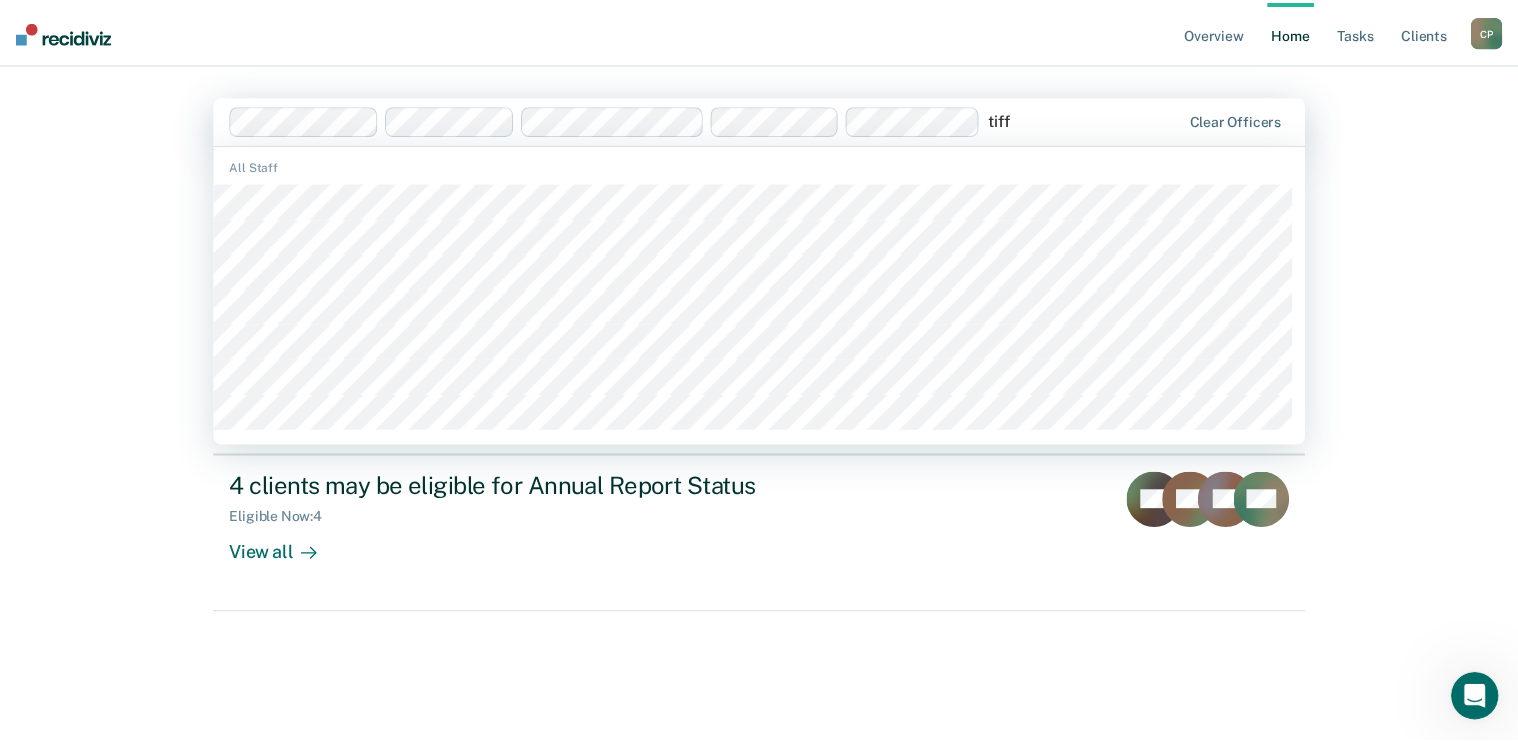 scroll, scrollTop: 0, scrollLeft: 0, axis: both 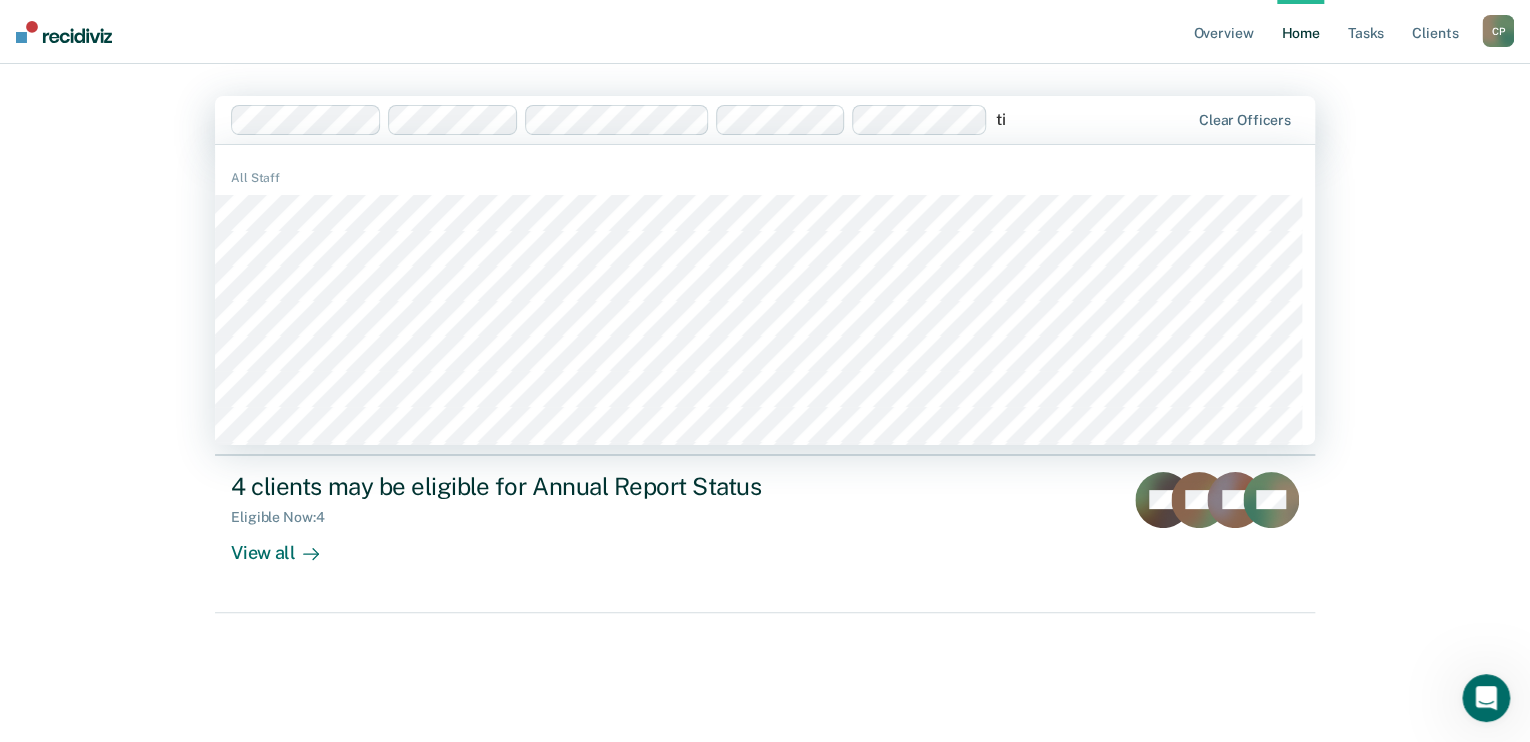 type on "t" 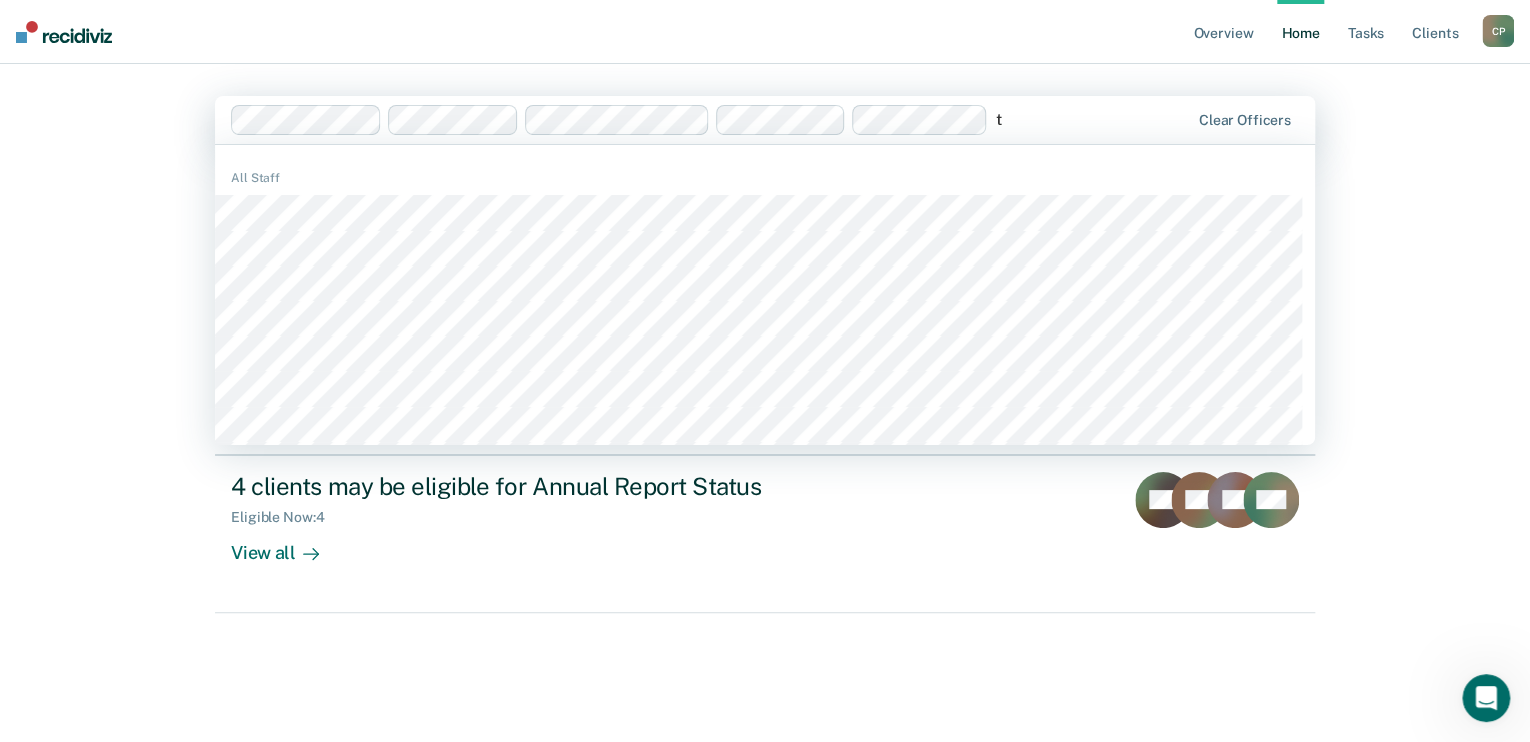 type 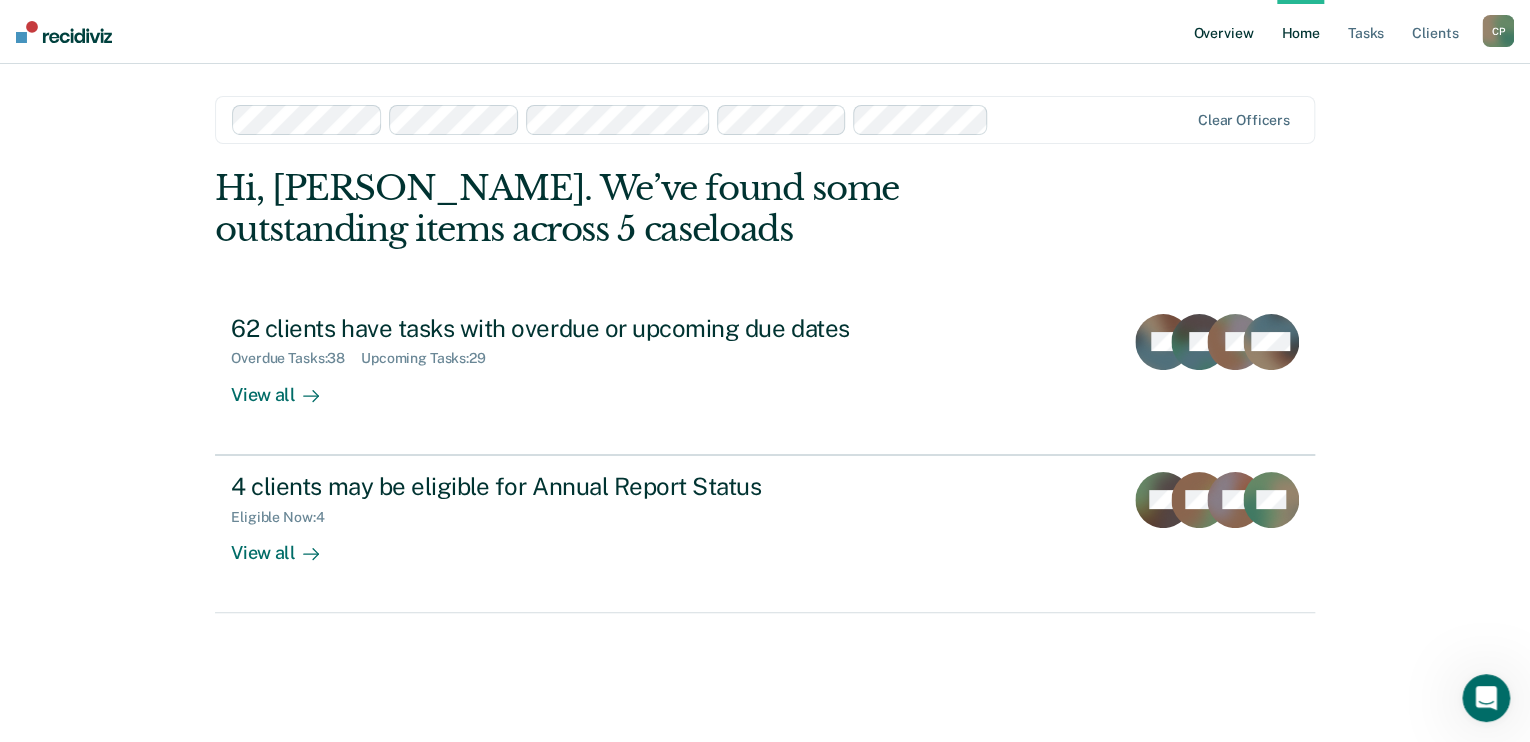 click on "Overview" at bounding box center [1223, 32] 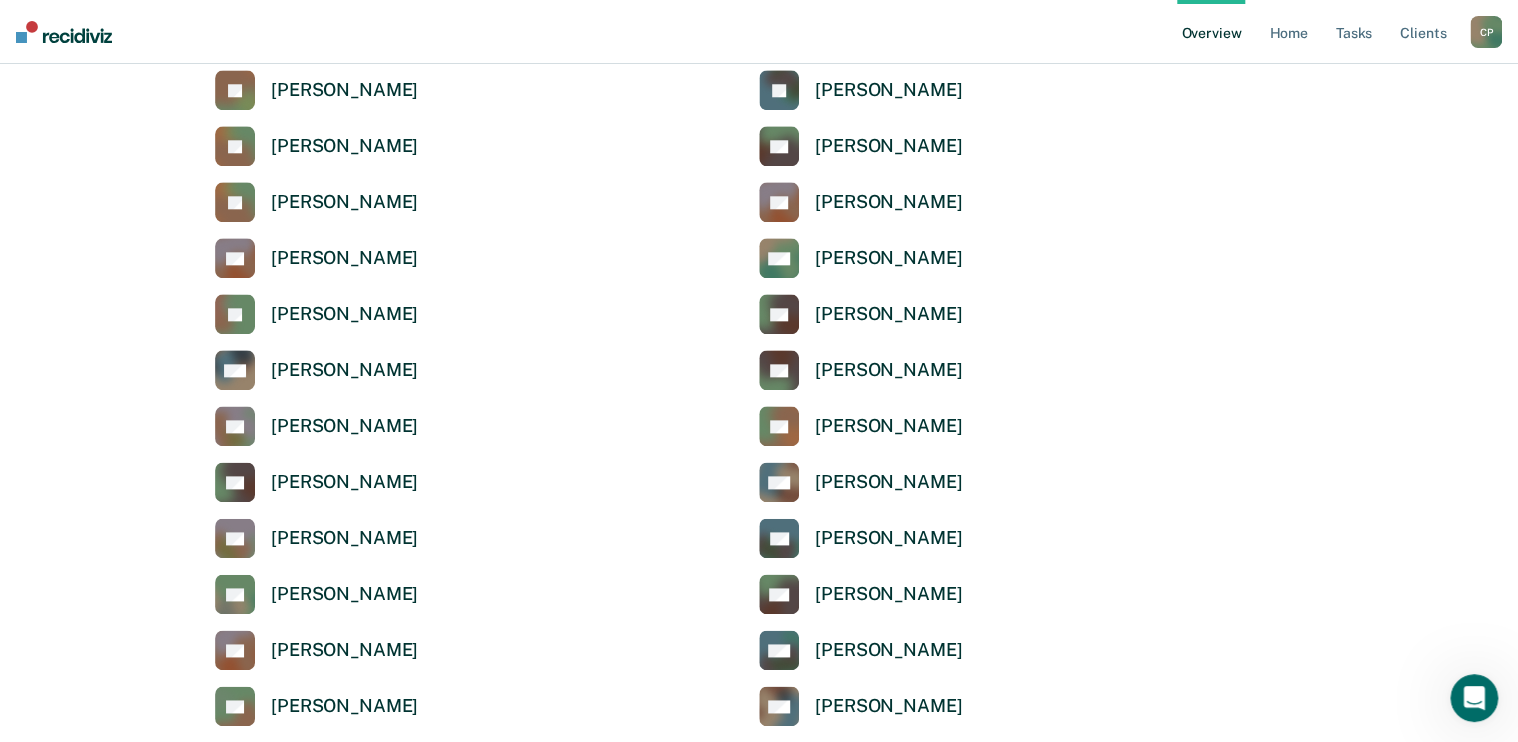 scroll, scrollTop: 960, scrollLeft: 0, axis: vertical 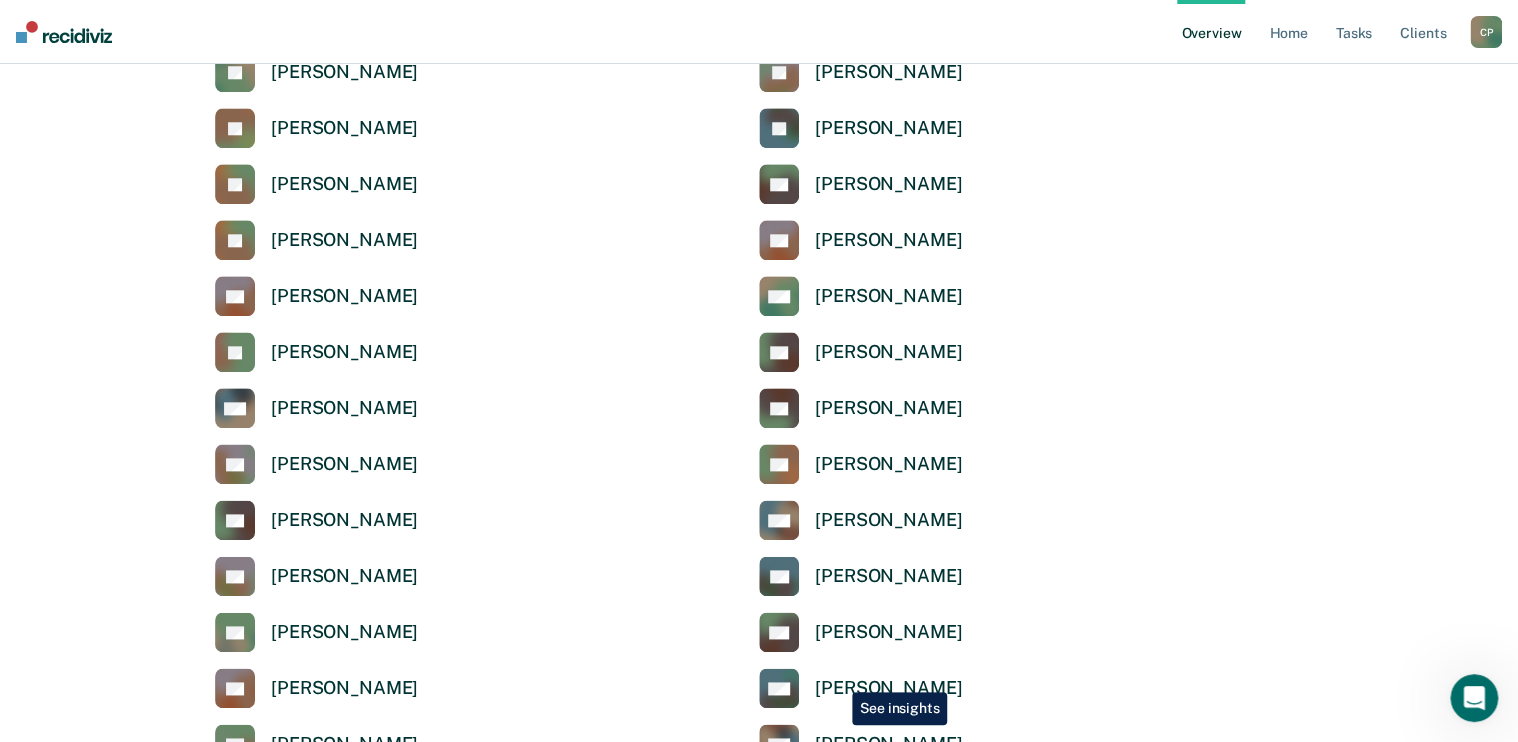 click on "[PERSON_NAME]" at bounding box center [888, 688] 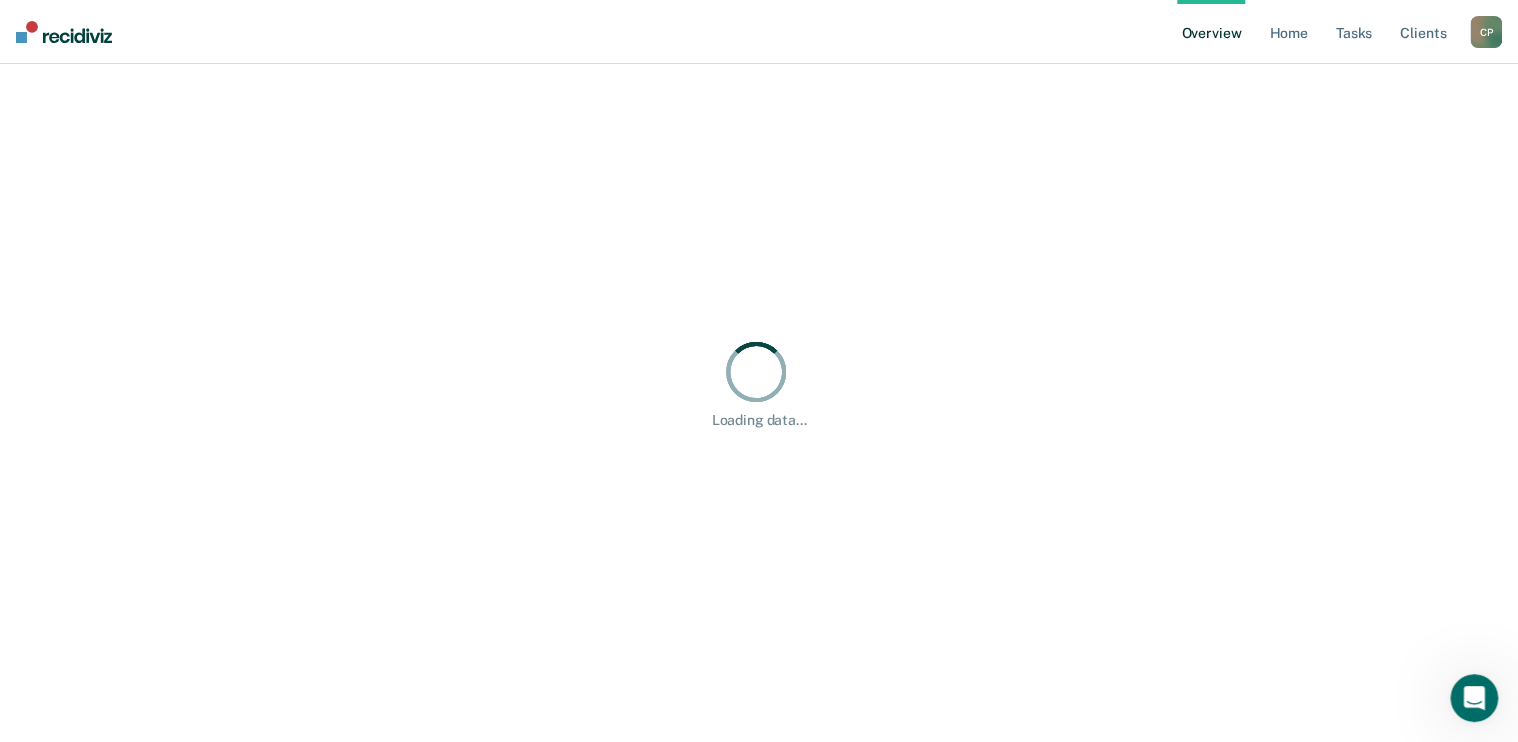 scroll, scrollTop: 0, scrollLeft: 0, axis: both 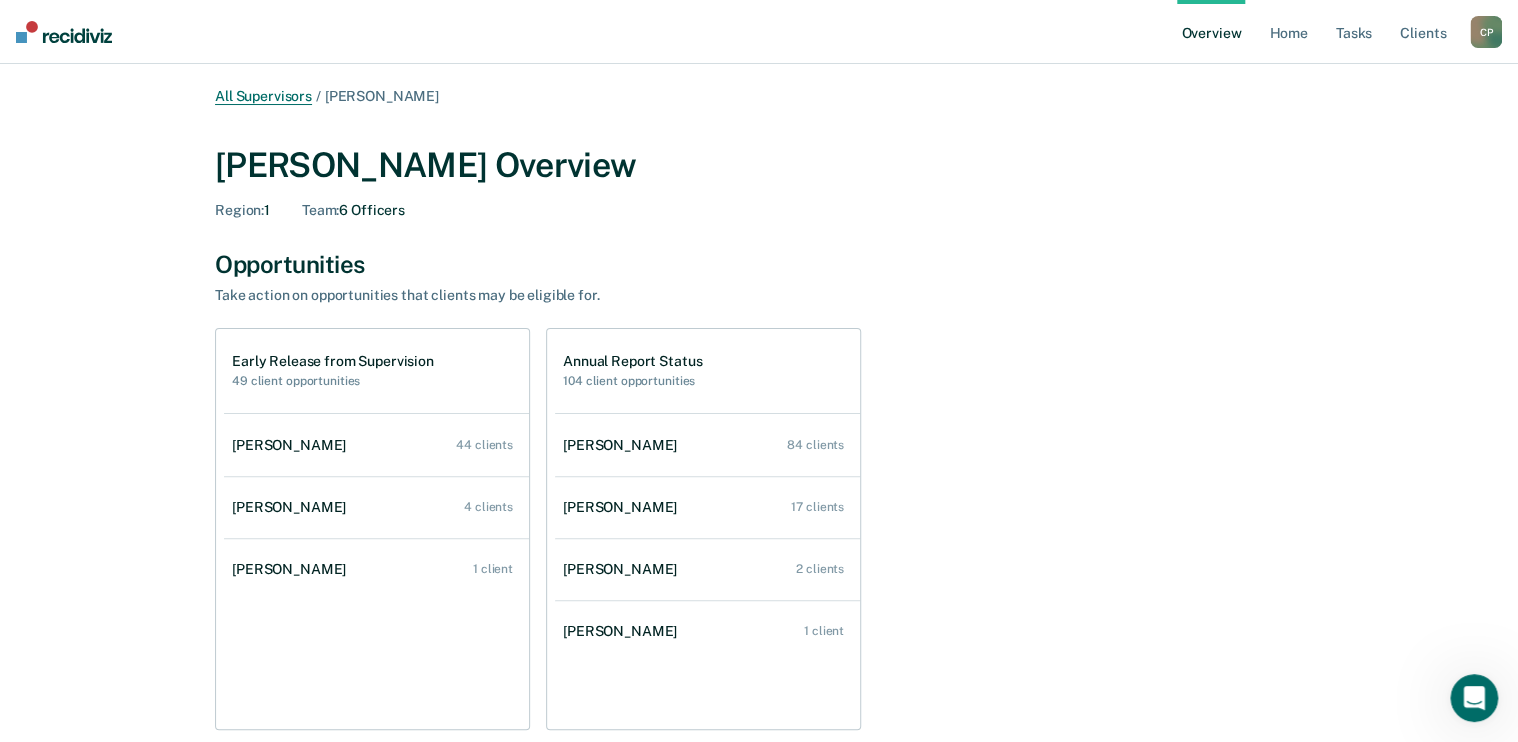click on "All Supervisors" at bounding box center [263, 96] 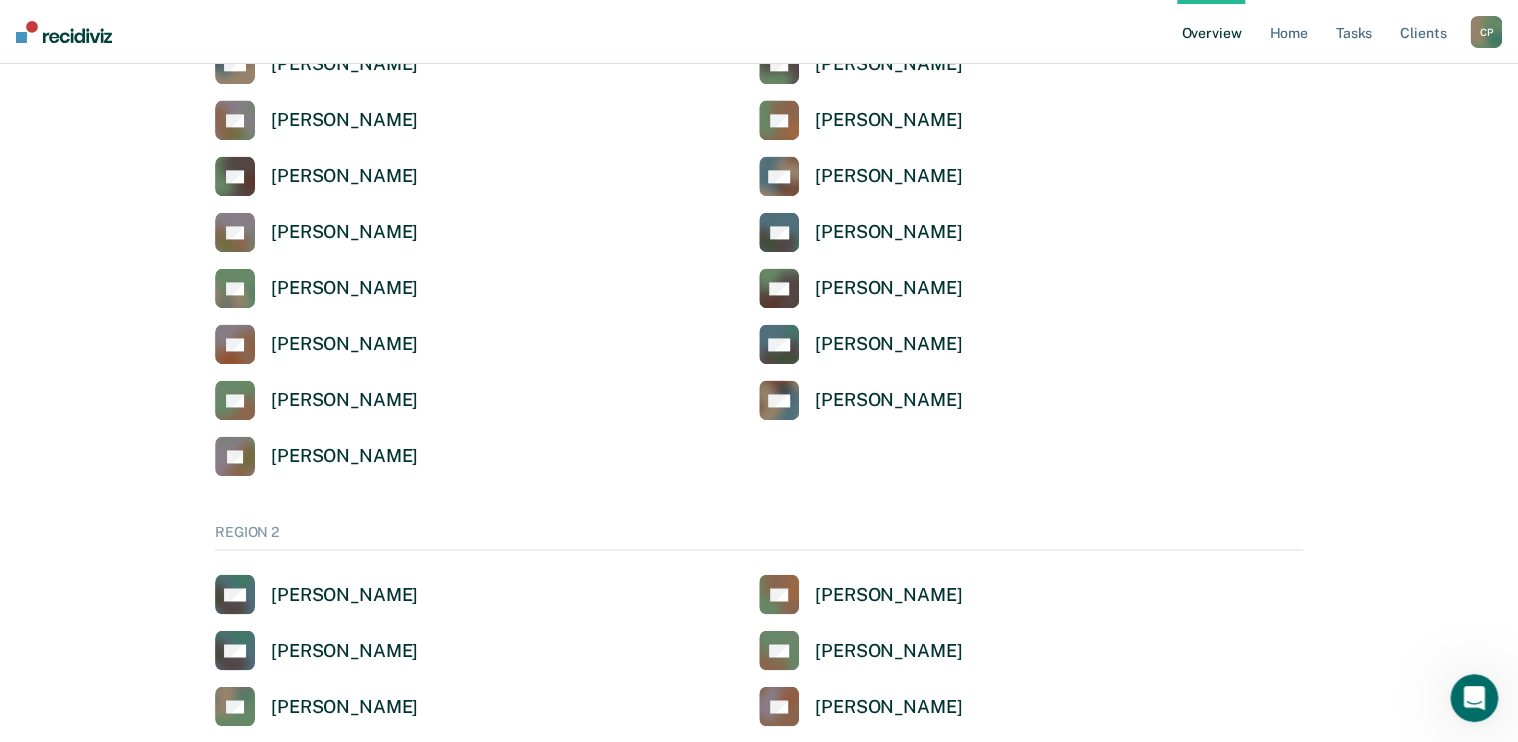 scroll, scrollTop: 1360, scrollLeft: 0, axis: vertical 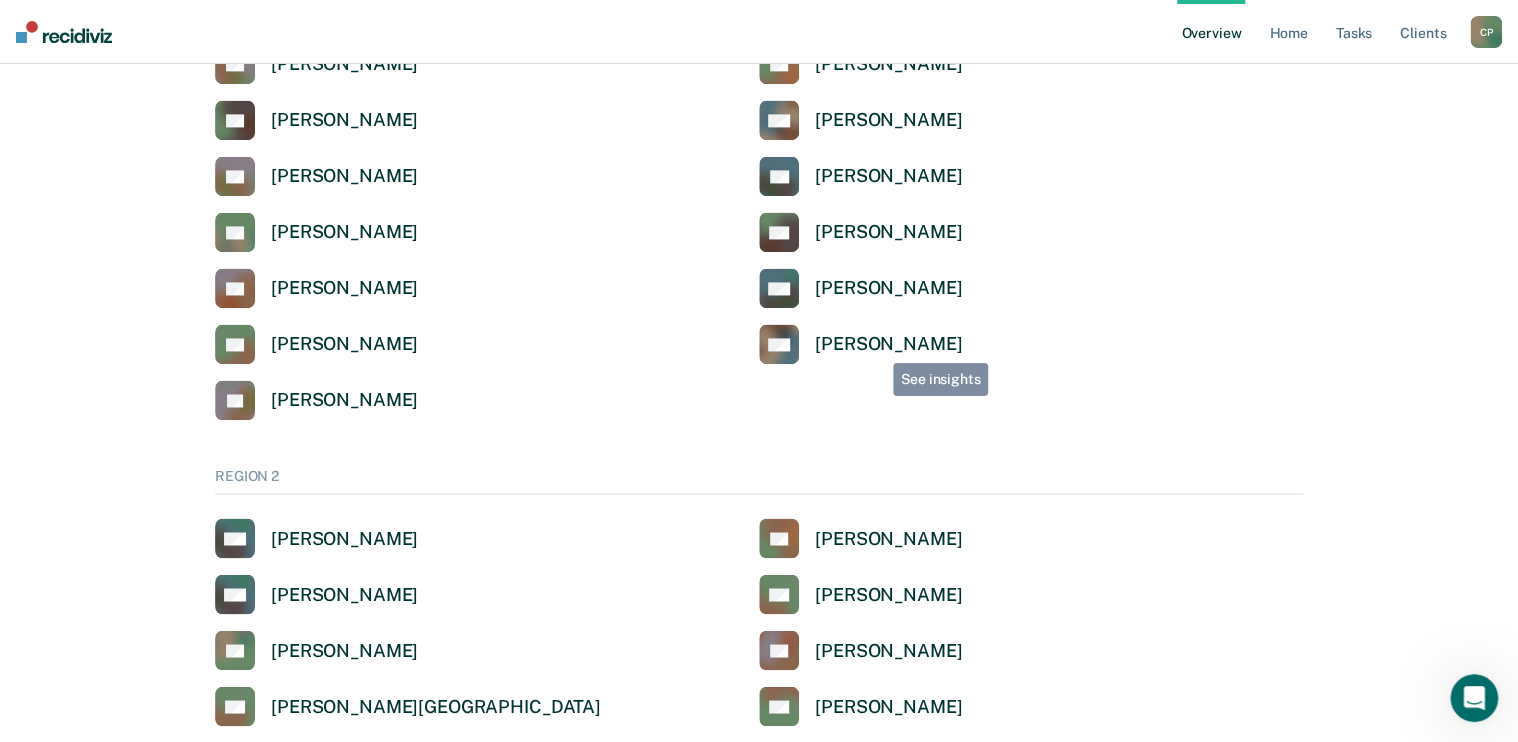 drag, startPoint x: 878, startPoint y: 348, endPoint x: 683, endPoint y: 382, distance: 197.94191 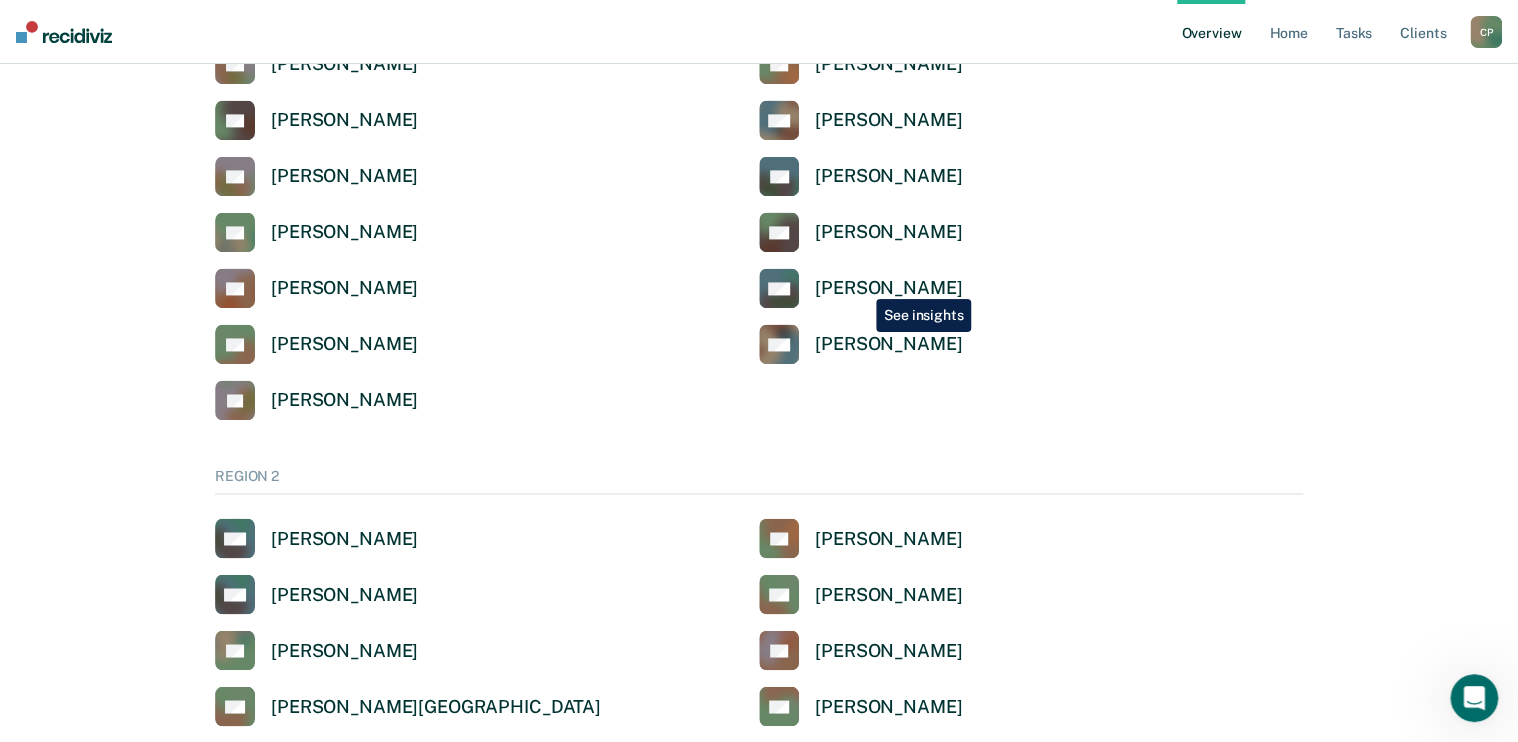 drag, startPoint x: 861, startPoint y: 284, endPoint x: 769, endPoint y: 416, distance: 160.89748 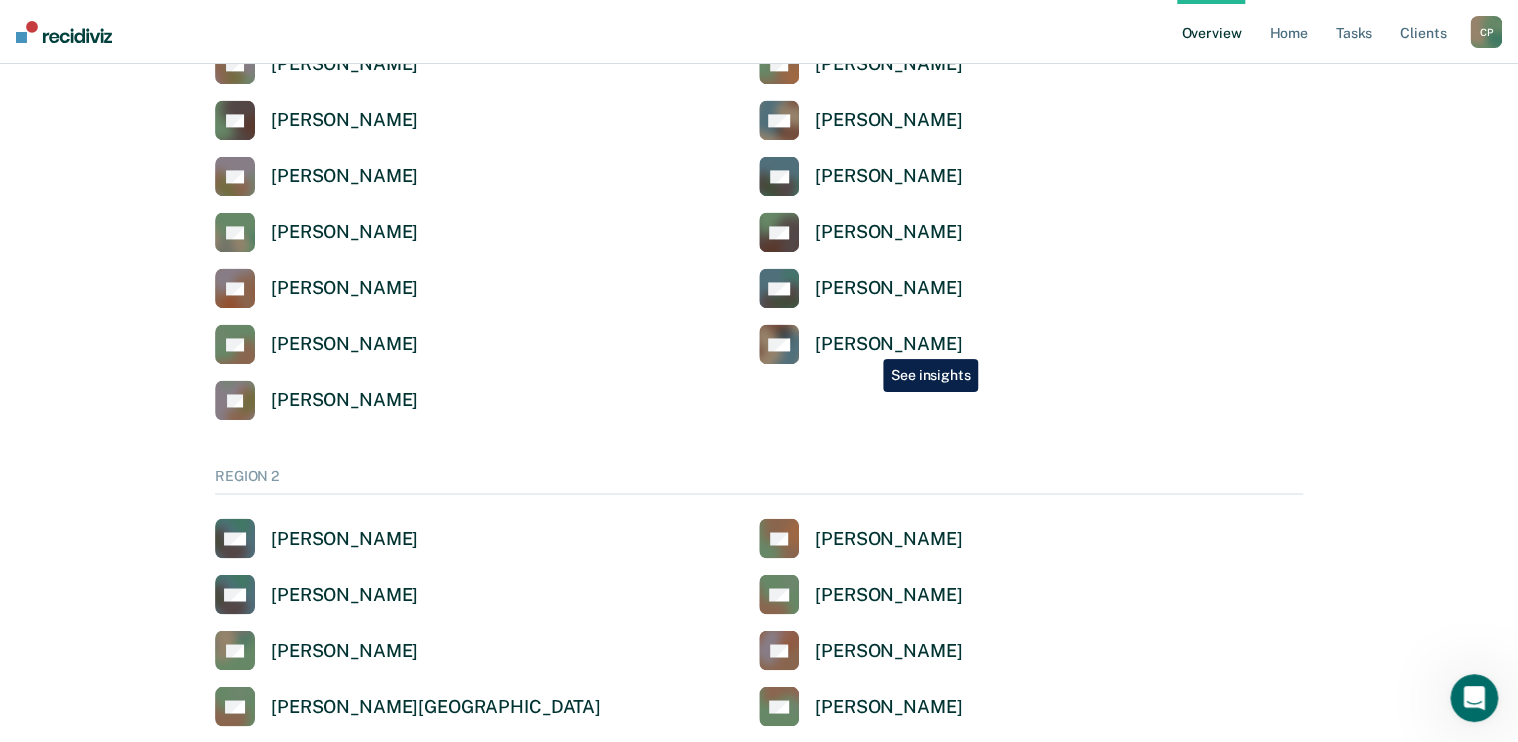 drag, startPoint x: 868, startPoint y: 344, endPoint x: 772, endPoint y: 390, distance: 106.451866 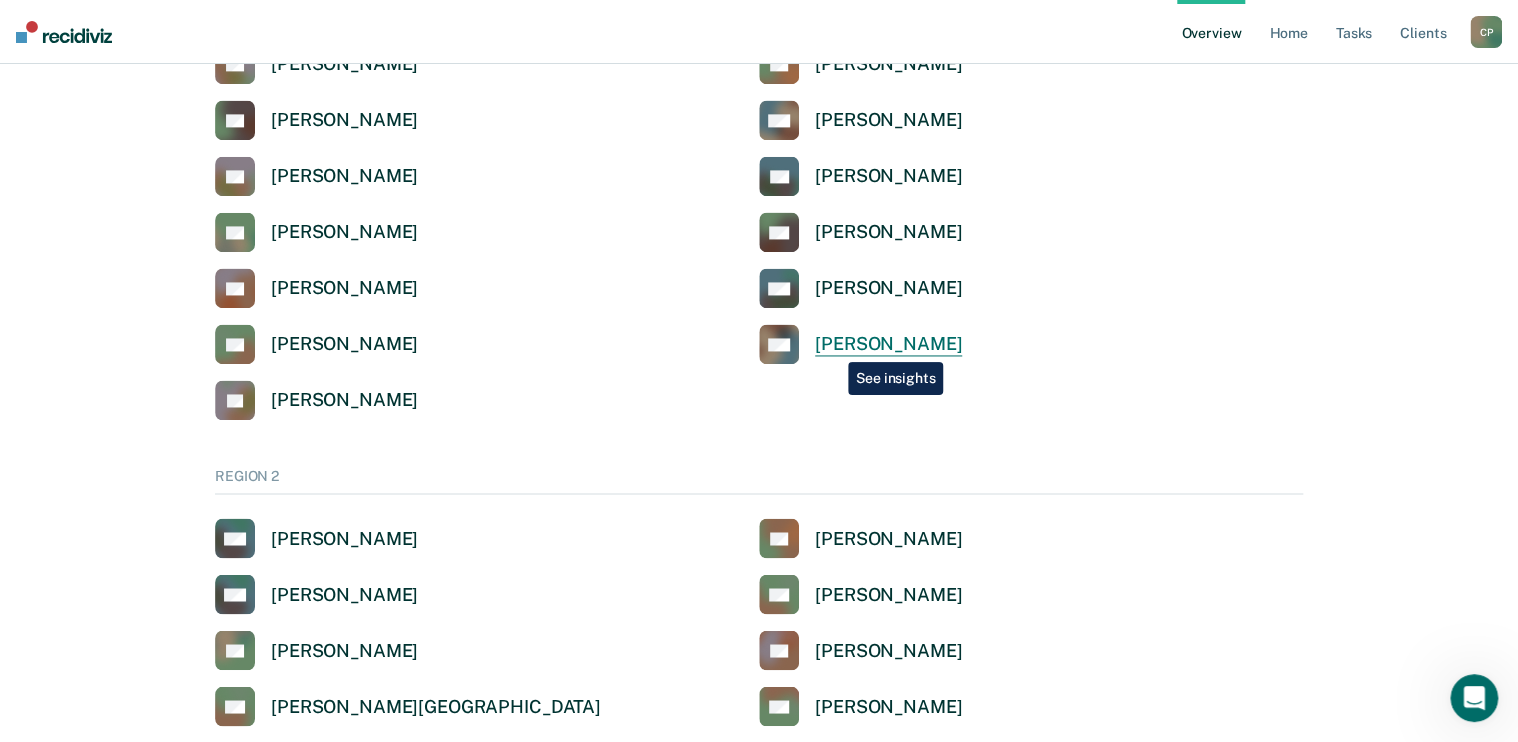 click on "[PERSON_NAME]" at bounding box center [888, 344] 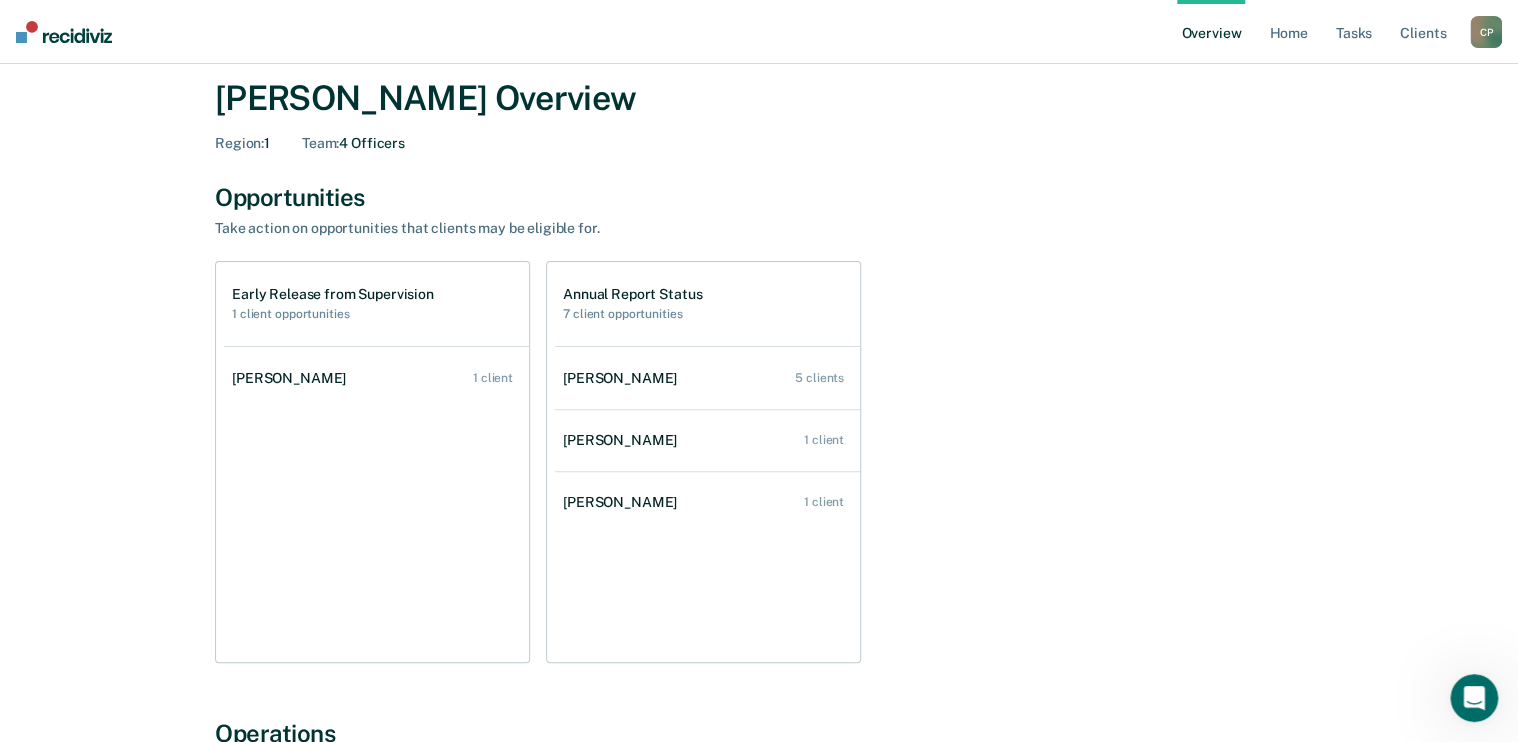 scroll, scrollTop: 0, scrollLeft: 0, axis: both 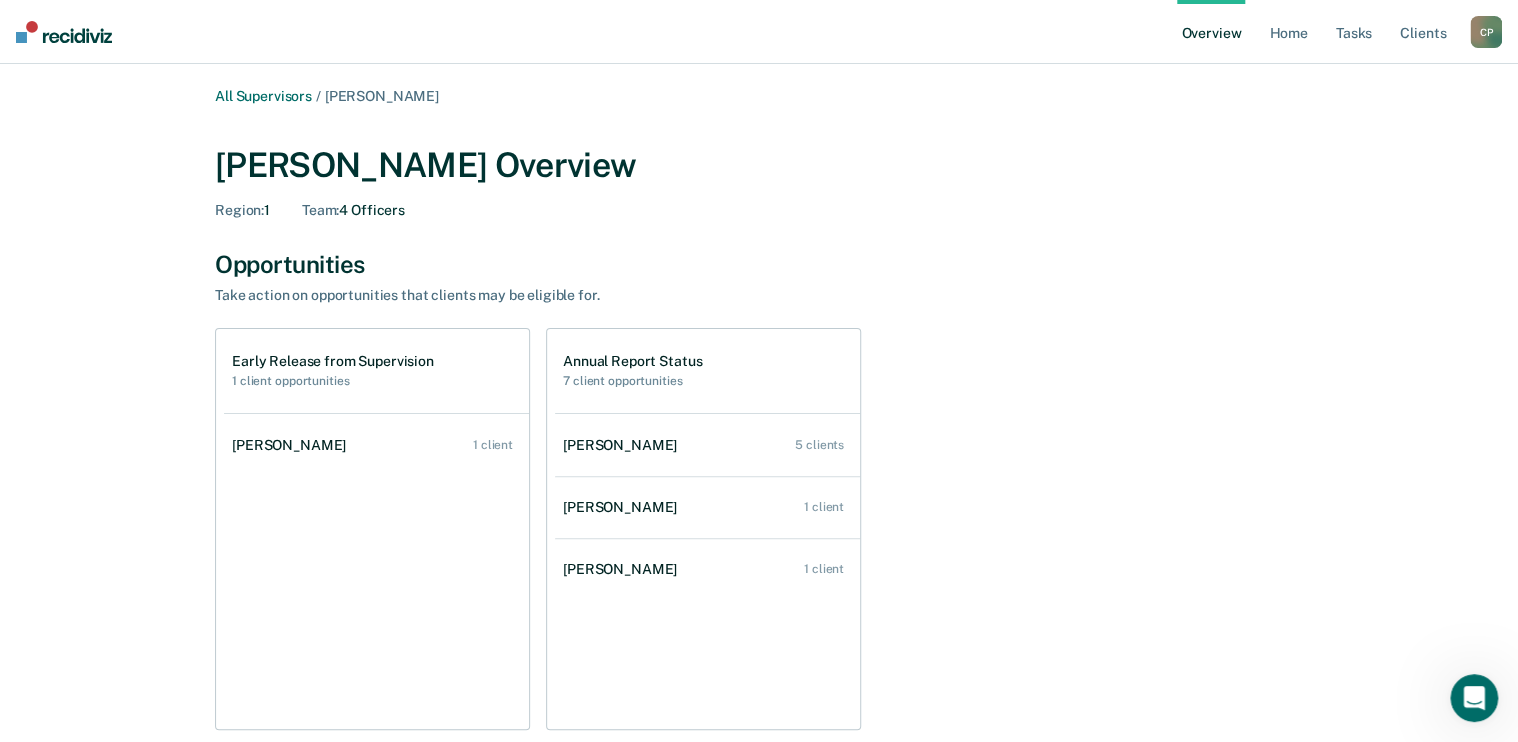 click 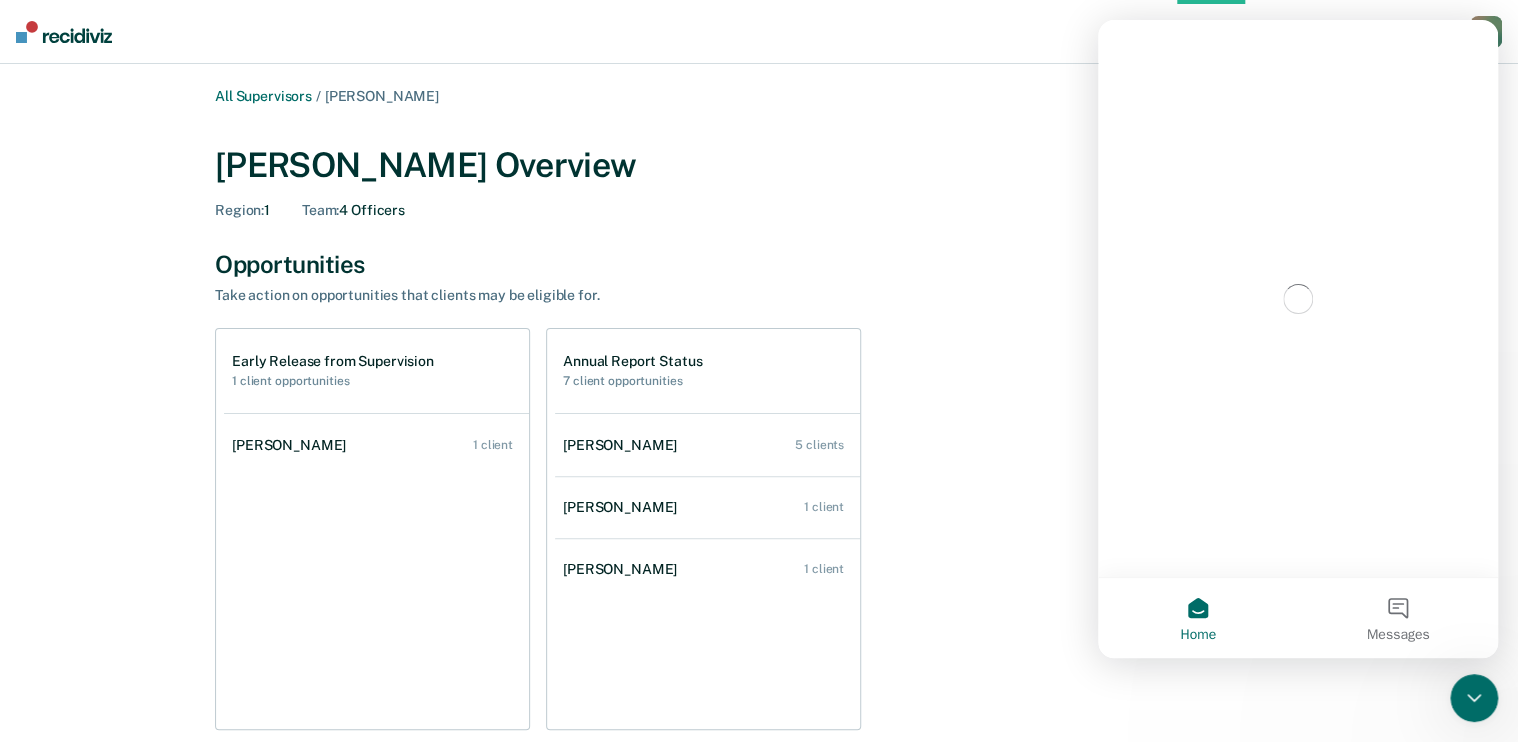 scroll, scrollTop: 0, scrollLeft: 0, axis: both 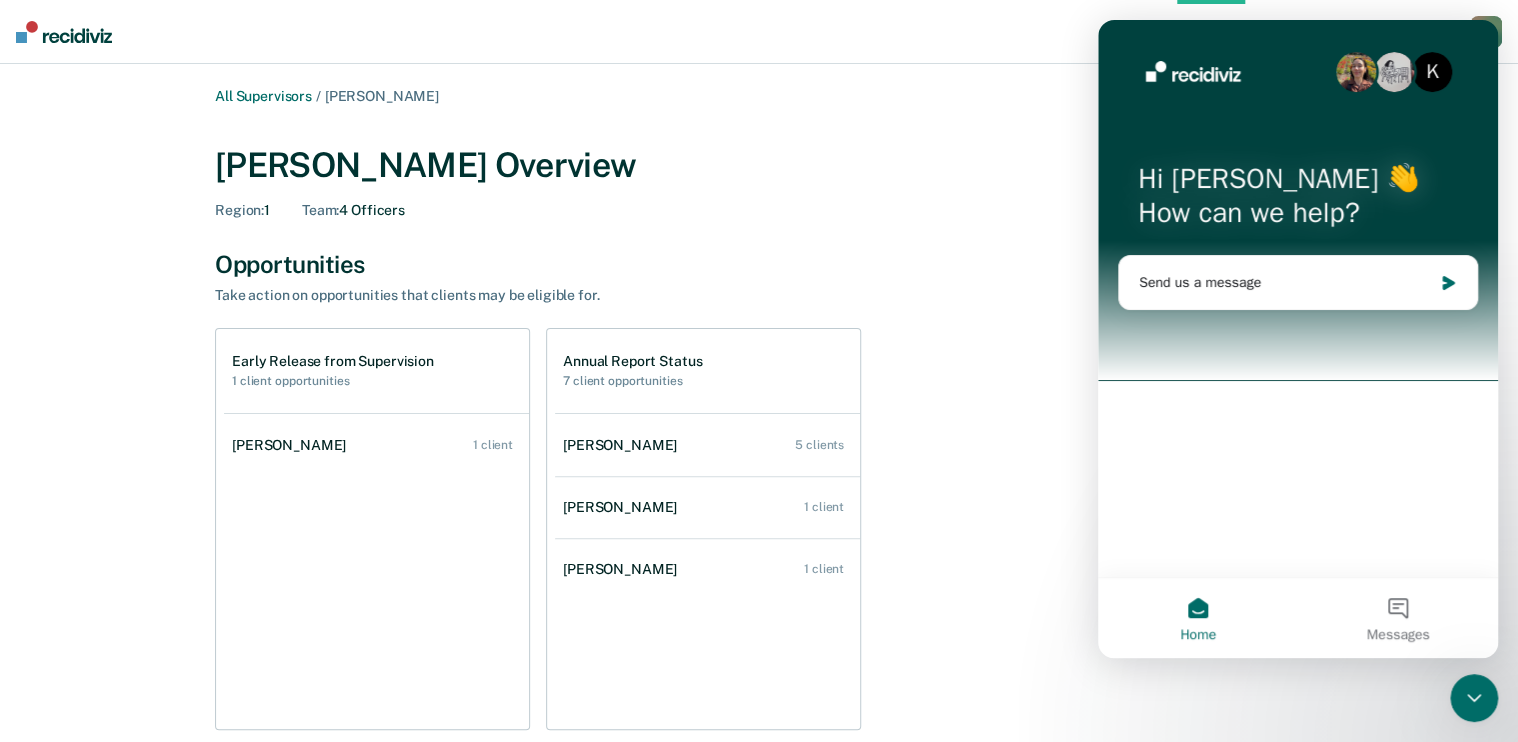 click on "[PERSON_NAME] Overview" at bounding box center [759, 165] 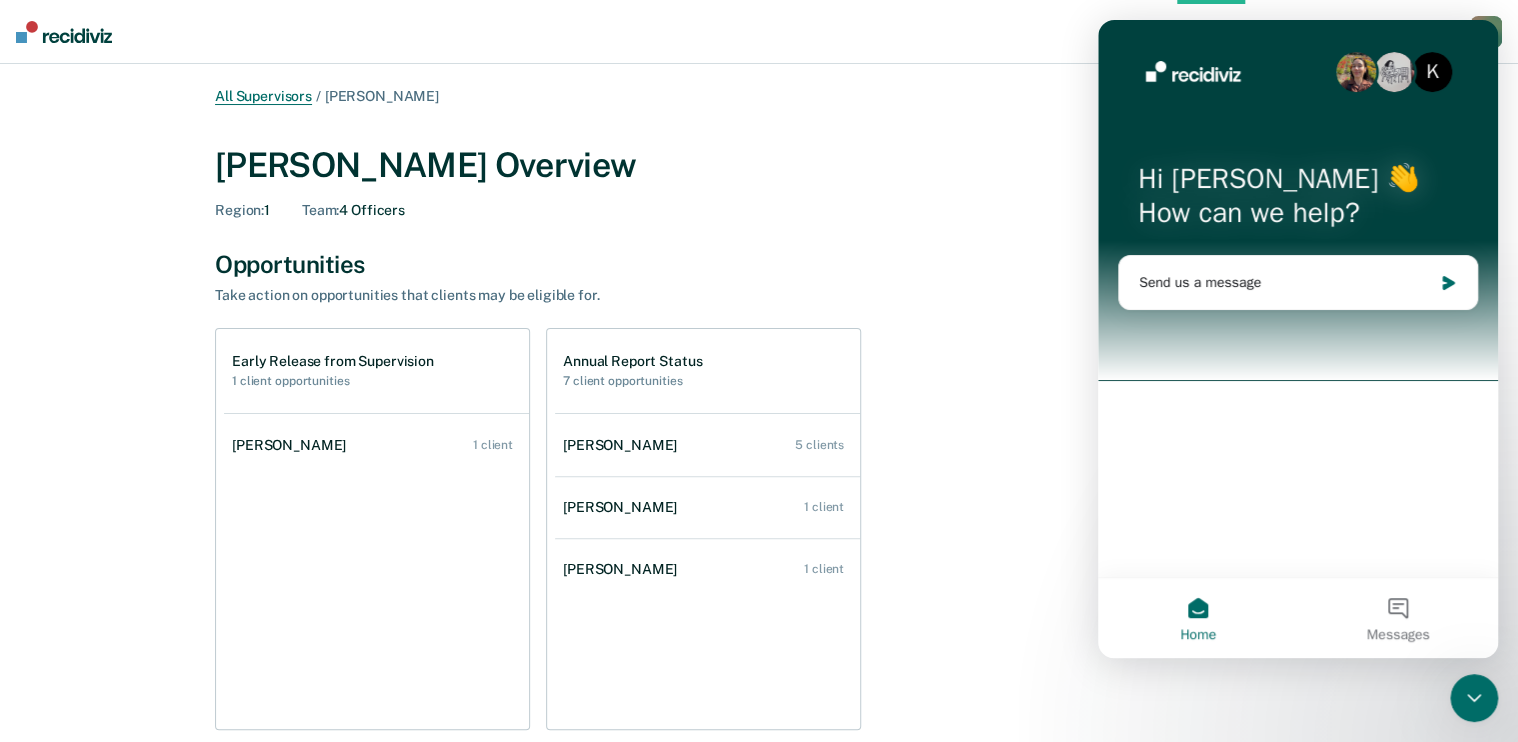click on "All Supervisors" at bounding box center (263, 96) 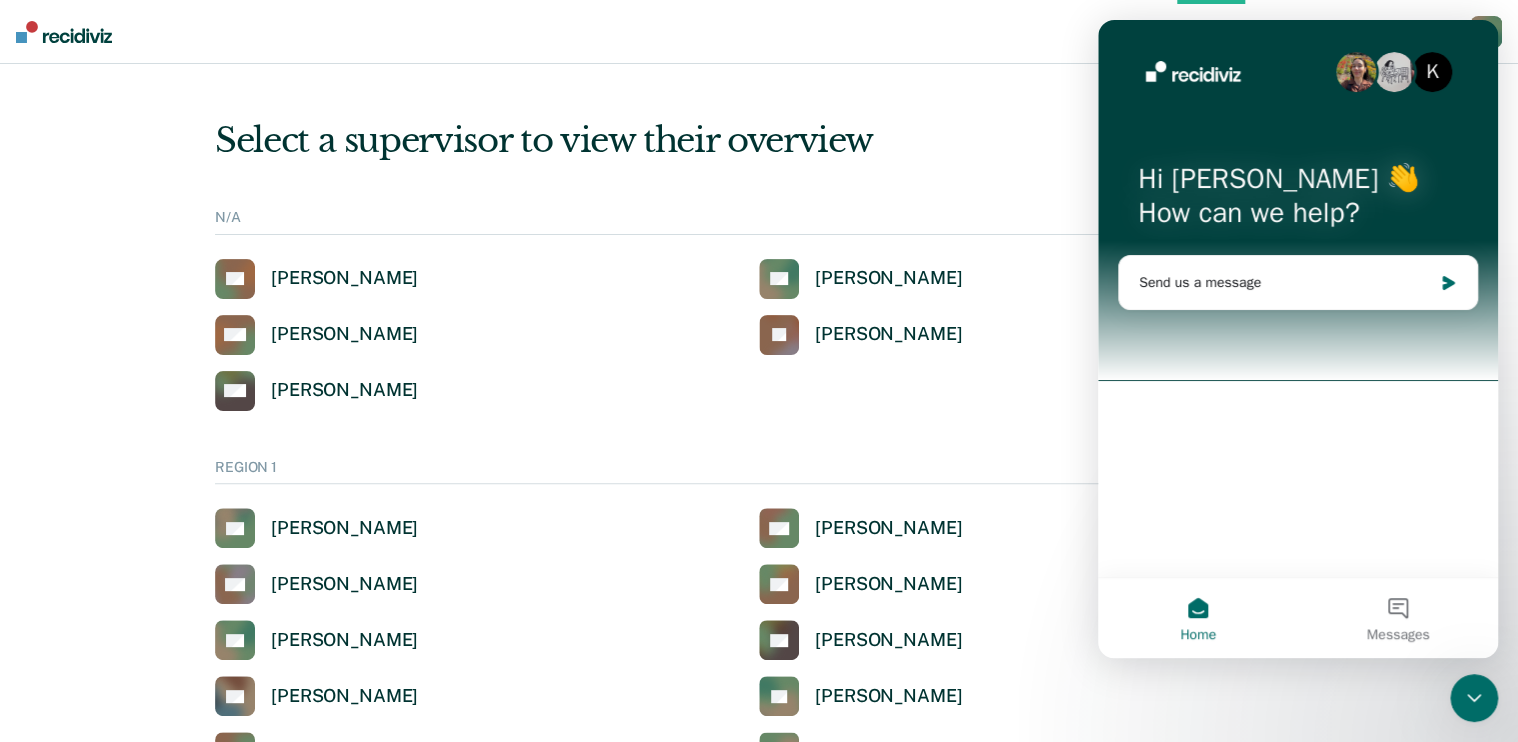 click at bounding box center (1474, 698) 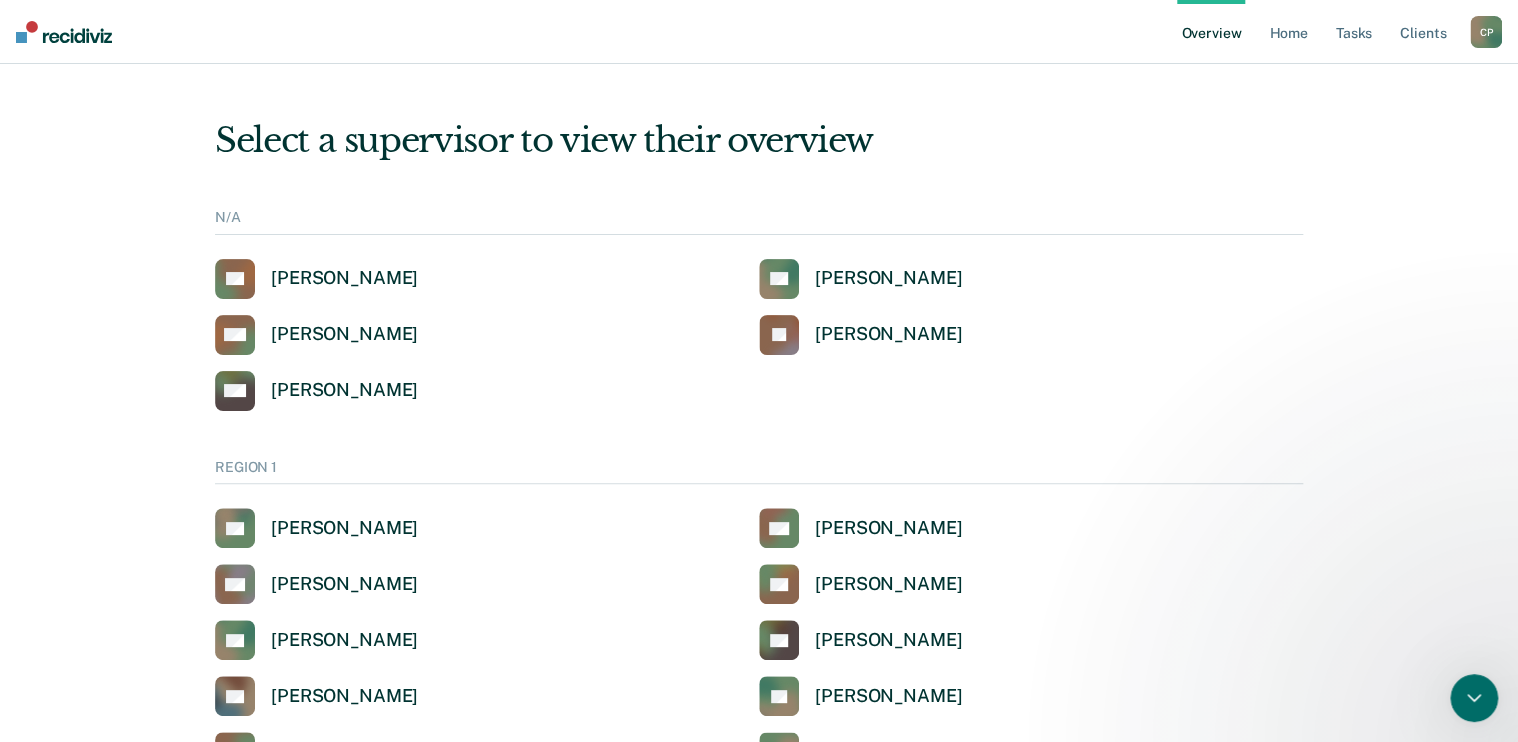 scroll, scrollTop: 0, scrollLeft: 0, axis: both 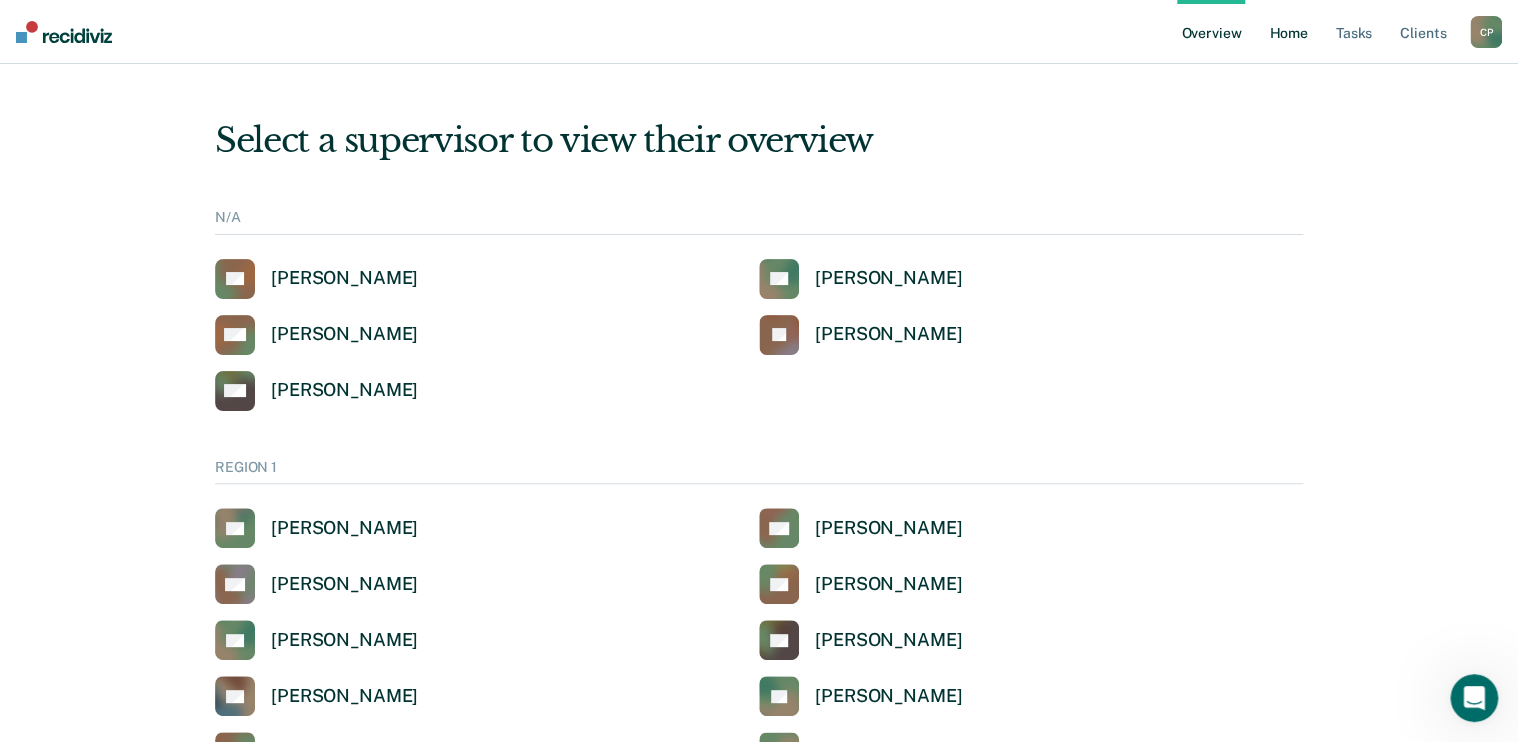 click on "Home" at bounding box center (1288, 32) 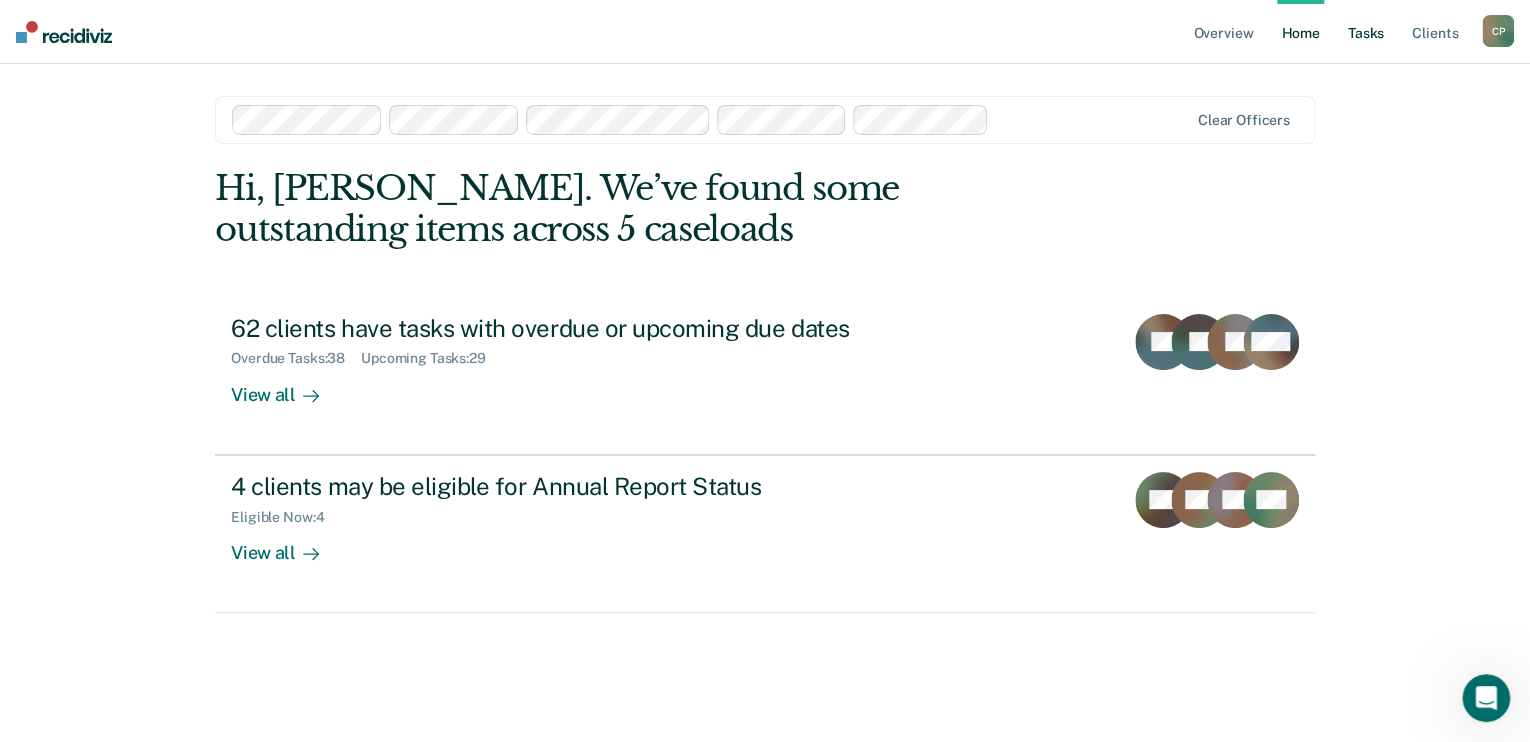 click on "Tasks" at bounding box center (1366, 32) 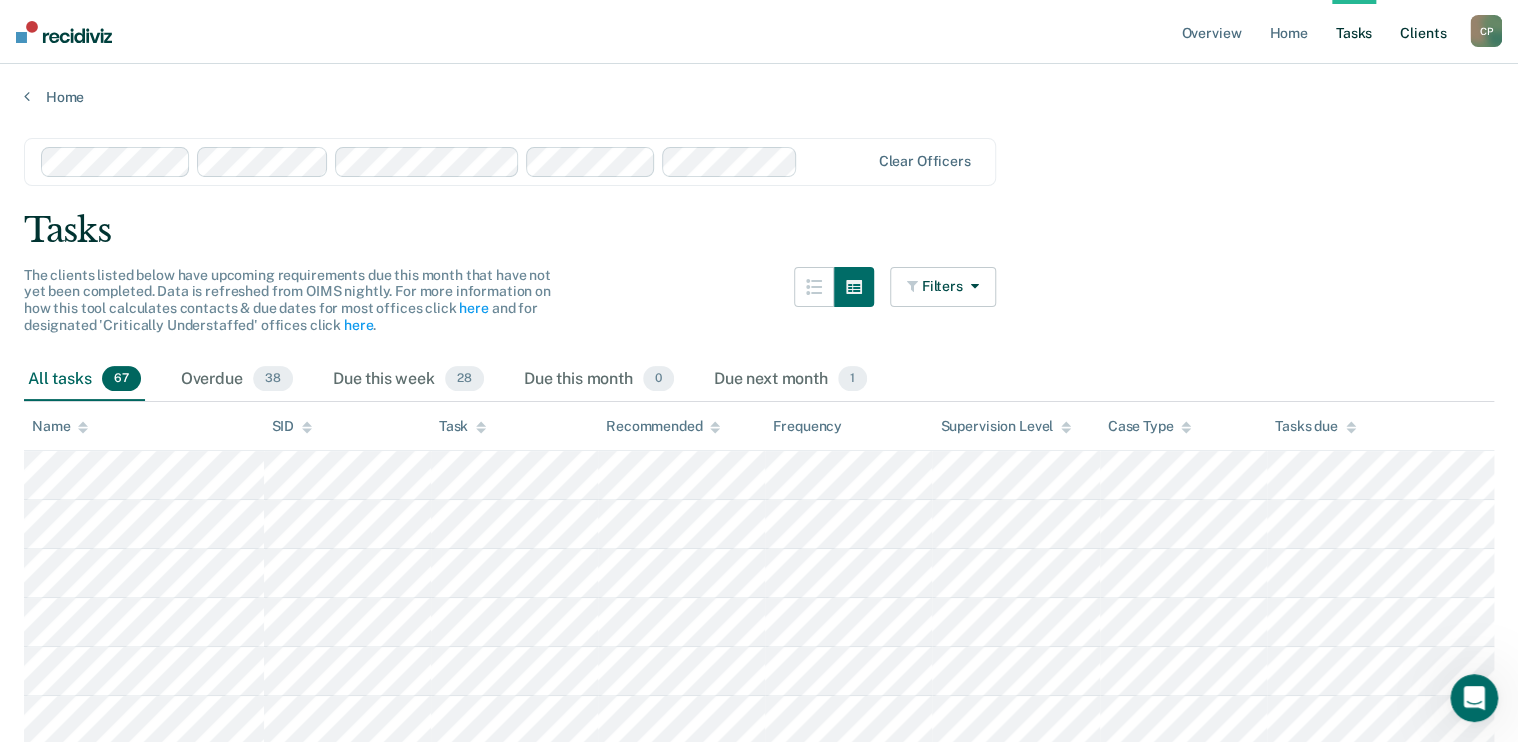 click on "Client s" at bounding box center [1423, 32] 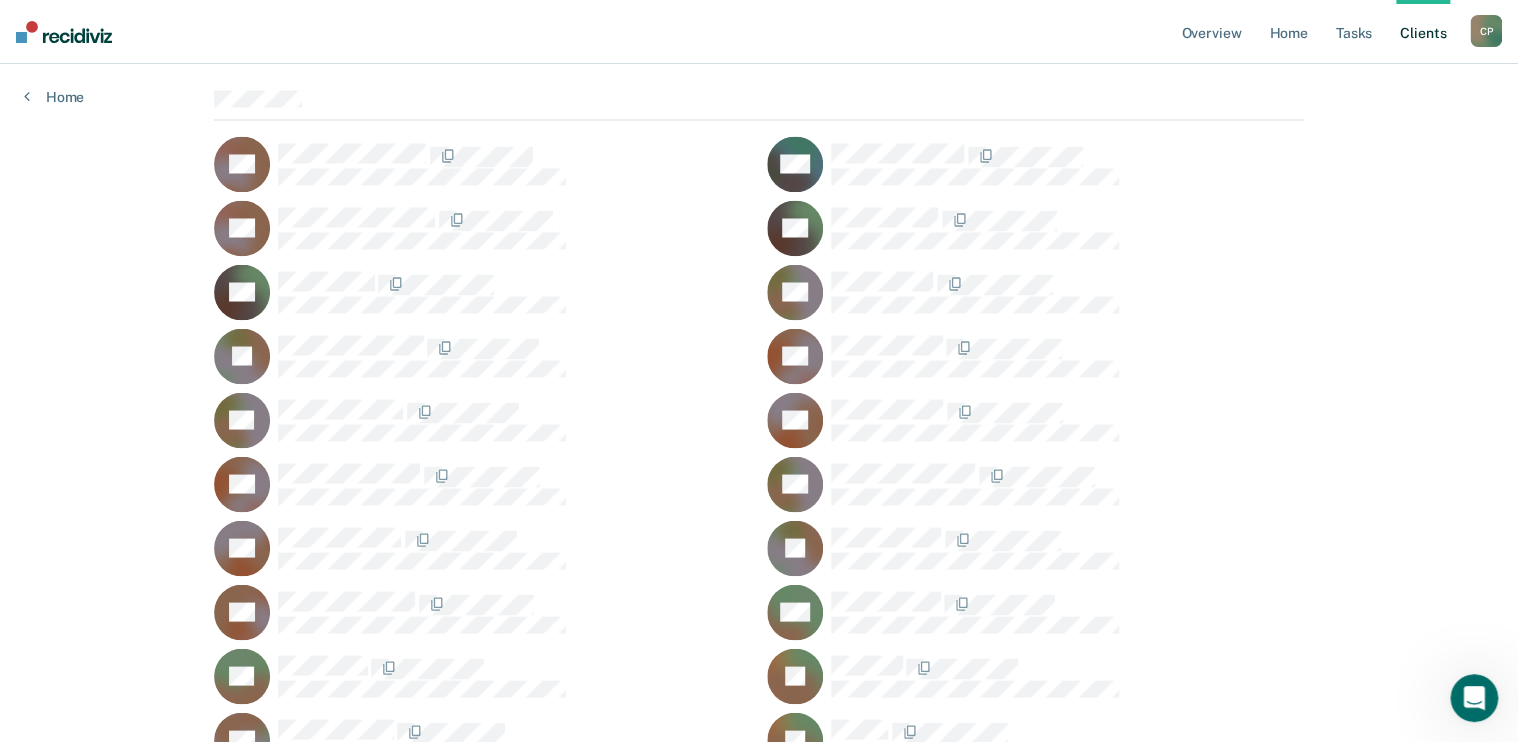 scroll, scrollTop: 1440, scrollLeft: 0, axis: vertical 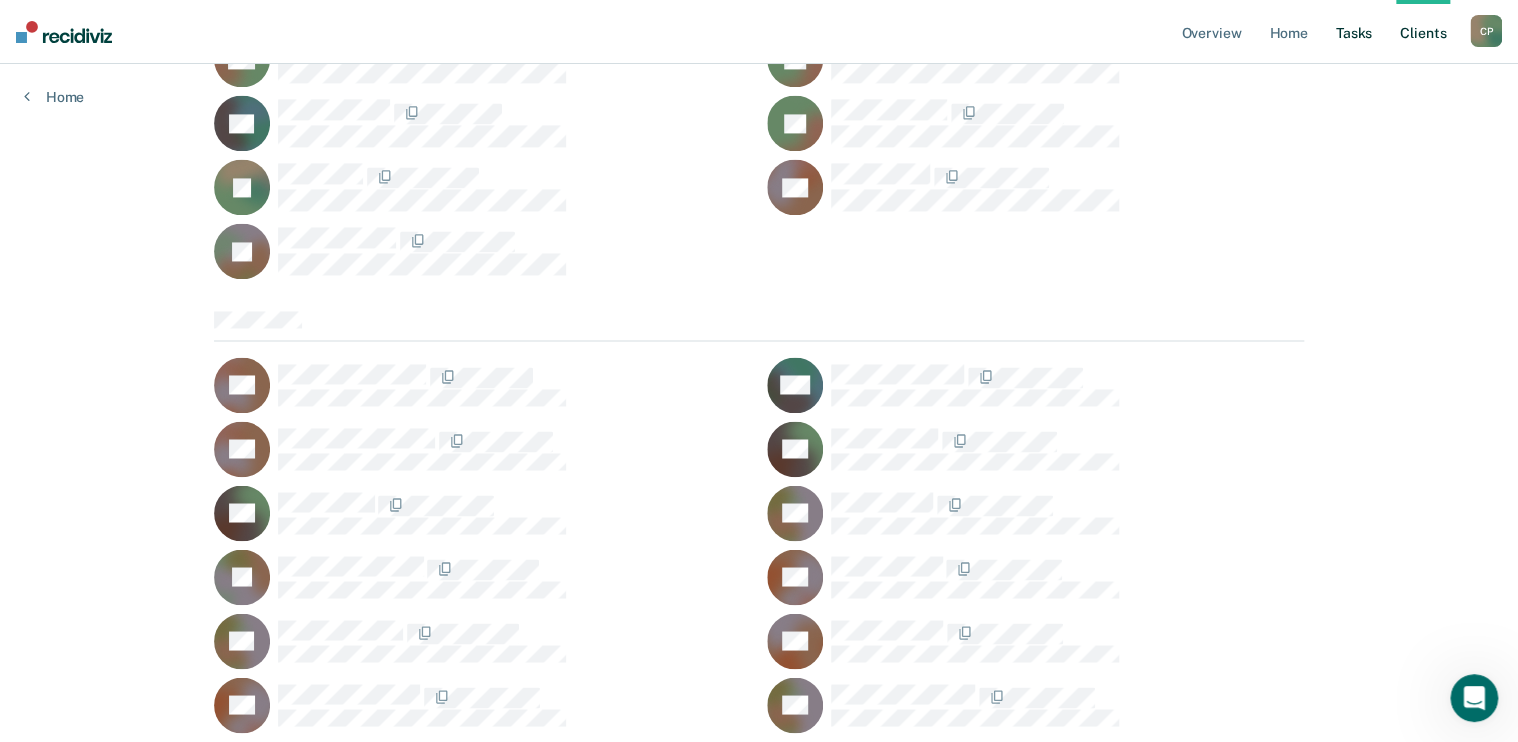 click on "Tasks" at bounding box center [1354, 32] 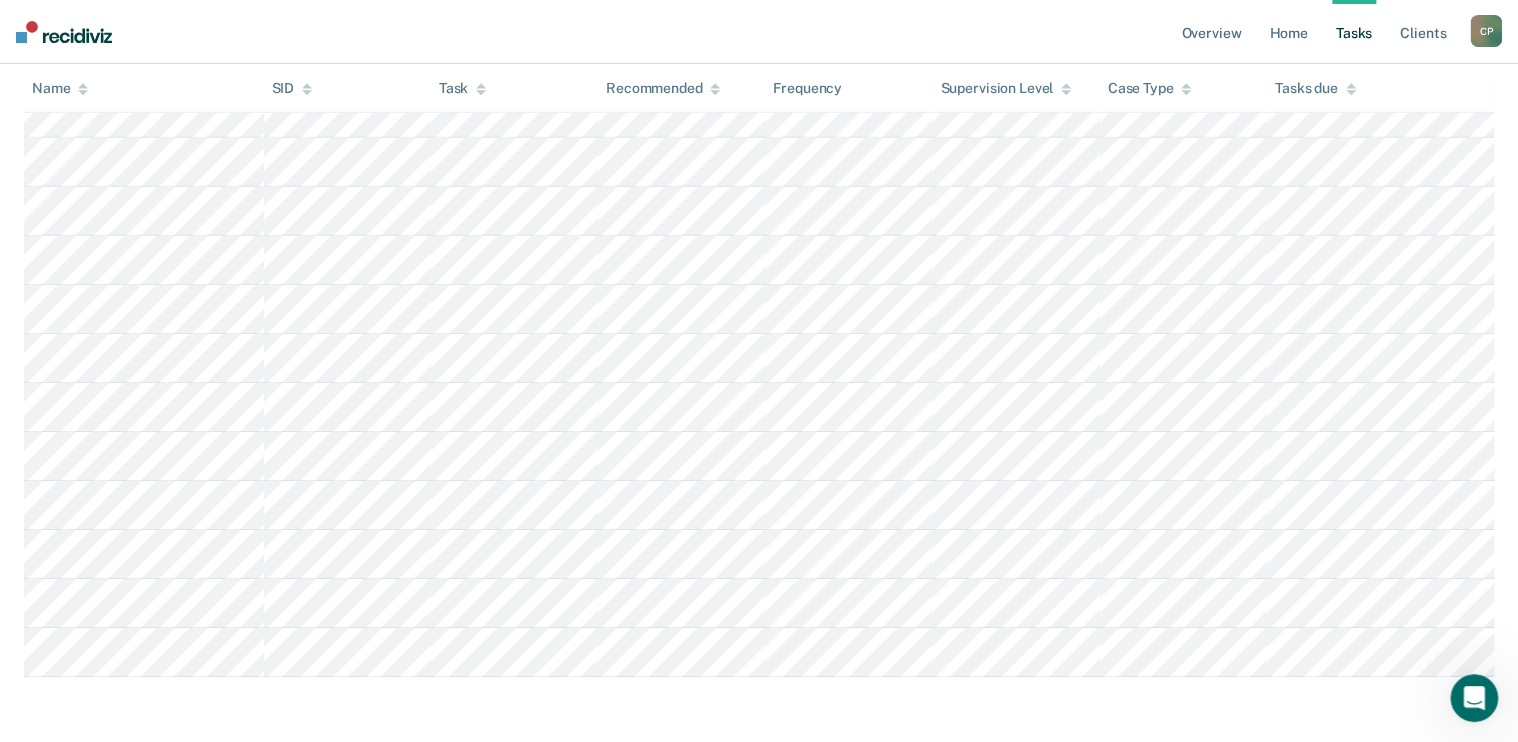 scroll, scrollTop: 3070, scrollLeft: 0, axis: vertical 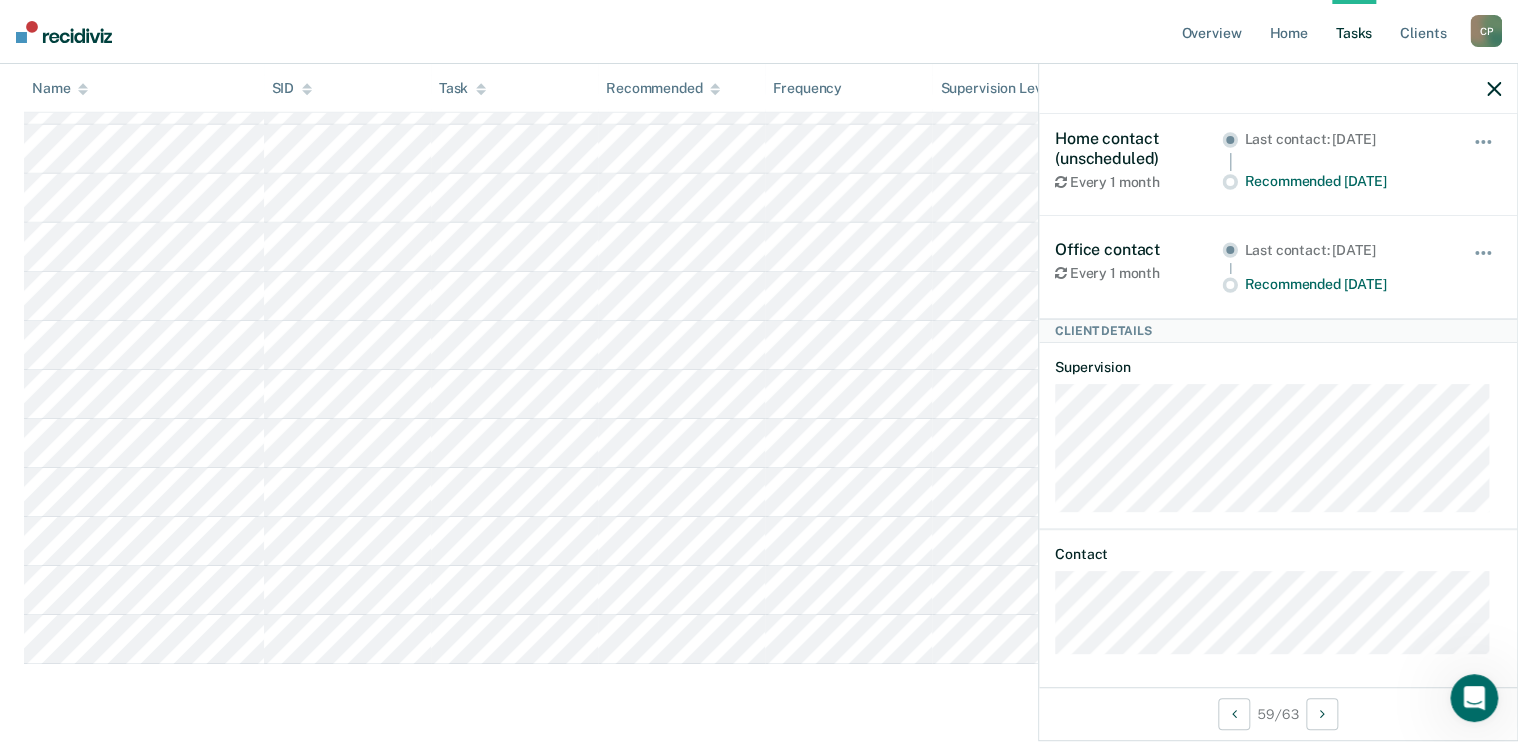 click on "Clear   officers Tasks The clients listed below have upcoming requirements due this month that have not yet been completed. Data is refreshed from OIMS nightly. For more information on how this tool calculates contacts & due dates for most offices click   here   and for designated 'Critically Understaffed' offices click   here .  Filters Contact Type Collateral Contact 1 ONLY Home Contact, Sch. 0 ONLY Home Contact, Unsch. 1 ONLY Home Contact, Misc. 0 ONLY In-Custody Contact 19 ONLY Office Contact 4 ONLY Field Contact, Sch. 0 ONLY Field Contact, Unsch. 0 ONLY Virtual Office Contact, Sch. 0 ONLY Virtual Office or In-Person Office Contact 0 ONLY Generic Contact 1 ONLY Assessments 41 ONLY Supervision Level Annual 0 ONLY Low 10 ONLY Low-Moderate 2 ONLY Moderate 5 ONLY High 0 ONLY In-custody 19 ONLY Case Type Regular 56 ONLY Annual 0 ONLY Sex offender 5 ONLY Substance abuse - phase 1 0 ONLY Substance abuse - phase 2 1 ONLY Substance abuse - phase 3 0 ONLY Mentally ill 4 ONLY Intellectually disabled 0 ONLY 0 ONLY 0" at bounding box center (759, -1113) 